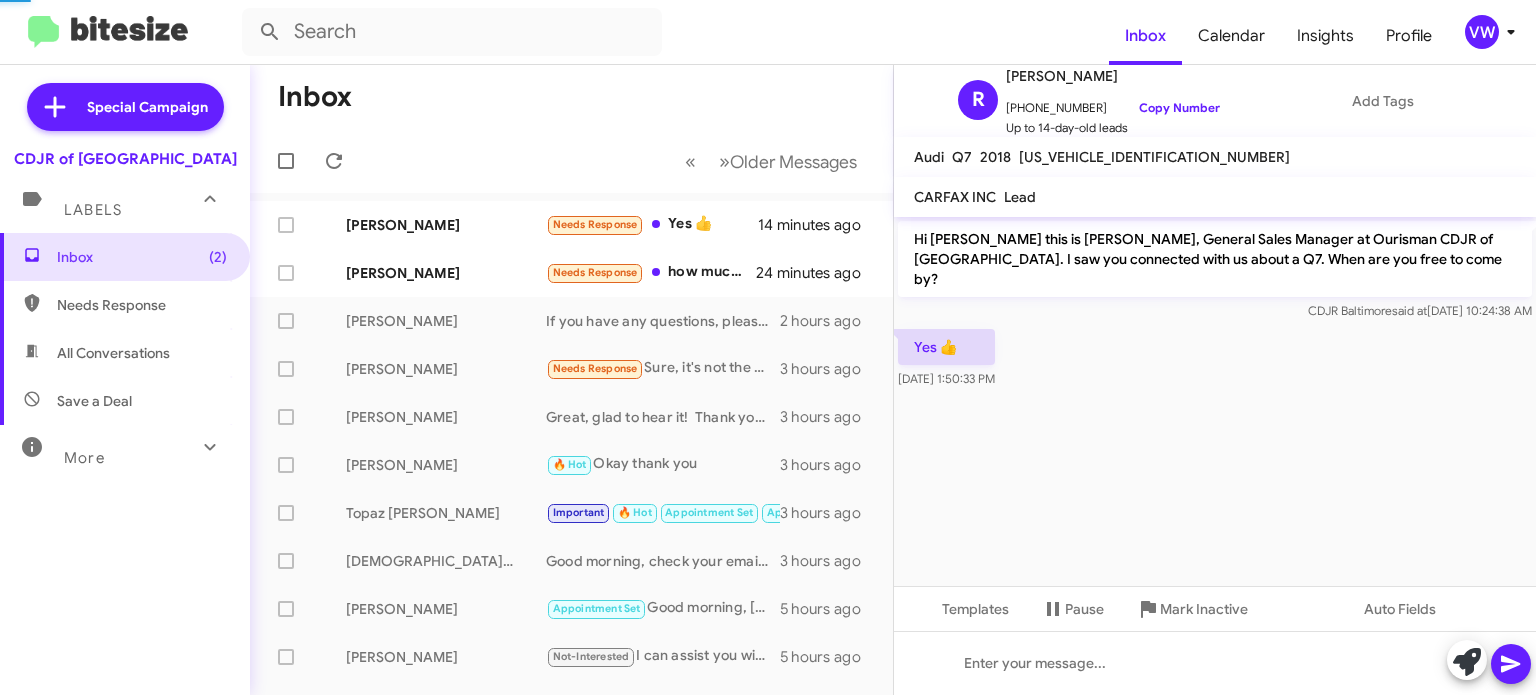 scroll, scrollTop: 0, scrollLeft: 0, axis: both 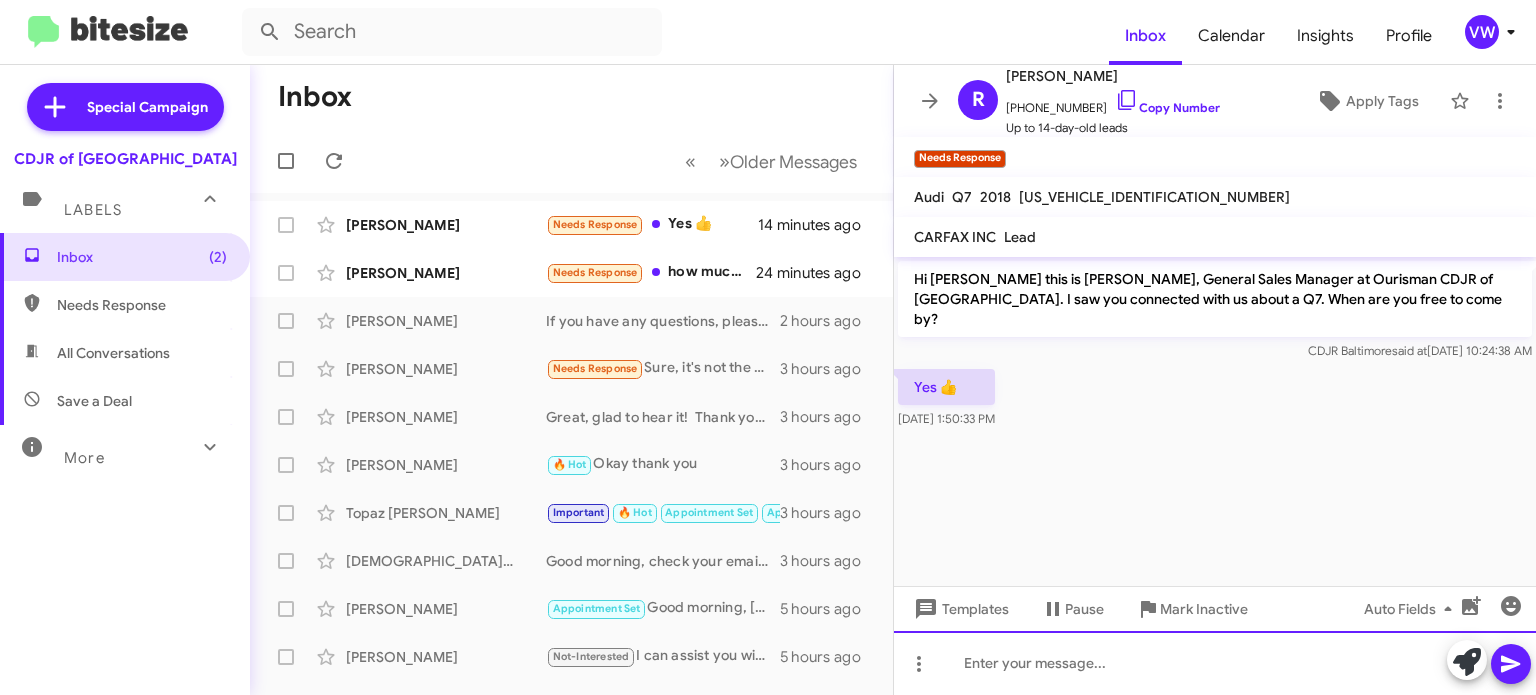 click 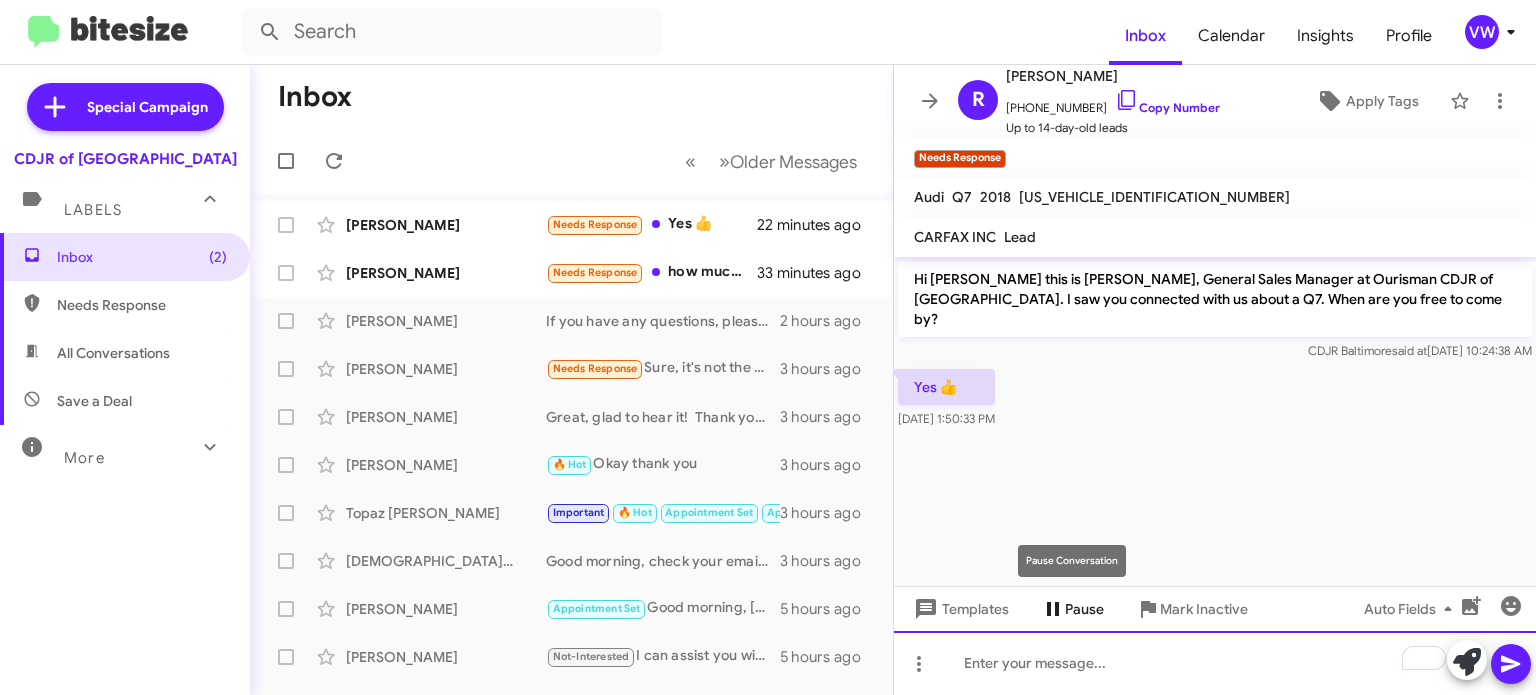 type 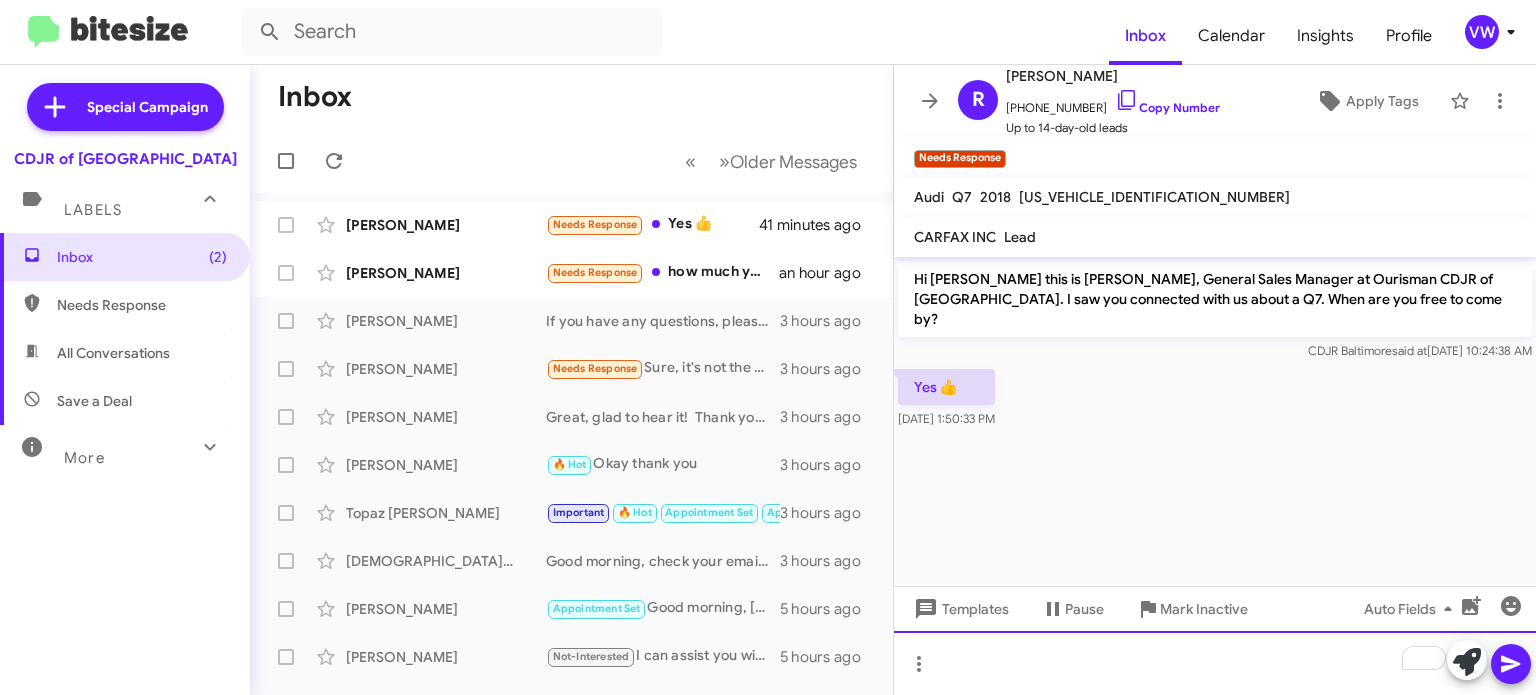click 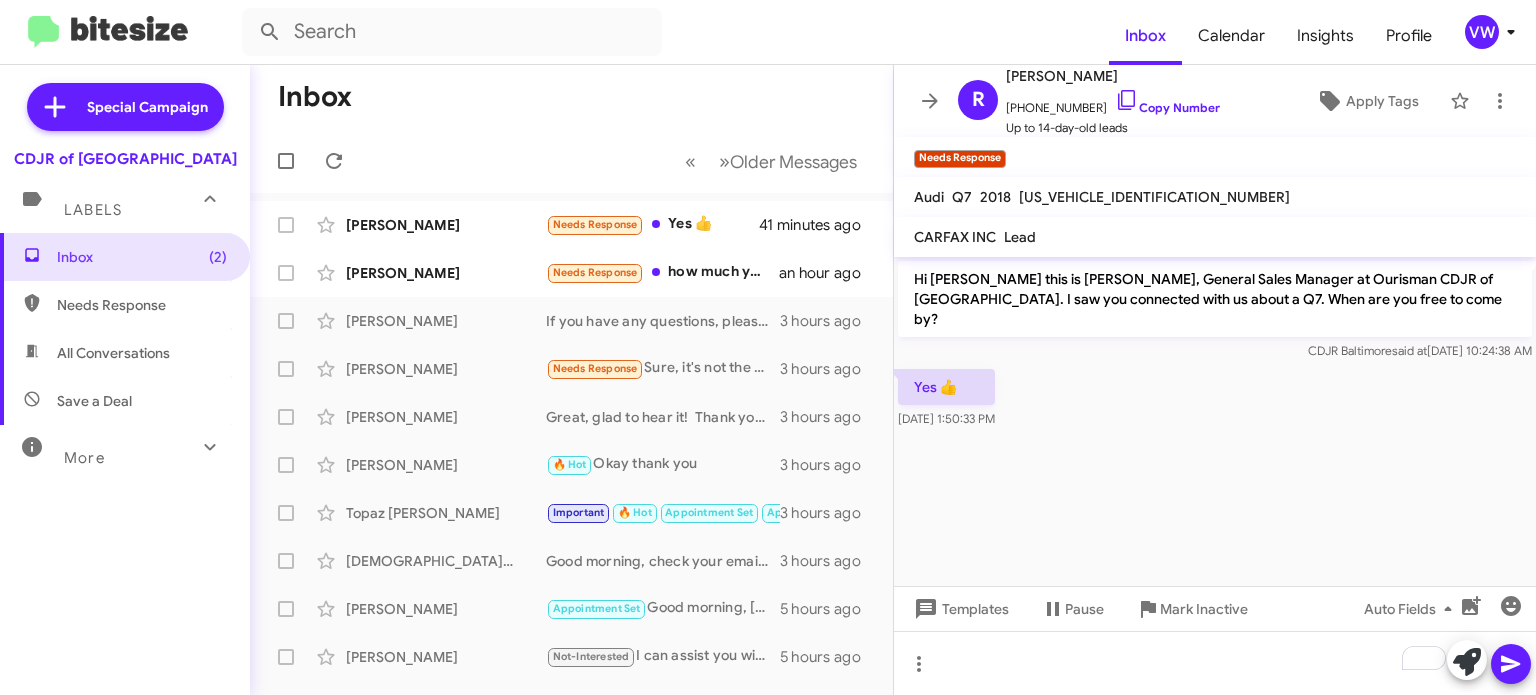 click on "Auto Fields" 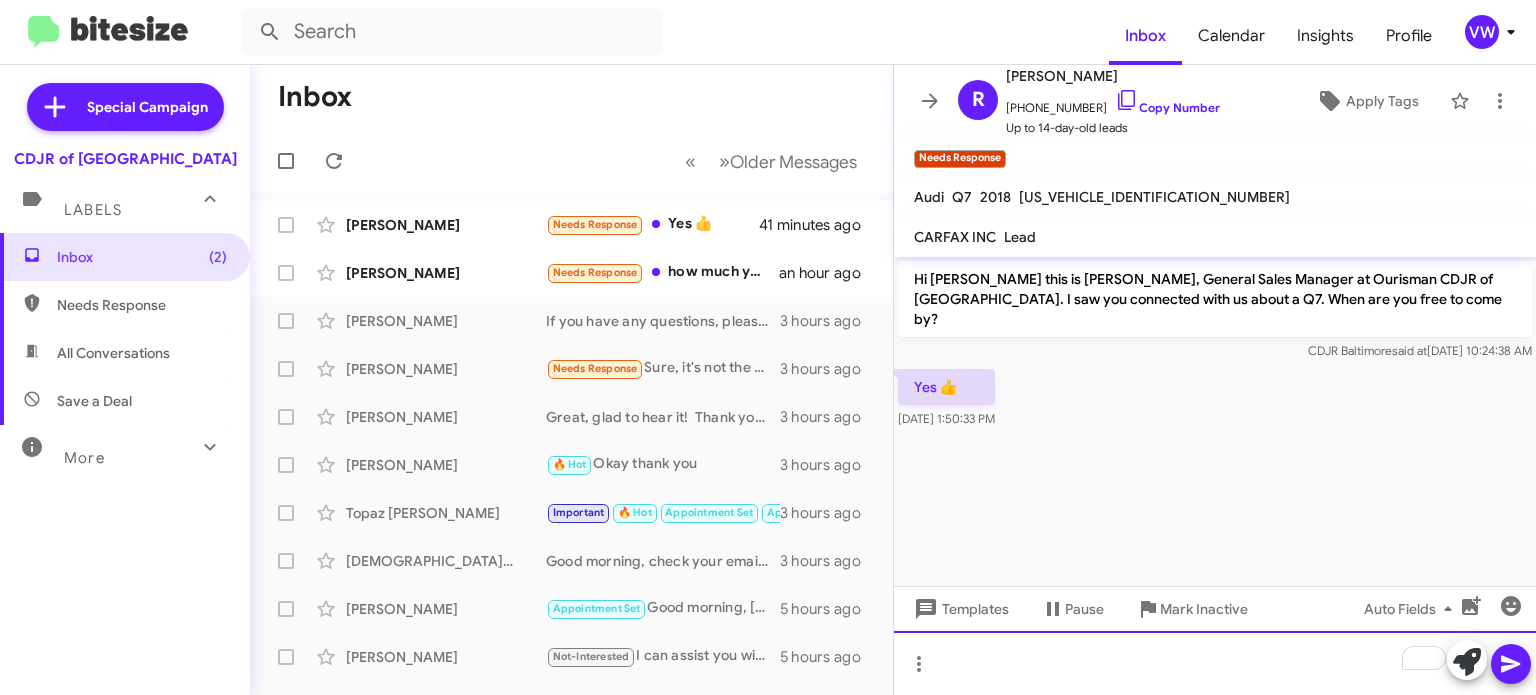 click 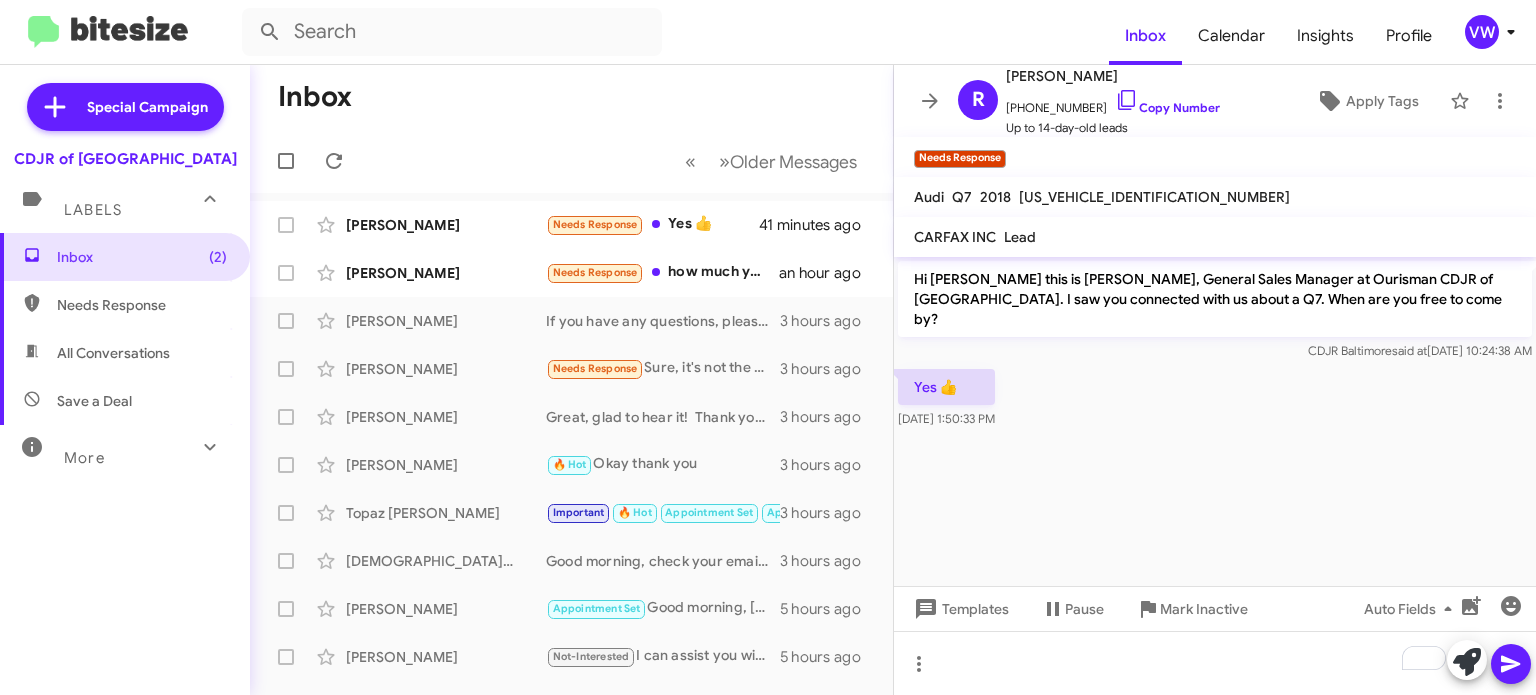 click on "Hi [PERSON_NAME] this is [PERSON_NAME], General Sales Manager at Ourisman CDJR of [GEOGRAPHIC_DATA]. I saw you connected with us about a Q7. When are you free to come by? CDJR Baltimore   said at   [DATE] 10:24:38 AM  Yes 👍    [DATE] 1:50:33 PM" 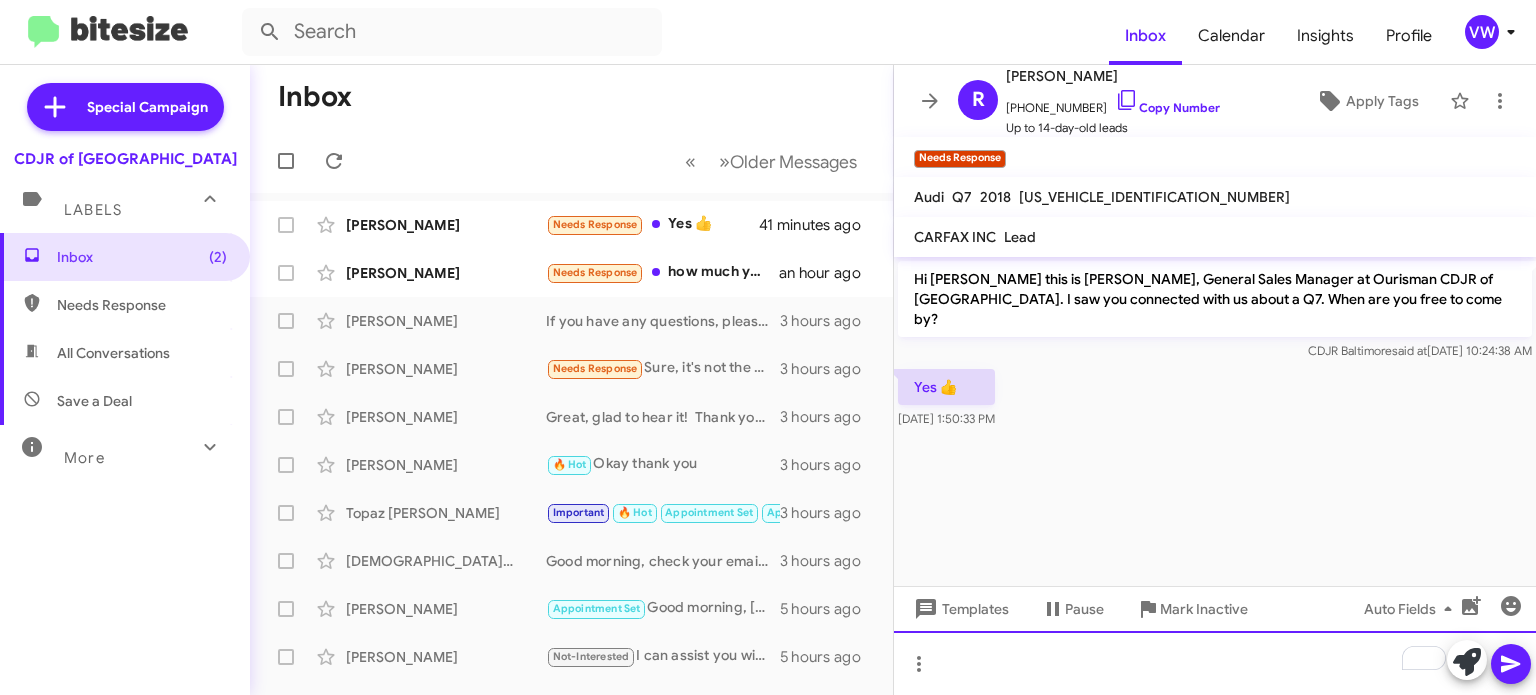 click 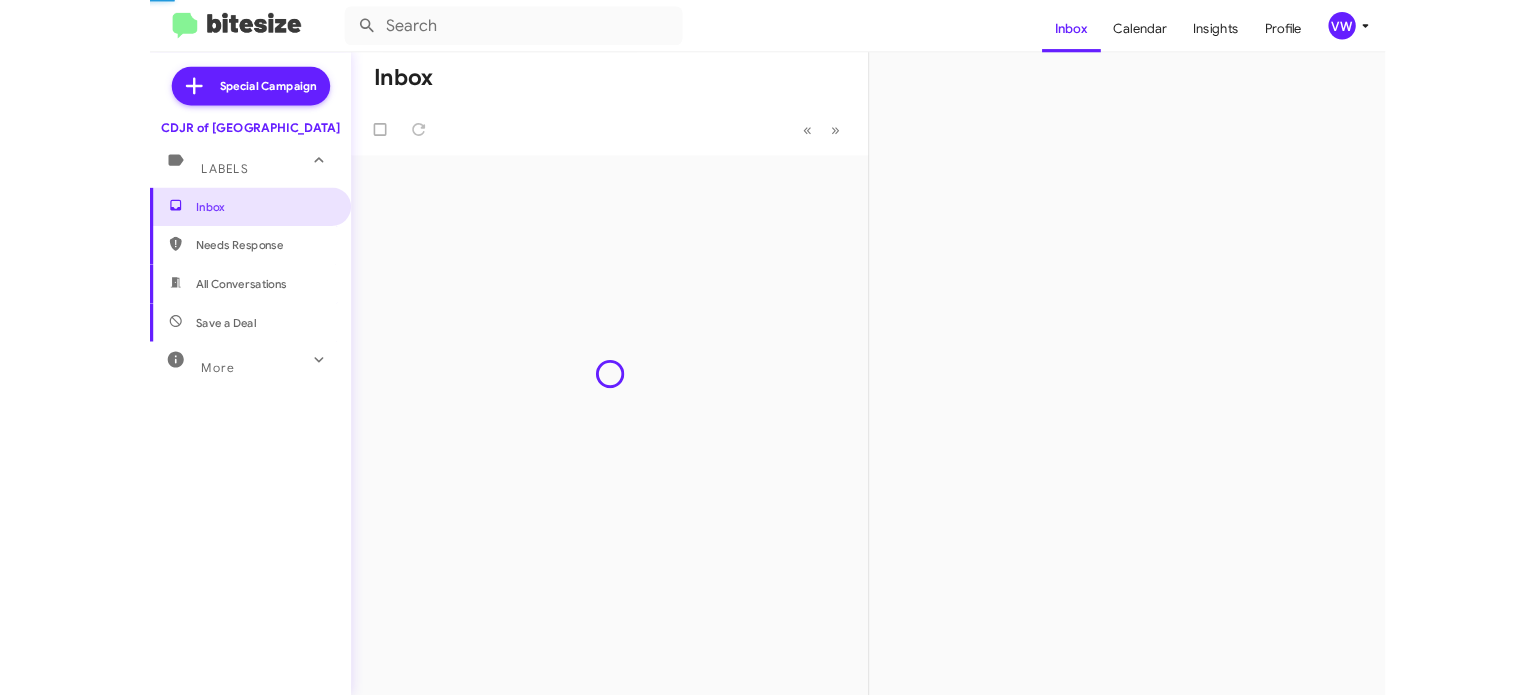 scroll, scrollTop: 0, scrollLeft: 0, axis: both 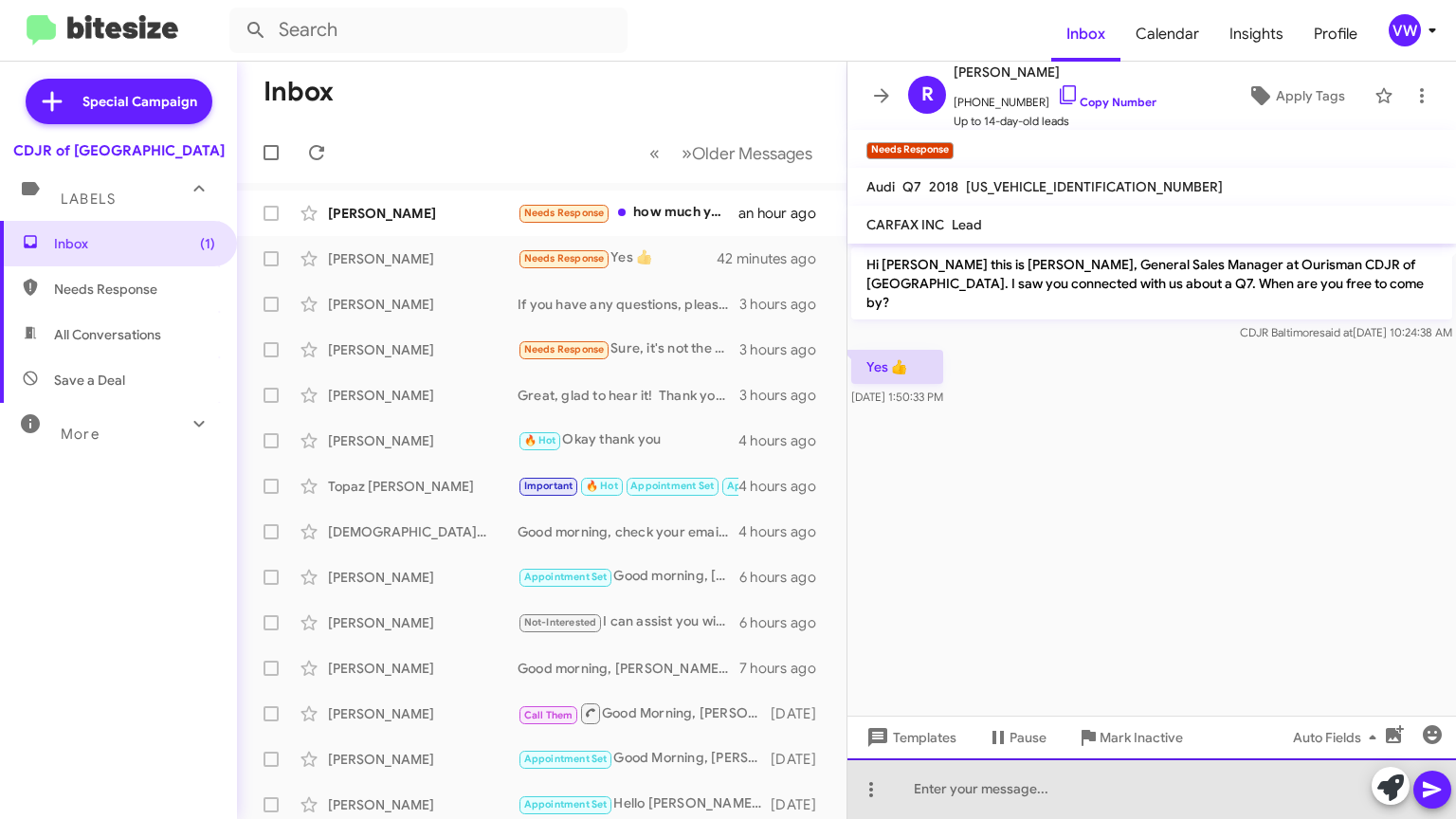 click 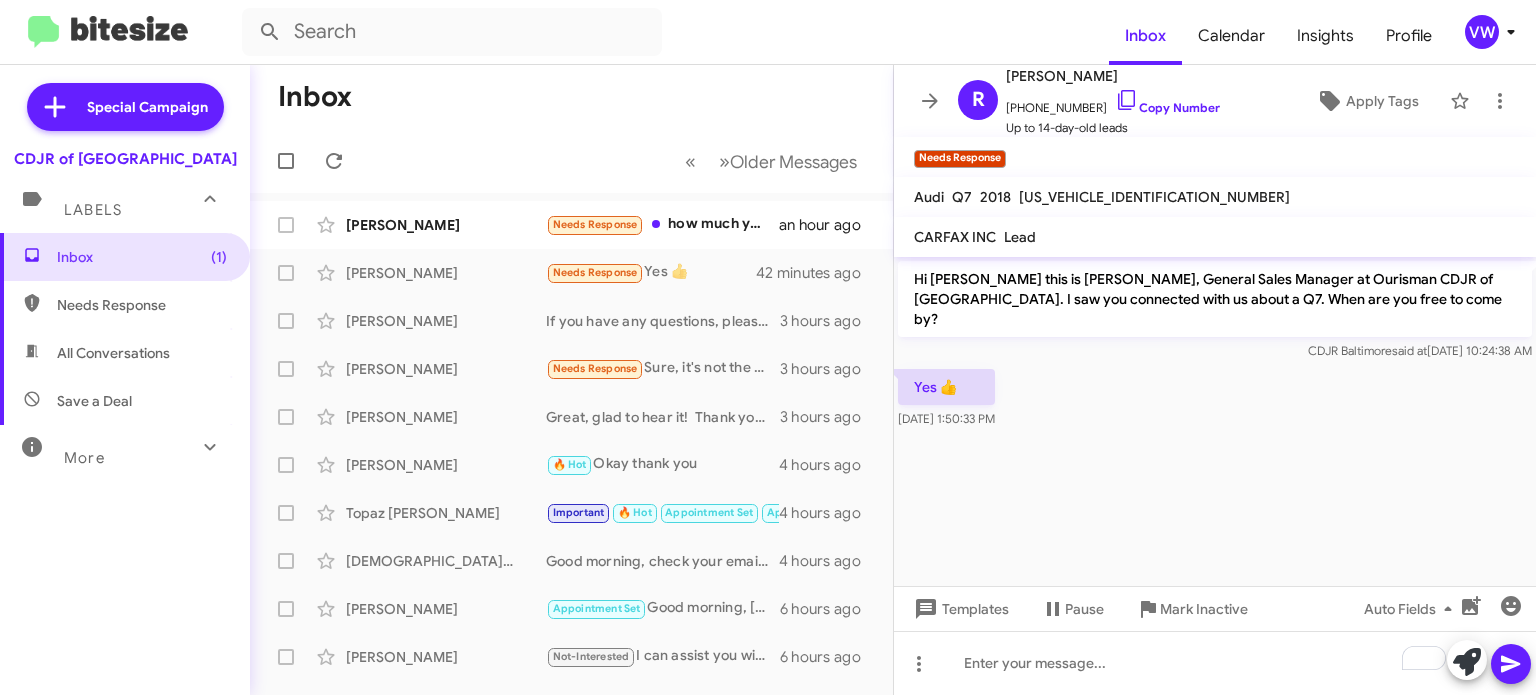 click on "Hi [PERSON_NAME] this is [PERSON_NAME], General Sales Manager at Ourisman CDJR of [GEOGRAPHIC_DATA]. I saw you connected with us about a Q7. When are you free to come by? CDJR Baltimore   said at   [DATE] 10:24:38 AM  Yes 👍    [DATE] 1:50:33 PM" 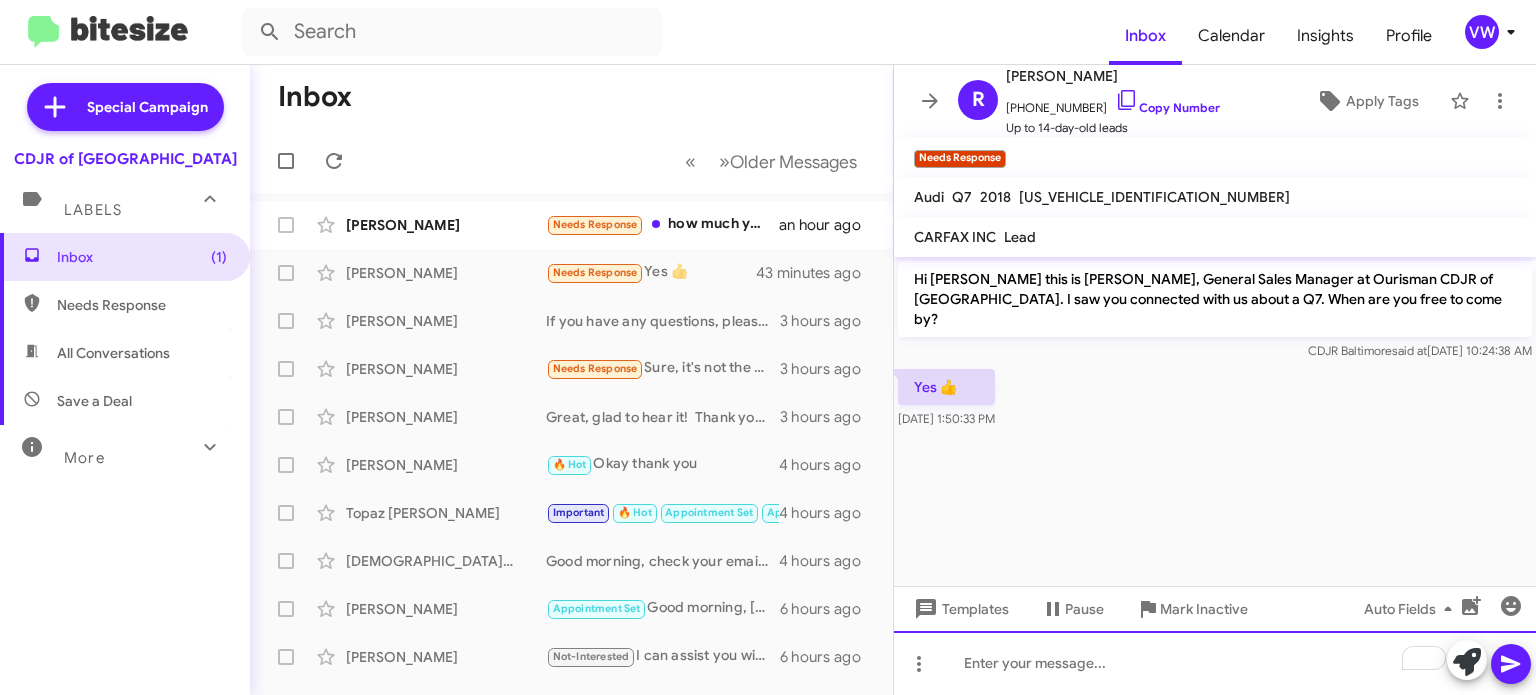 click 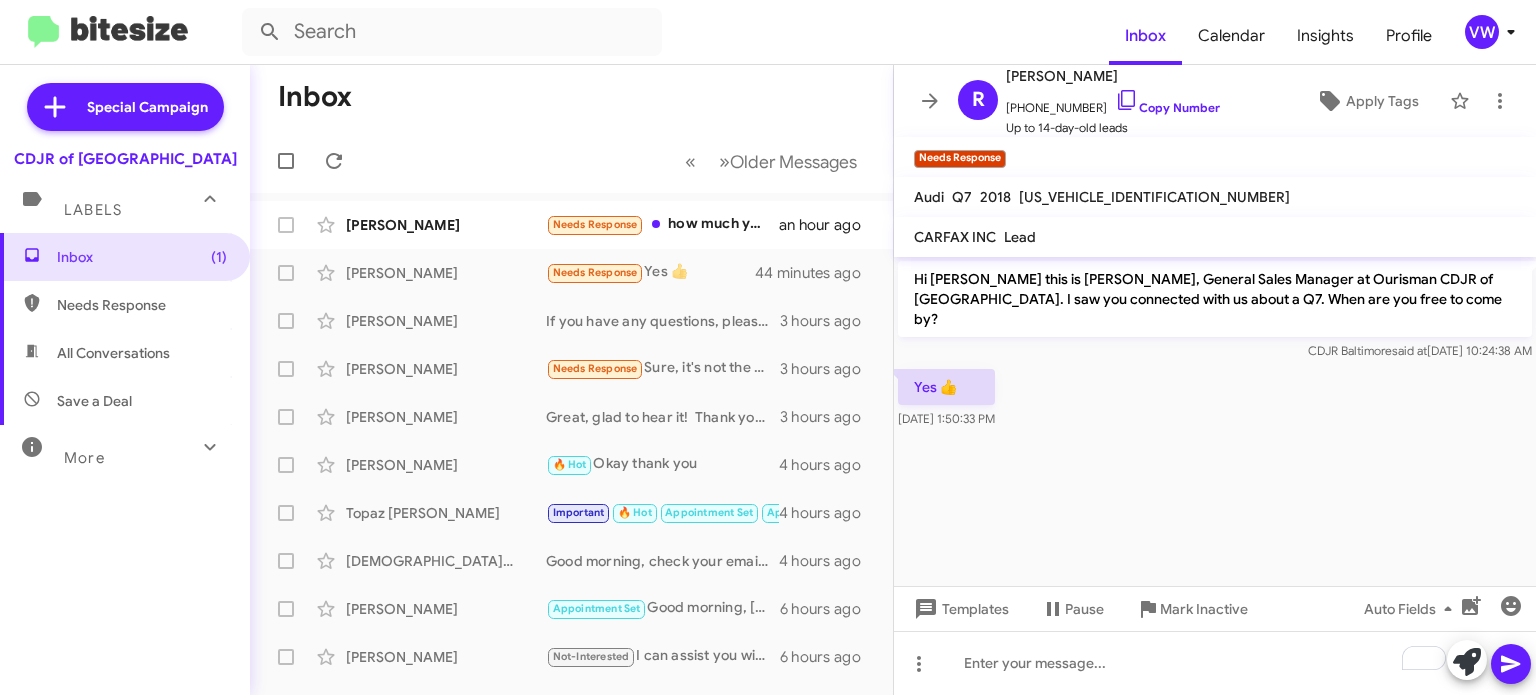 click on "Hi [PERSON_NAME] this is [PERSON_NAME], General Sales Manager at Ourisman CDJR of [GEOGRAPHIC_DATA]. I saw you connected with us about a Q7. When are you free to come by? CDJR Baltimore   said at   [DATE] 10:24:38 AM  Yes 👍    [DATE] 1:50:33 PM" 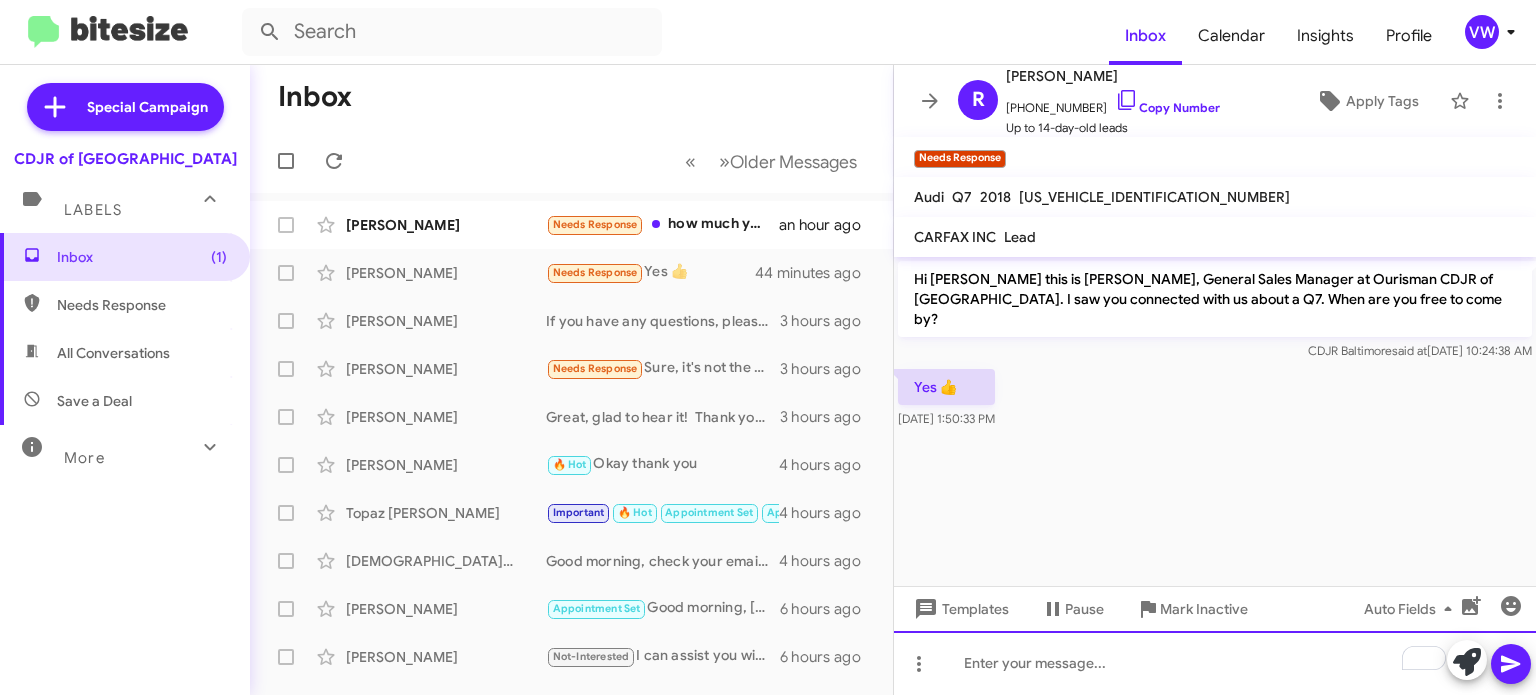 click 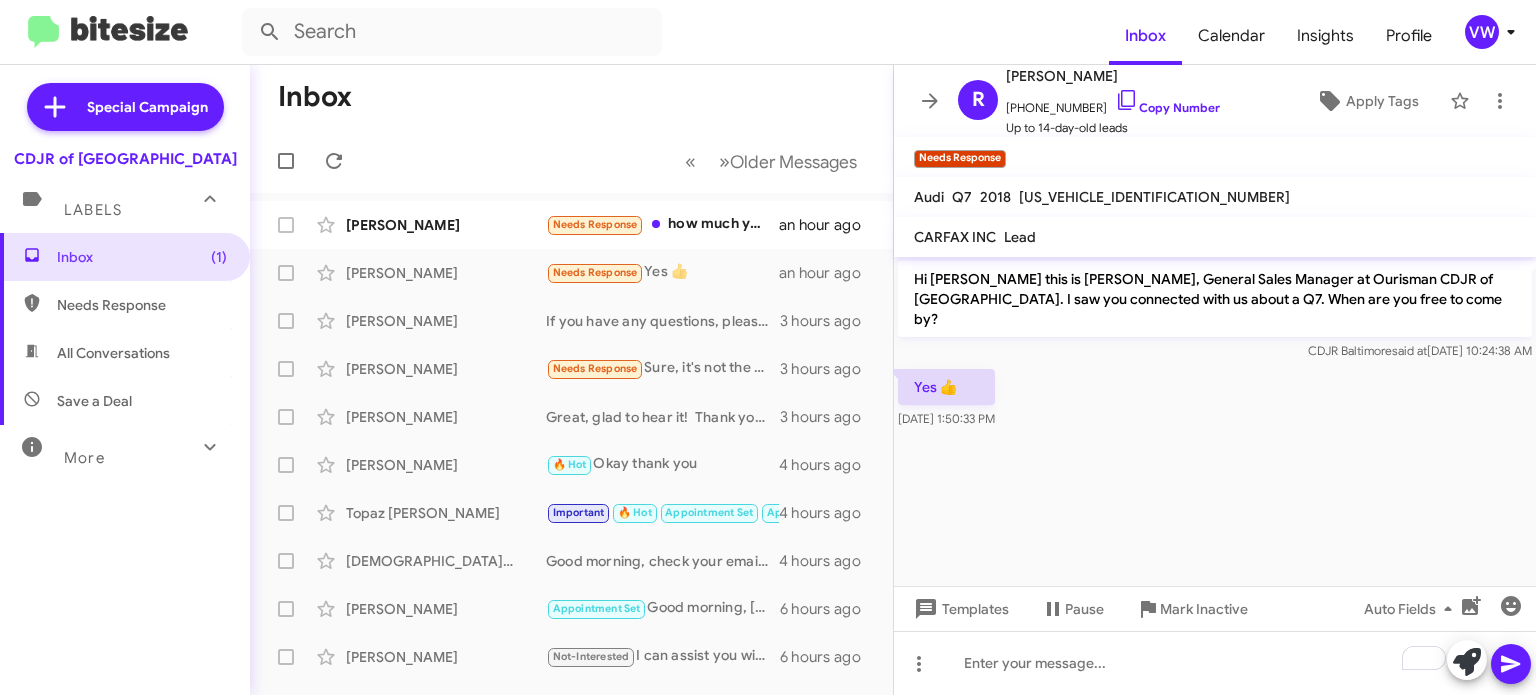 click on "More" at bounding box center [125, 449] 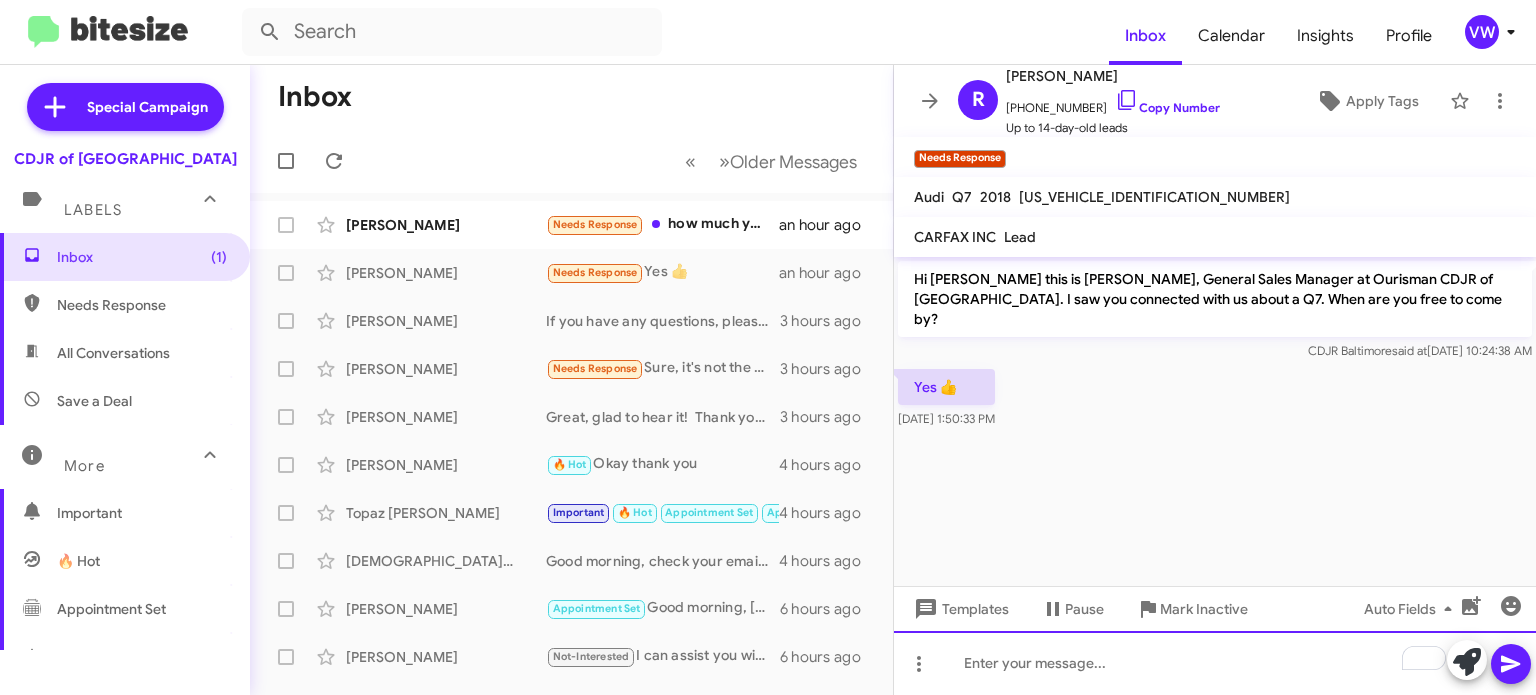 click 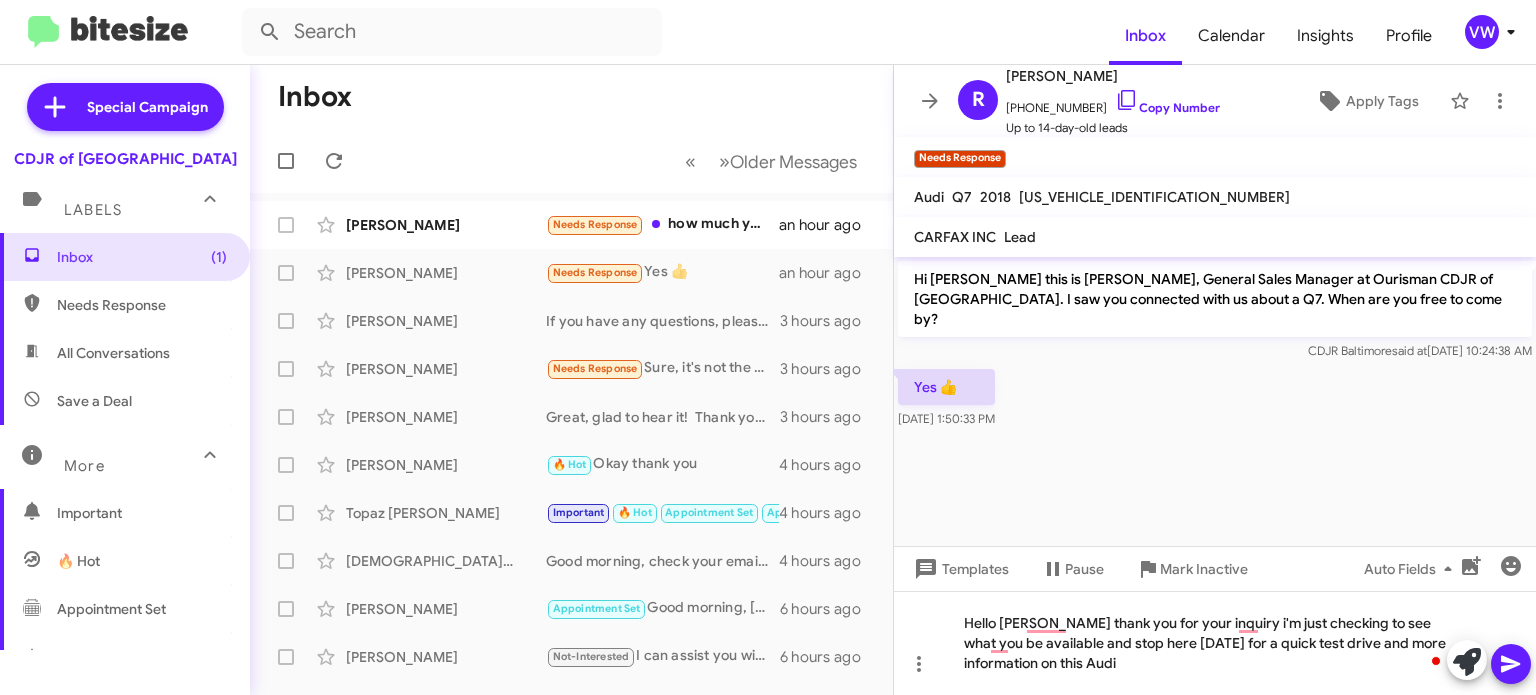 click on "Hi [PERSON_NAME] this is [PERSON_NAME], General Sales Manager at Ourisman CDJR of [GEOGRAPHIC_DATA]. I saw you connected with us about a Q7. When are you free to come by? CDJR Baltimore   said at   [DATE] 10:24:38 AM  Yes 👍    [DATE] 1:50:33 PM" 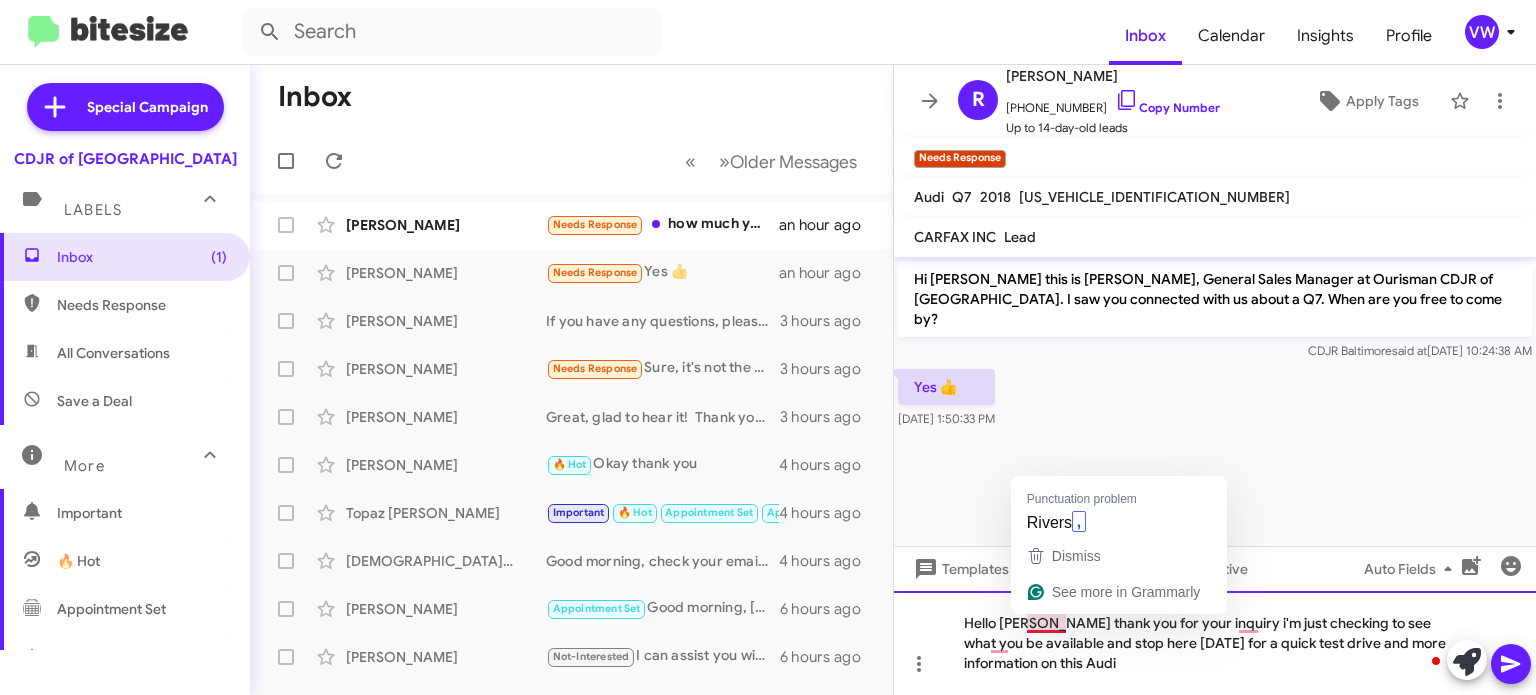 click on "Hello [PERSON_NAME] thank you for your inquiry i'm just checking to see what you be available and stop here [DATE] for a quick test drive and more information on this Audi" 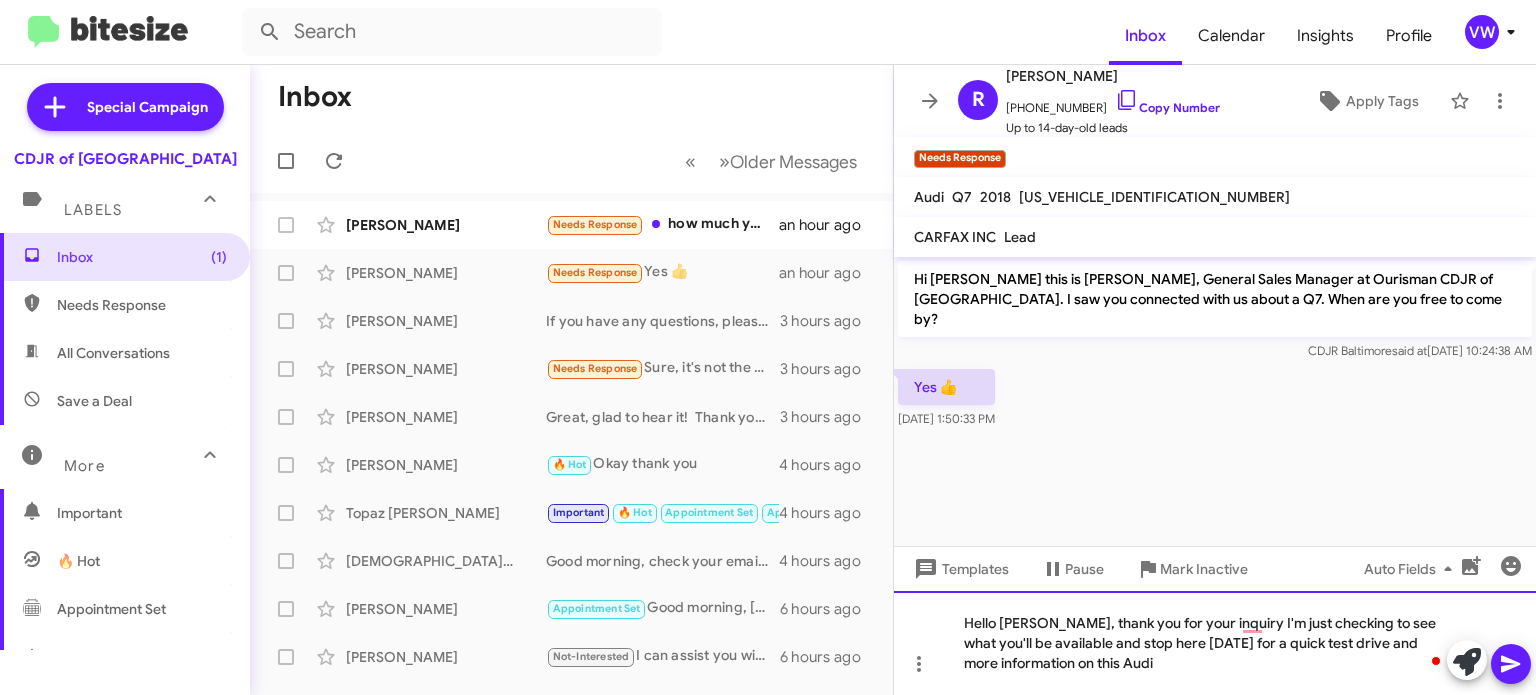 click on "Hello [PERSON_NAME], thank you for your inquiry I'm just checking to see what you'll be available and stop here [DATE] for a quick test drive and more information on this Audi" 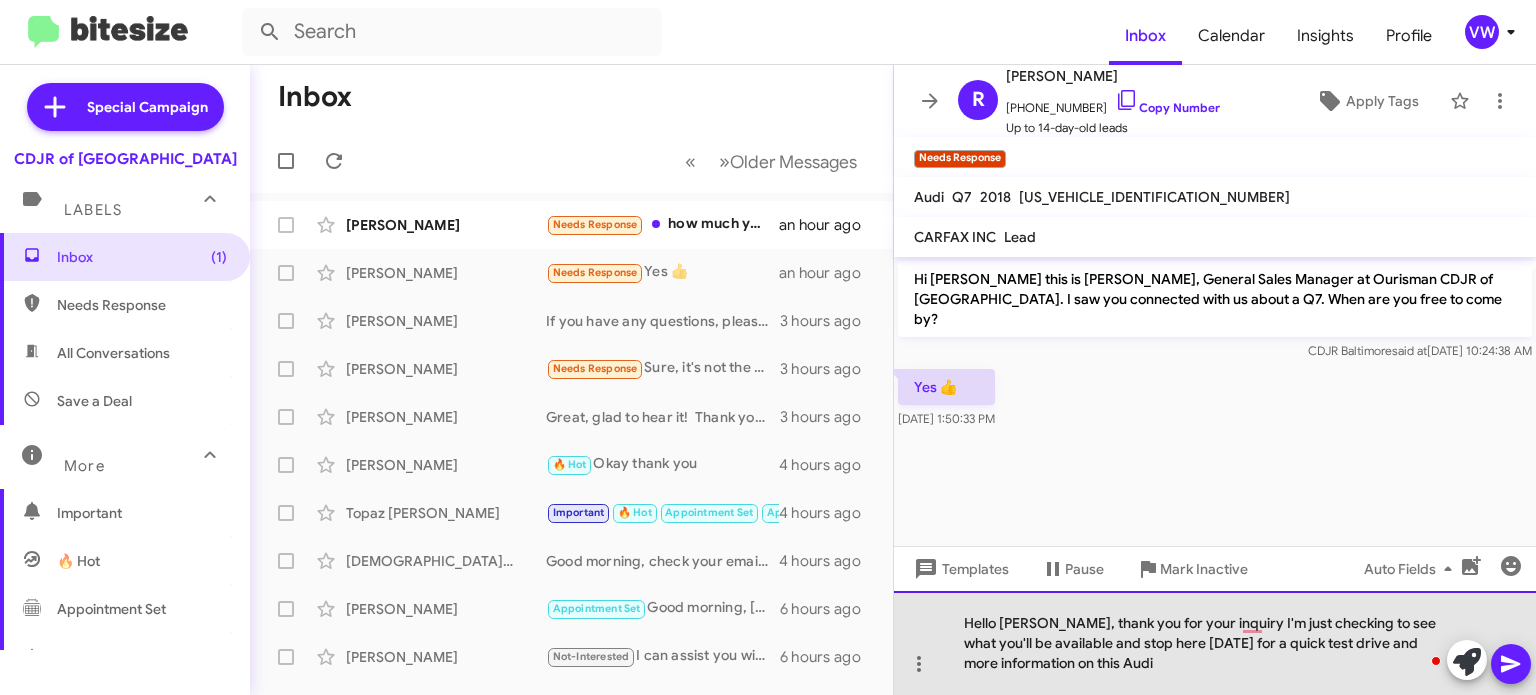 click on "Hello [PERSON_NAME], thank you for your inquiry I'm just checking to see what you'll be available and stop here [DATE] for a quick test drive and more information on this Audi" 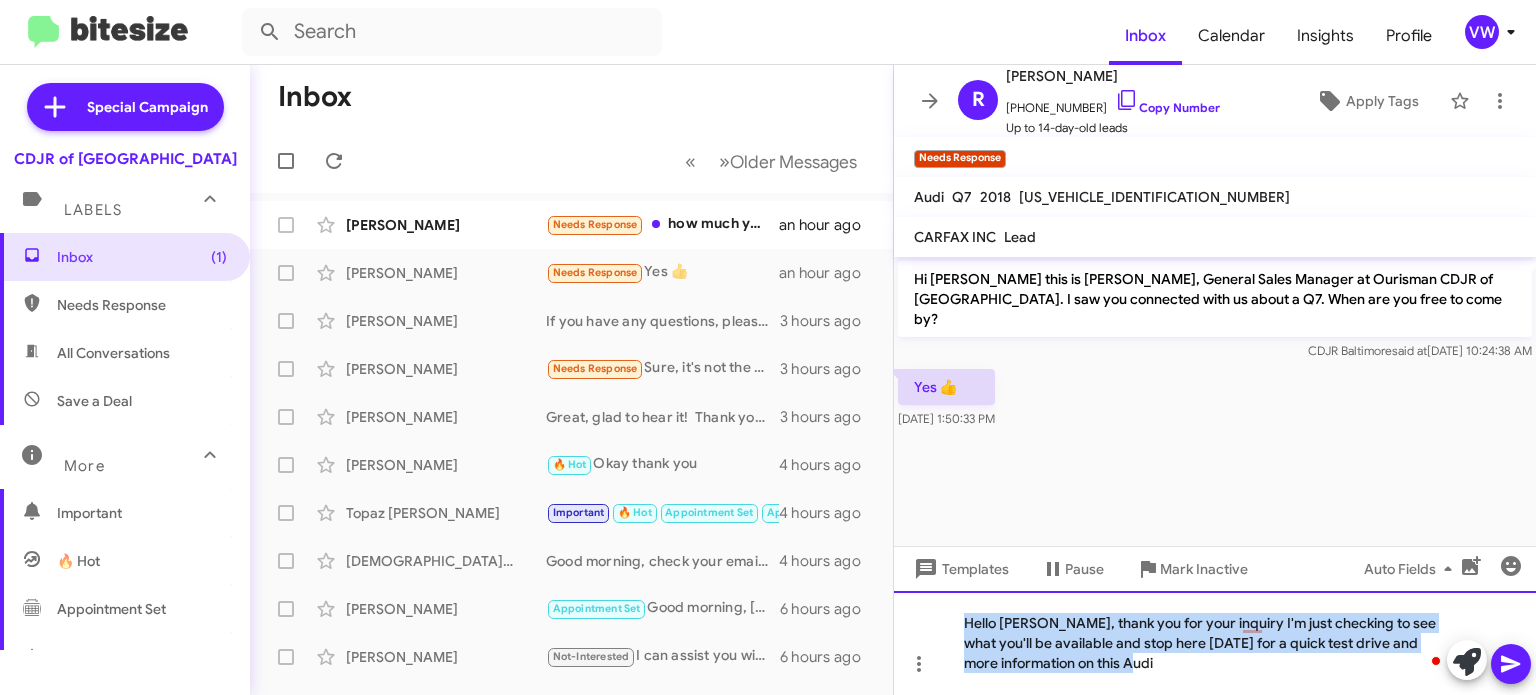 click on "Hello [PERSON_NAME], thank you for your inquiry I'm just checking to see what you'll be available and stop here [DATE] for a quick test drive and more information on this Audi" 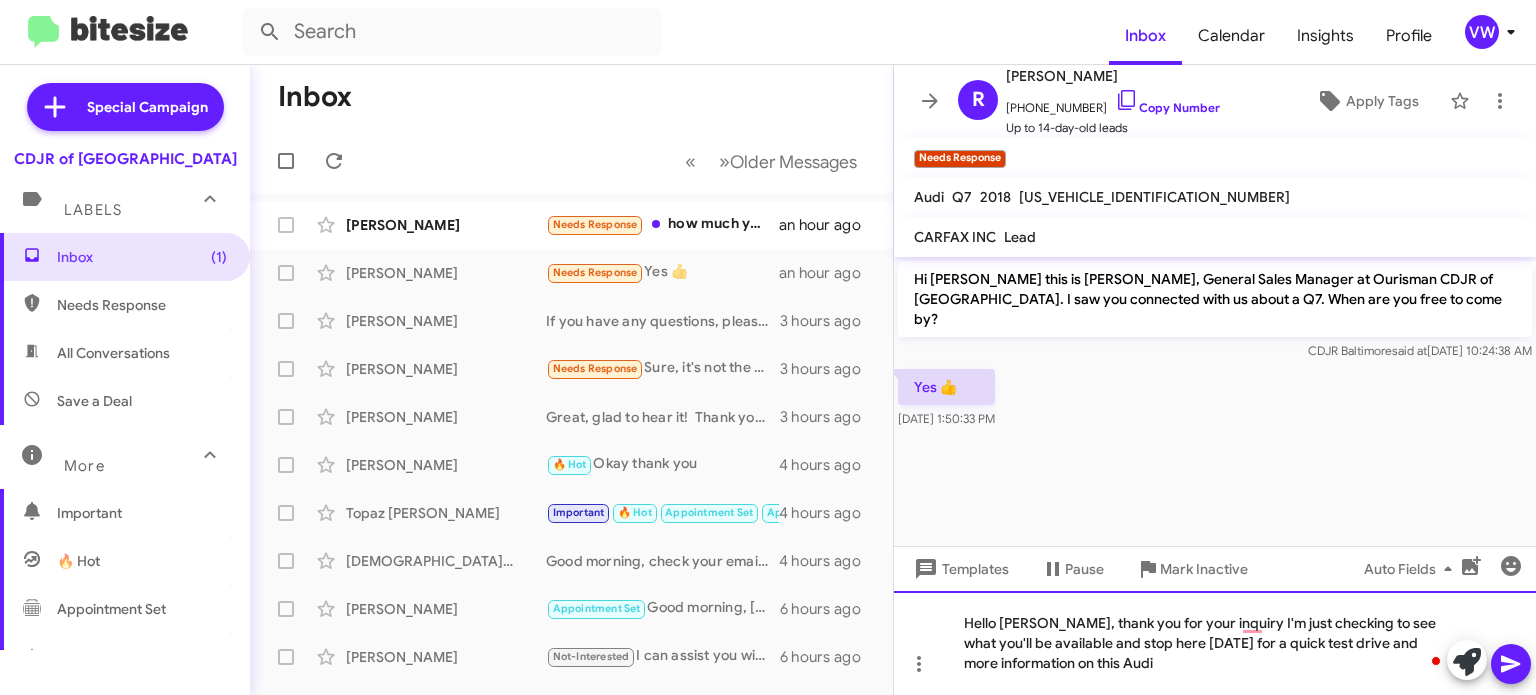 click on "Hello [PERSON_NAME], thank you for your inquiry I'm just checking to see what you'll be available and stop here [DATE] for a quick test drive and more information on this Audi" 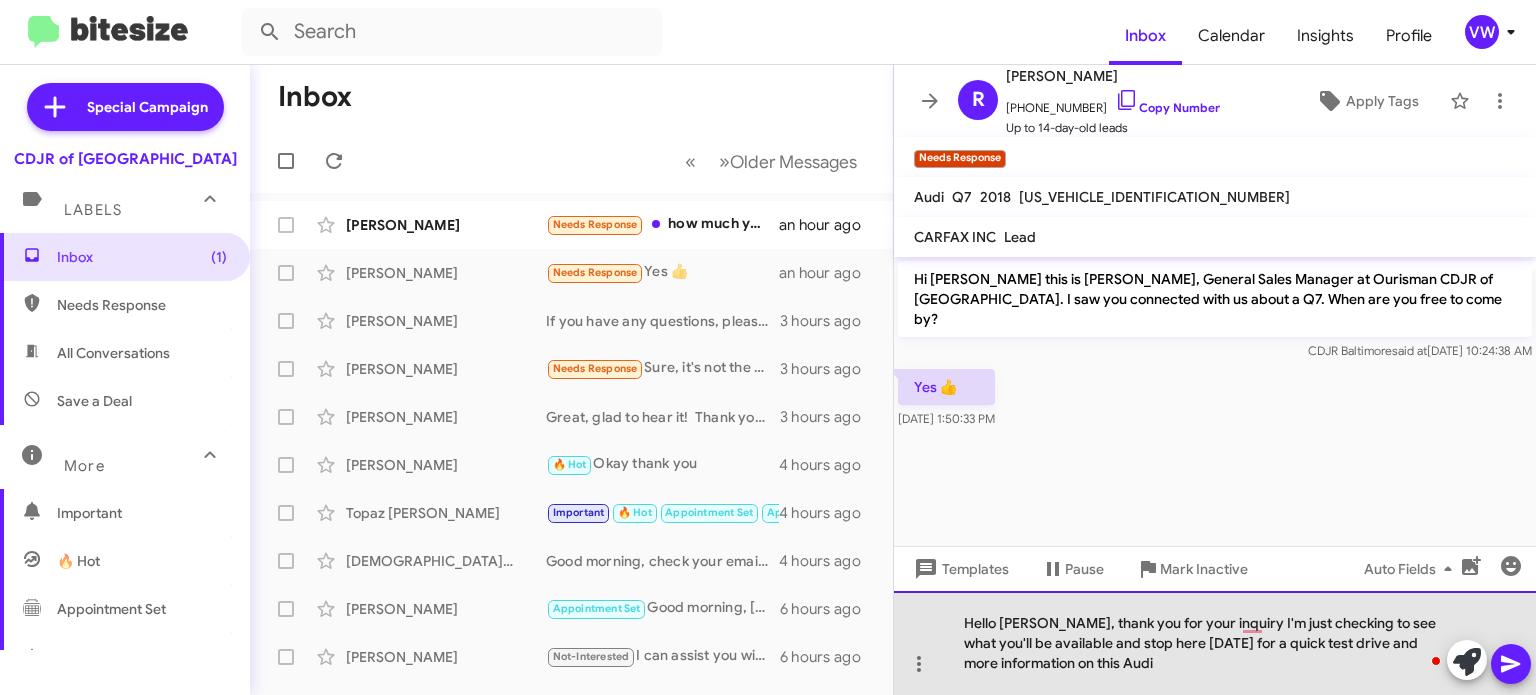 click on "Hello [PERSON_NAME], thank you for your inquiry I'm just checking to see what you'll be available and stop here [DATE] for a quick test drive and more information on this Audi" 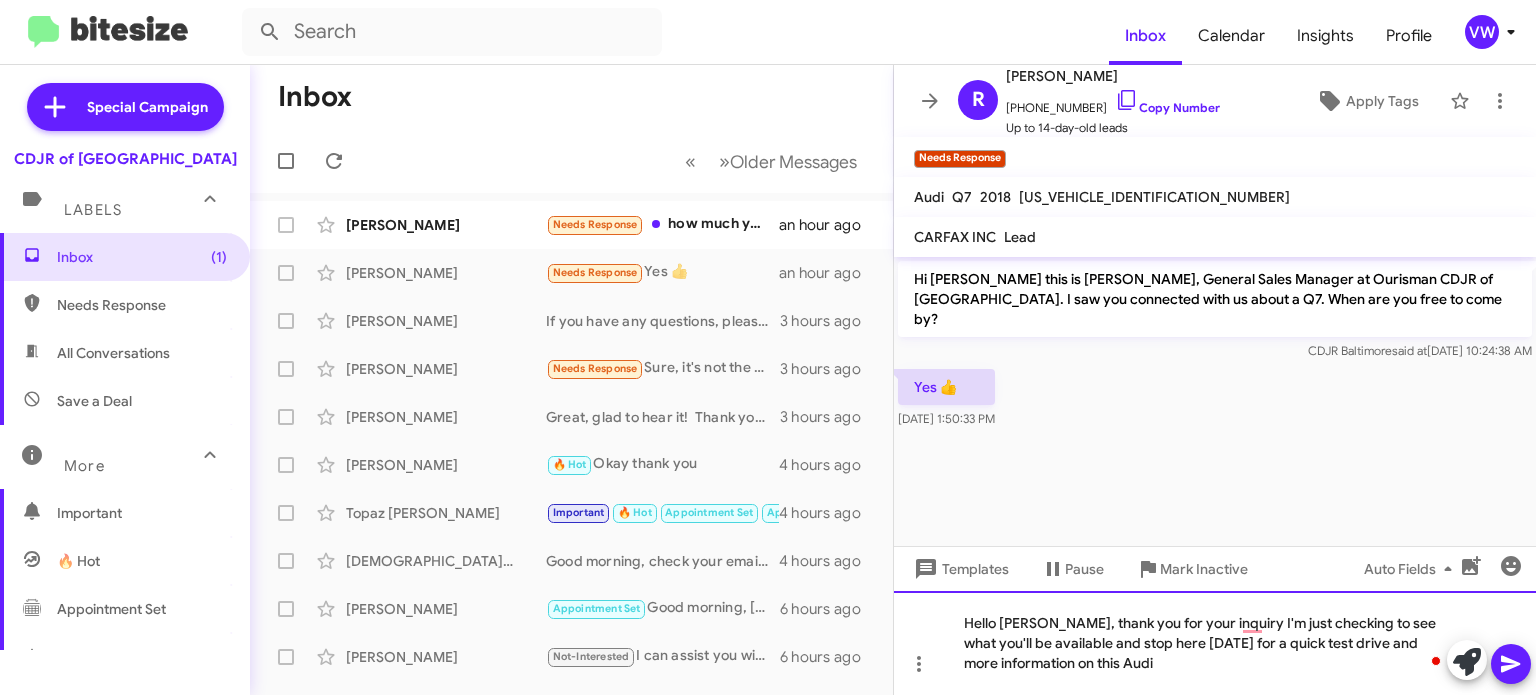 click on "Hello [PERSON_NAME], thank you for your inquiry I'm just checking to see what you'll be available and stop here [DATE] for a quick test drive and more information on this Audi" 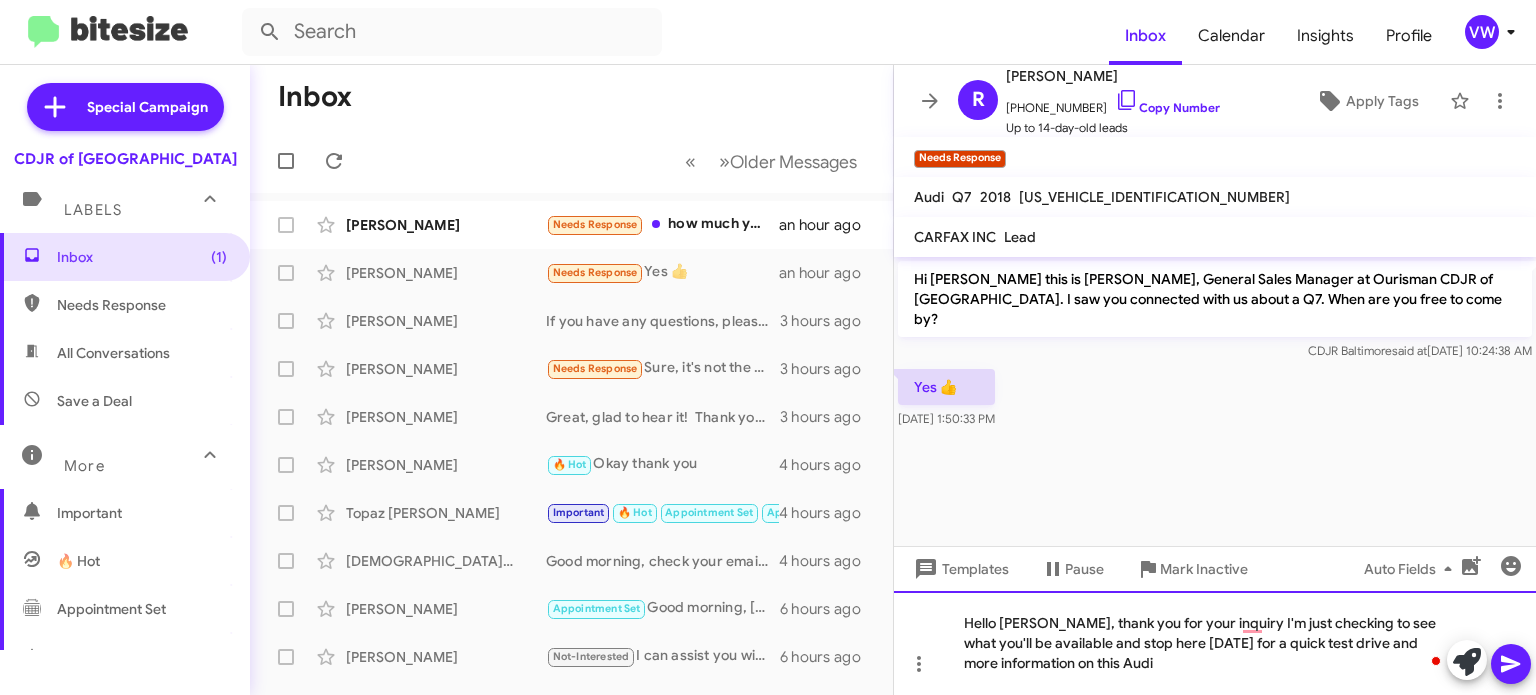 click on "Hello [PERSON_NAME], thank you for your inquiry I'm just checking to see what you'll be available and stop here [DATE] for a quick test drive and more information on this Audi" 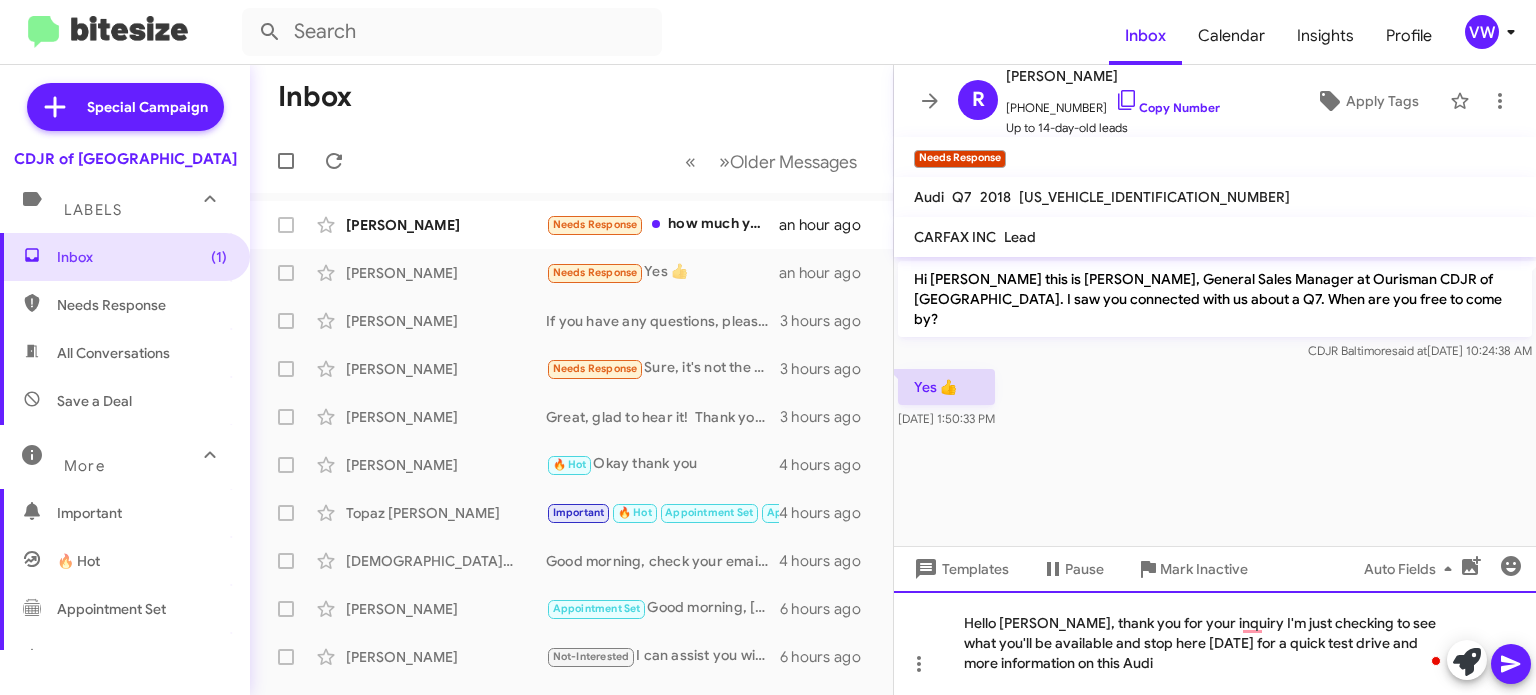 click on "Hello [PERSON_NAME], thank you for your inquiry I'm just checking to see what you'll be available and stop here [DATE] for a quick test drive and more information on this Audi" 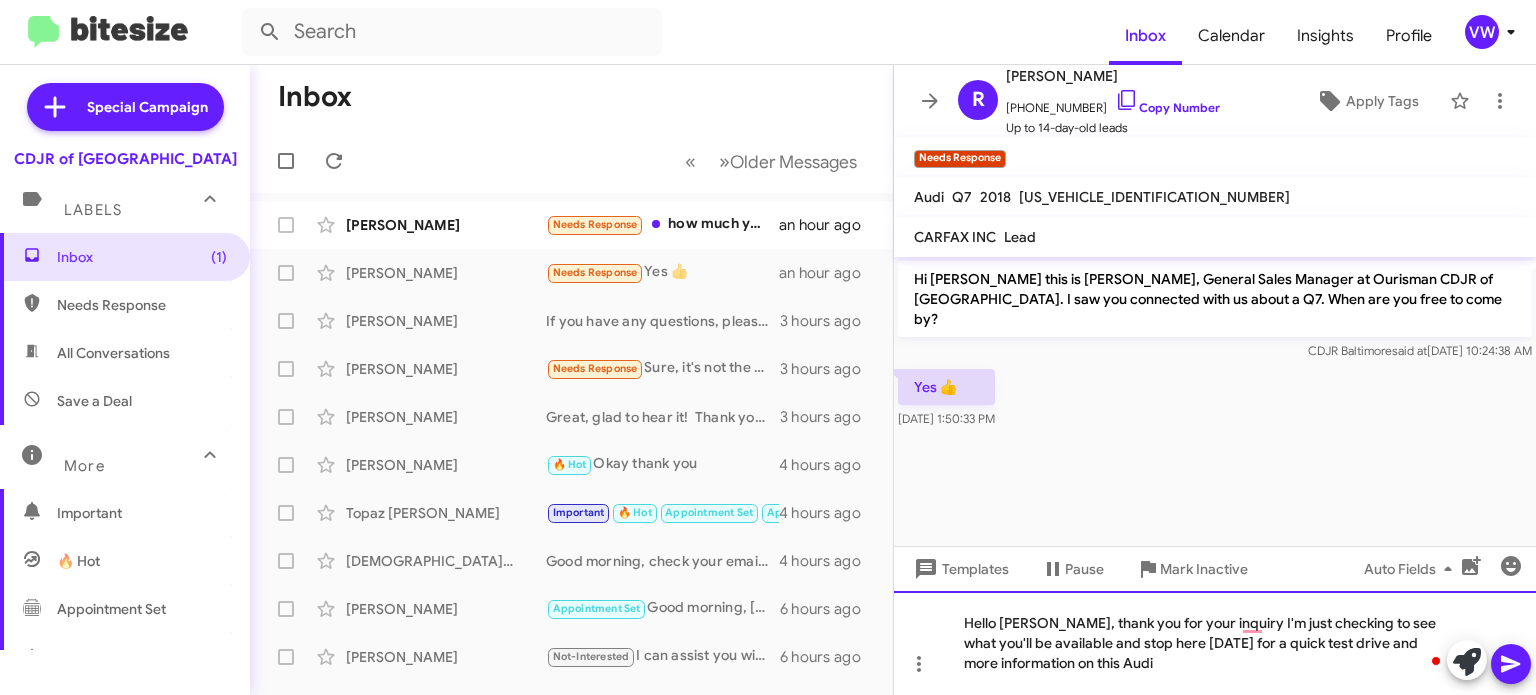click on "Hello [PERSON_NAME], thank you for your inquiry I'm just checking to see what you'll be available and stop here [DATE] for a quick test drive and more information on this Audi" 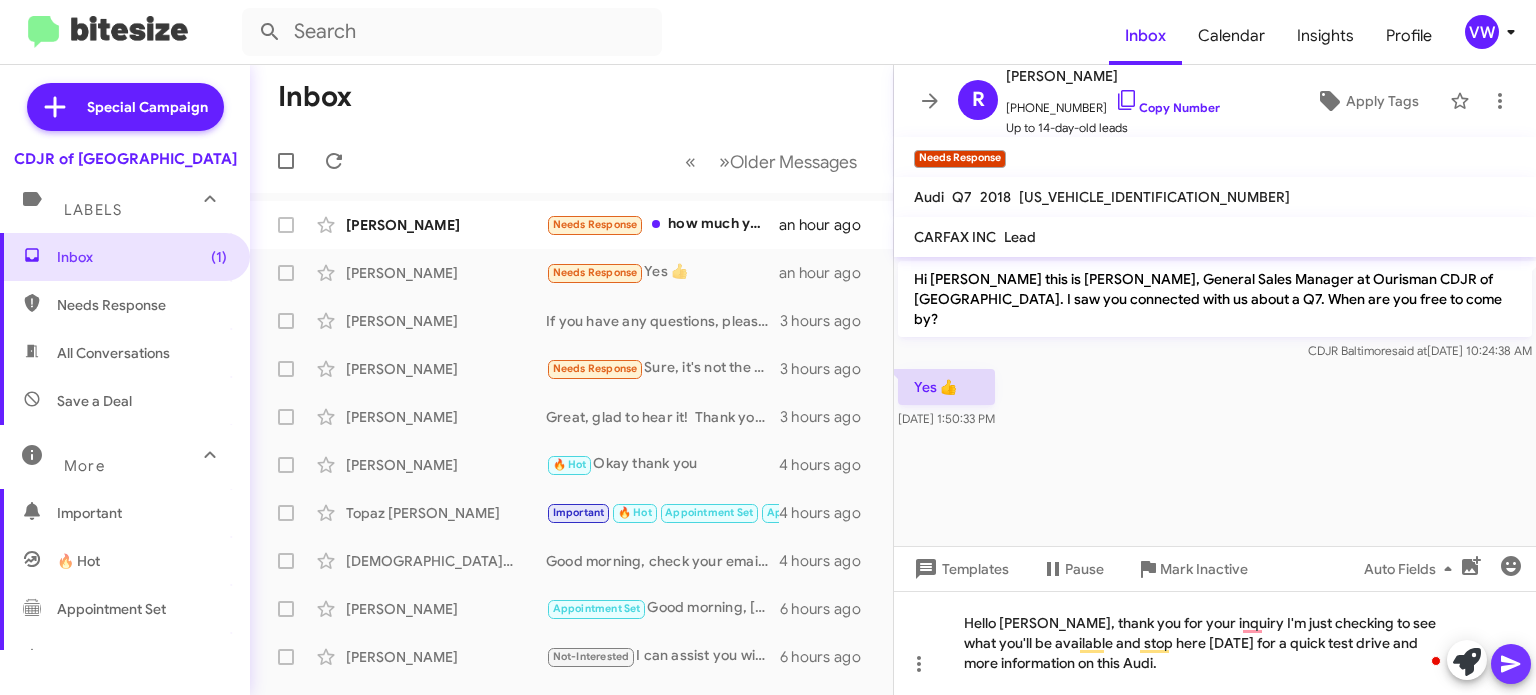 click 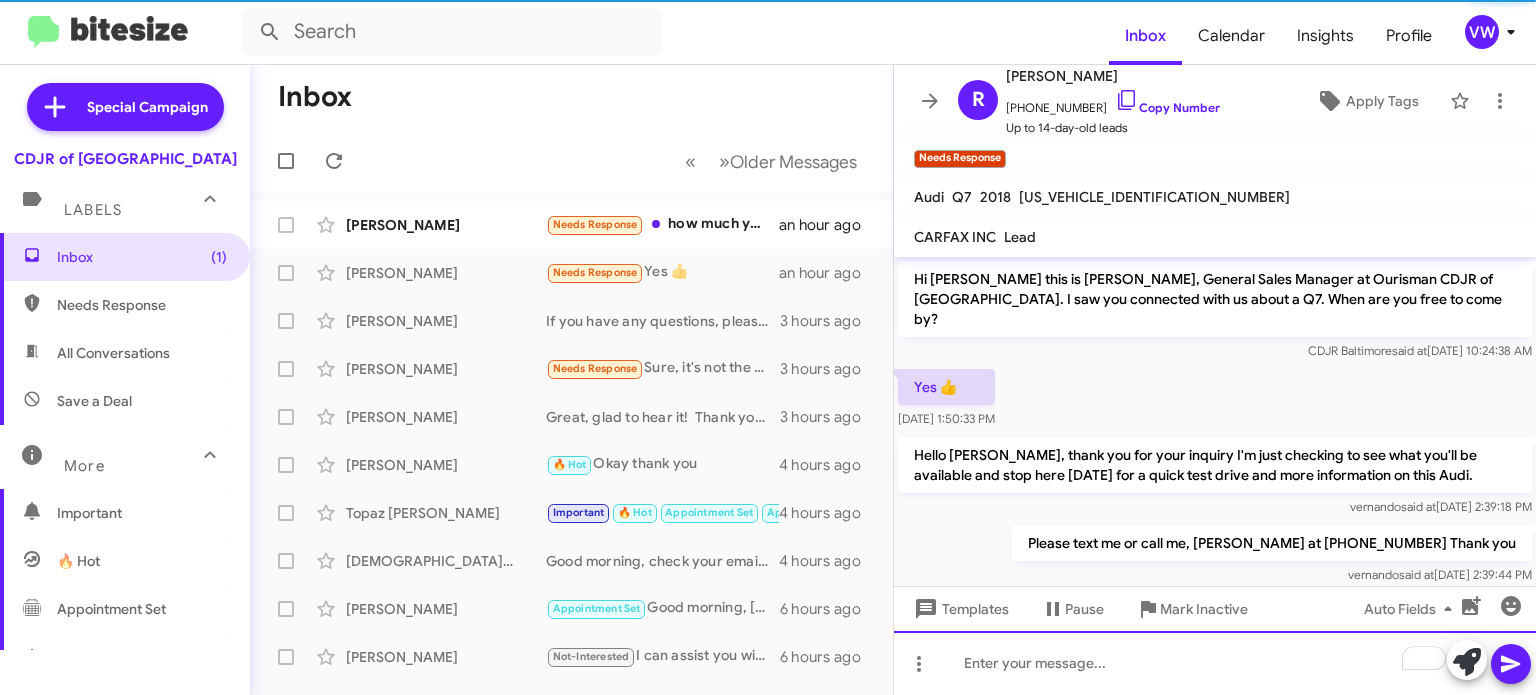 scroll, scrollTop: 2, scrollLeft: 0, axis: vertical 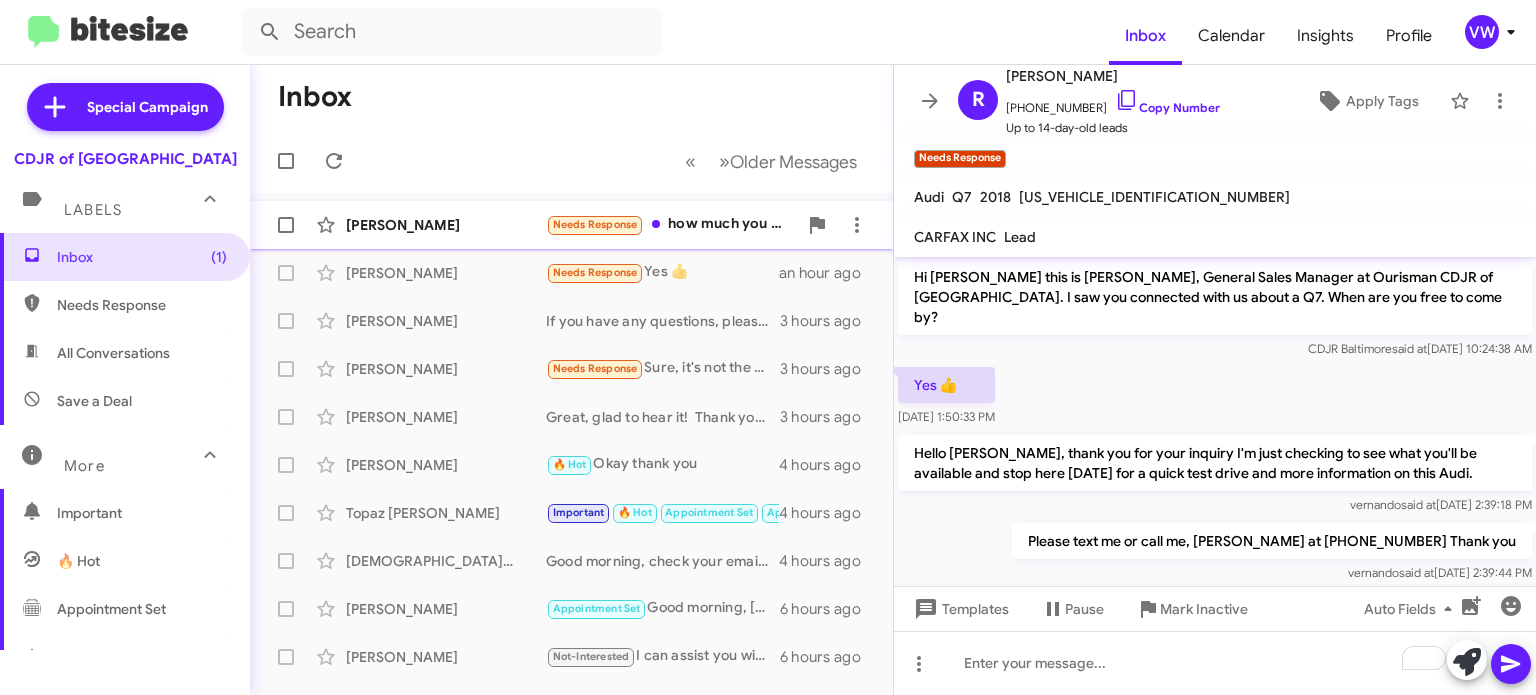 click on "Needs Response" 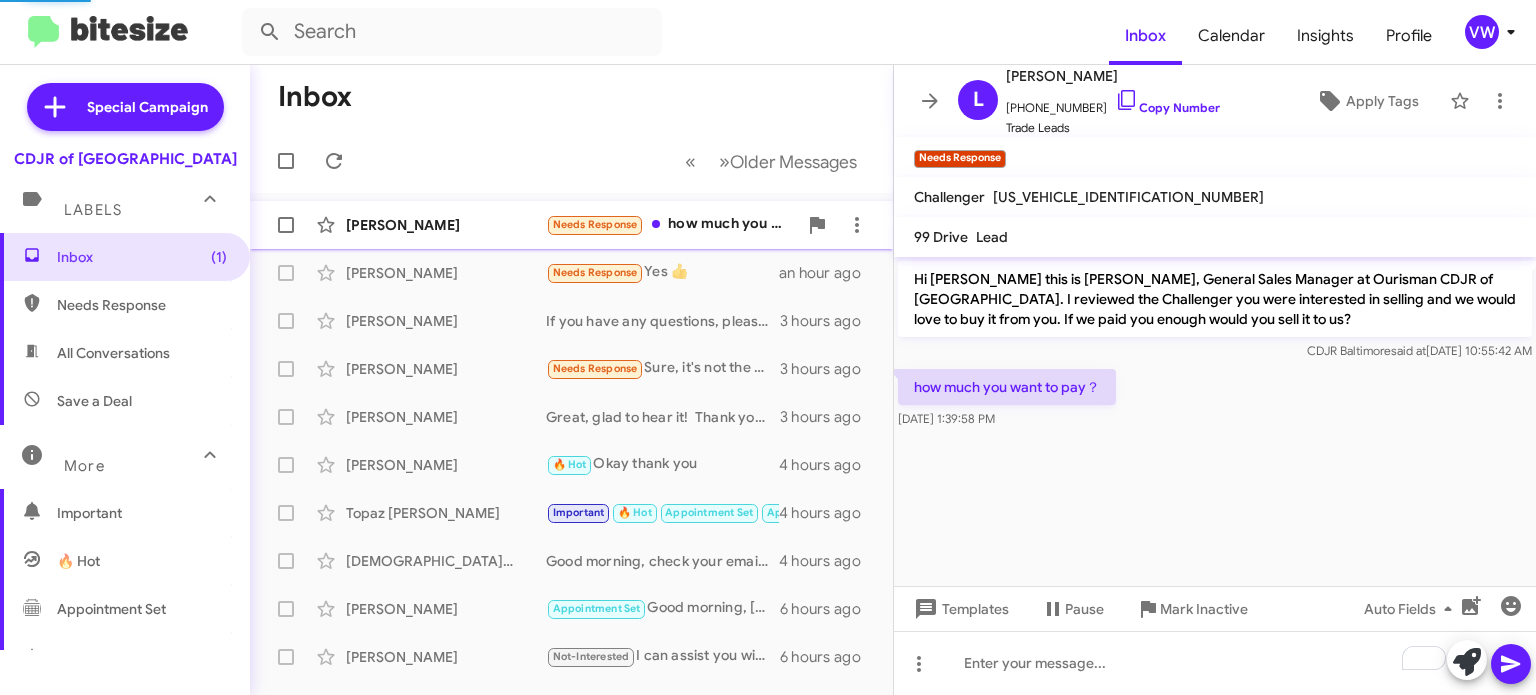 scroll, scrollTop: 0, scrollLeft: 0, axis: both 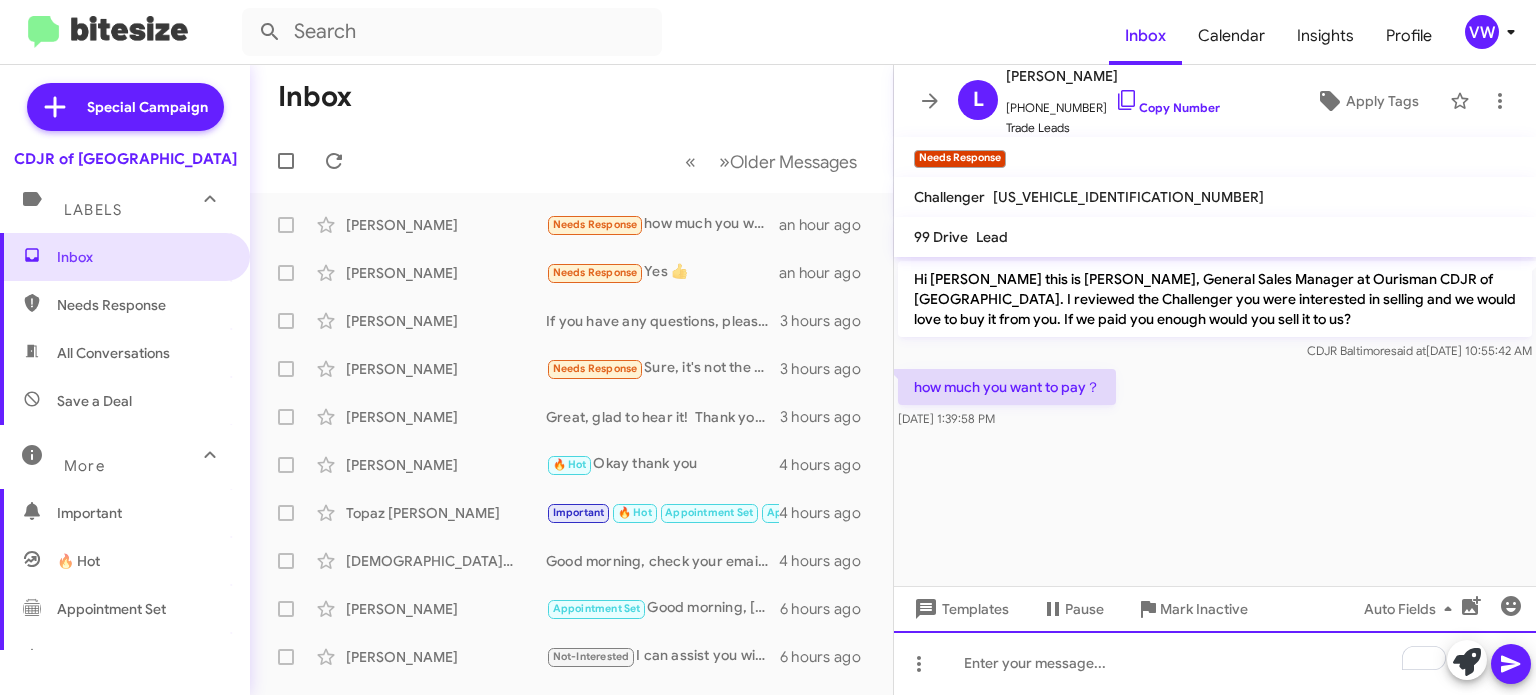 click 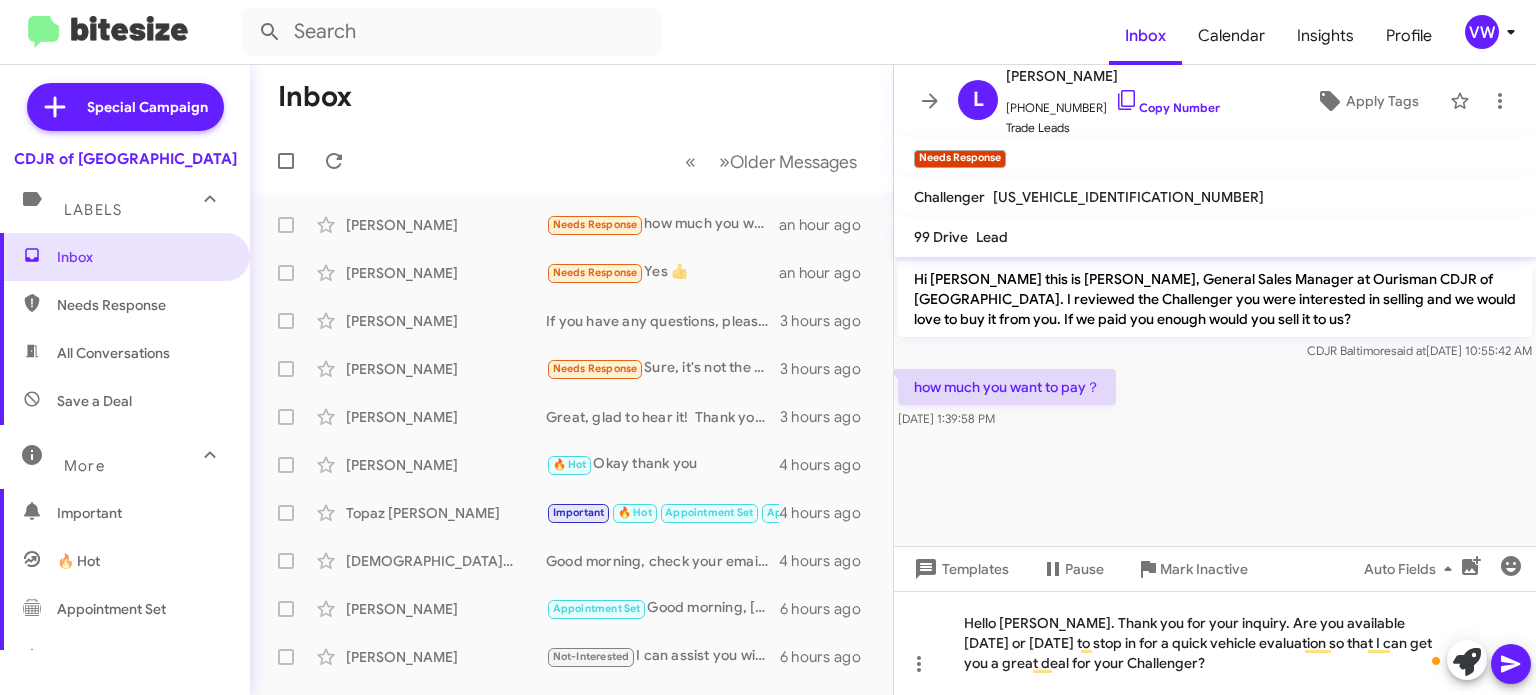 click 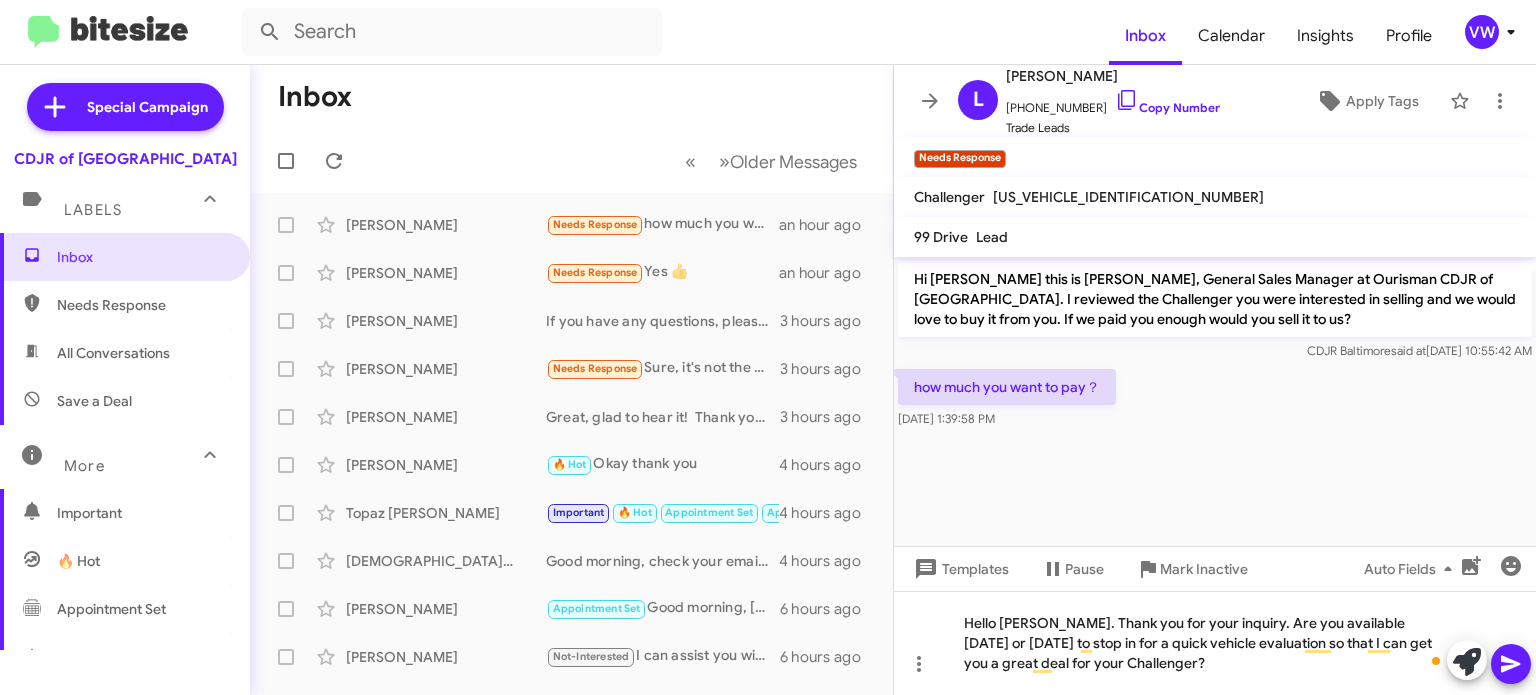 click 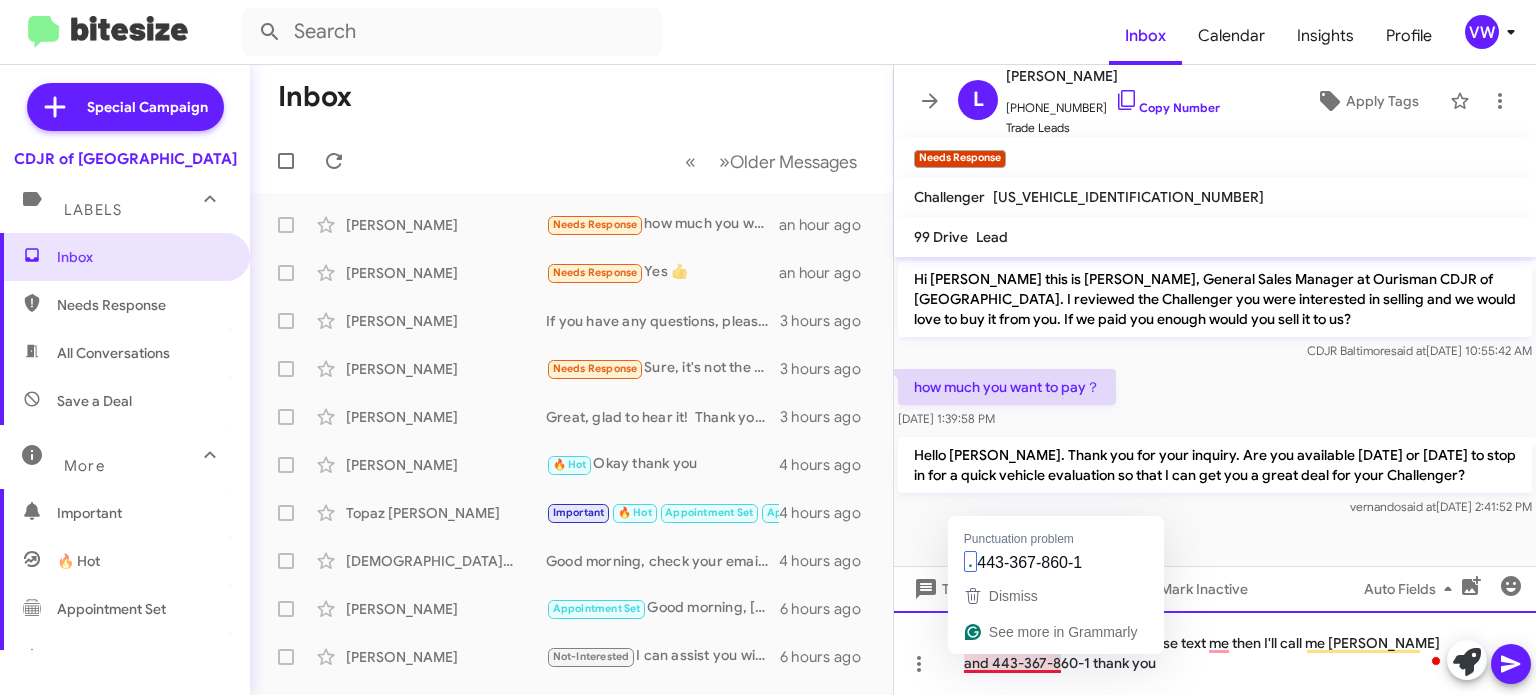 click on "If you have any questions, please text me then I'll call me [PERSON_NAME] and 443-367-860-1 thank you" 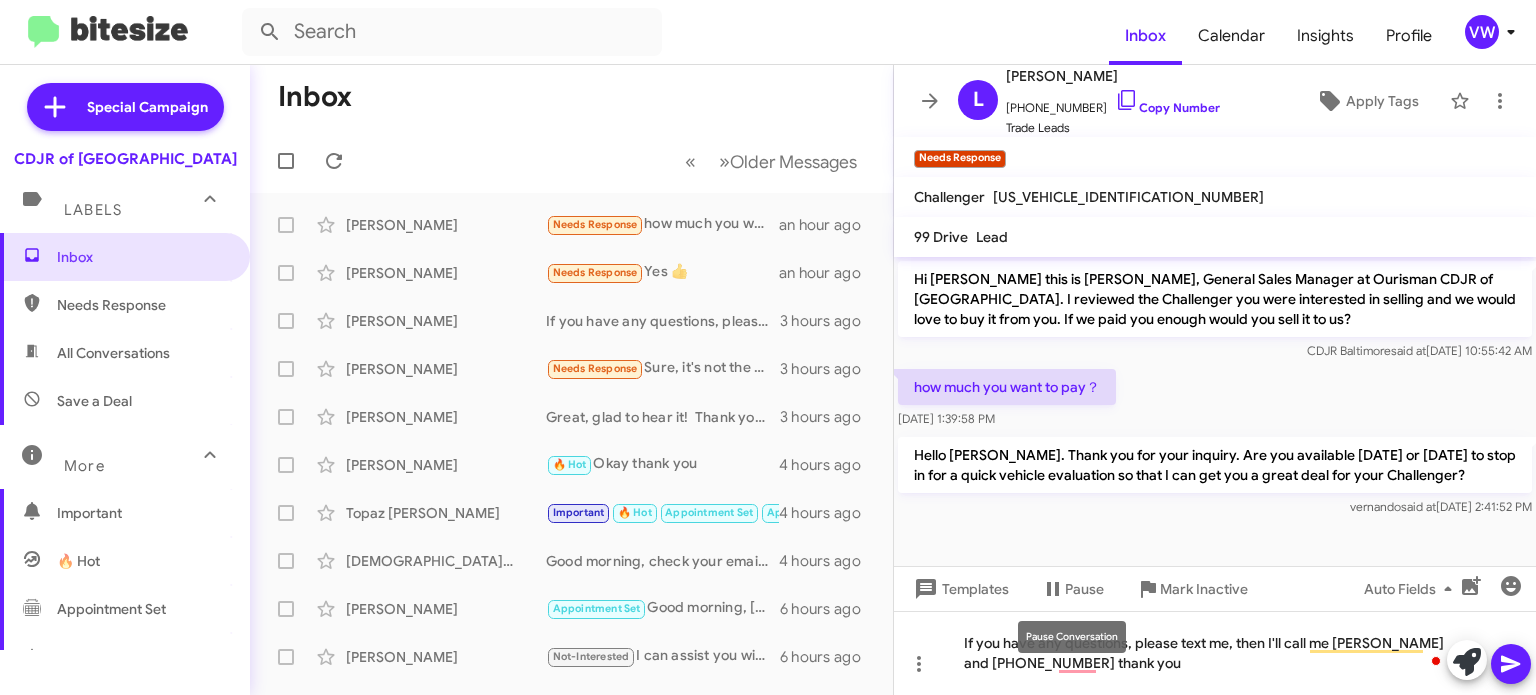 click on "Pause Conversation" at bounding box center [1072, 637] 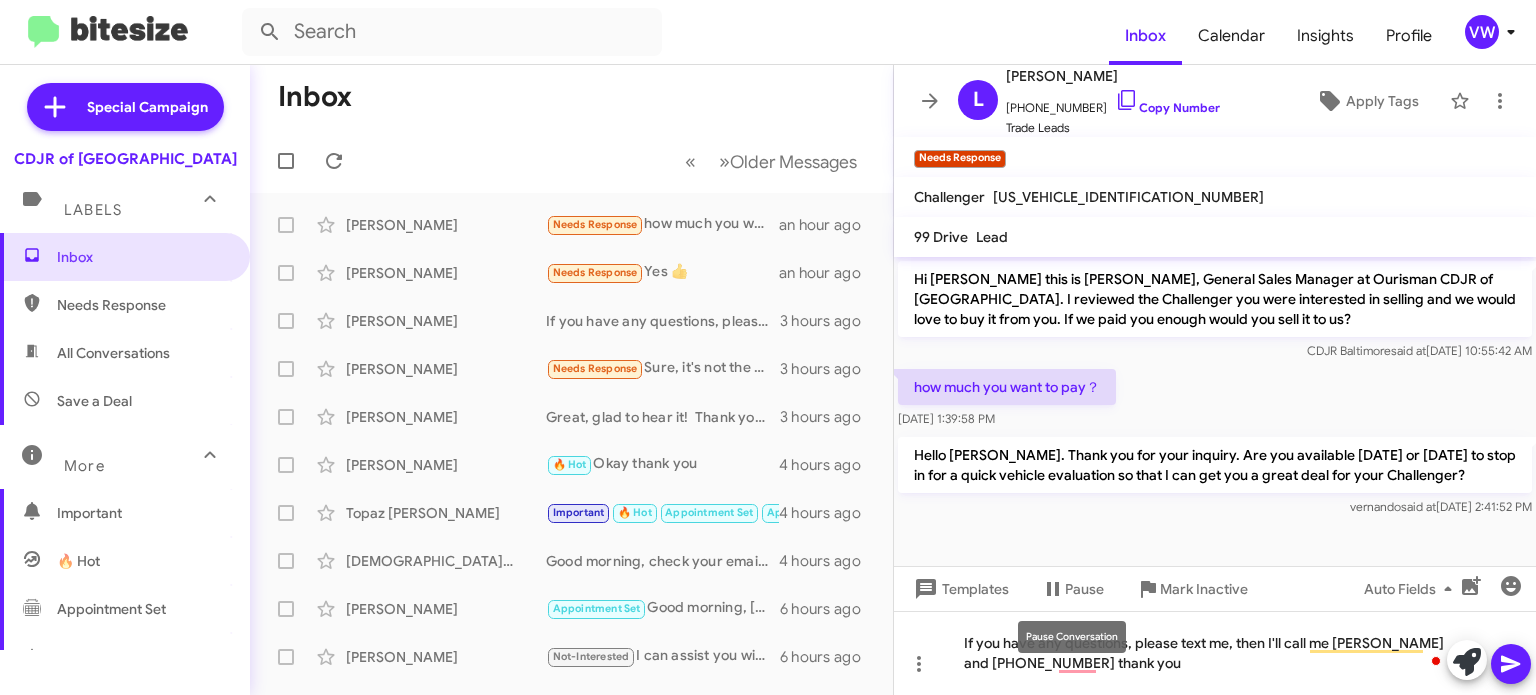 click on "Pause Conversation" at bounding box center [1072, 637] 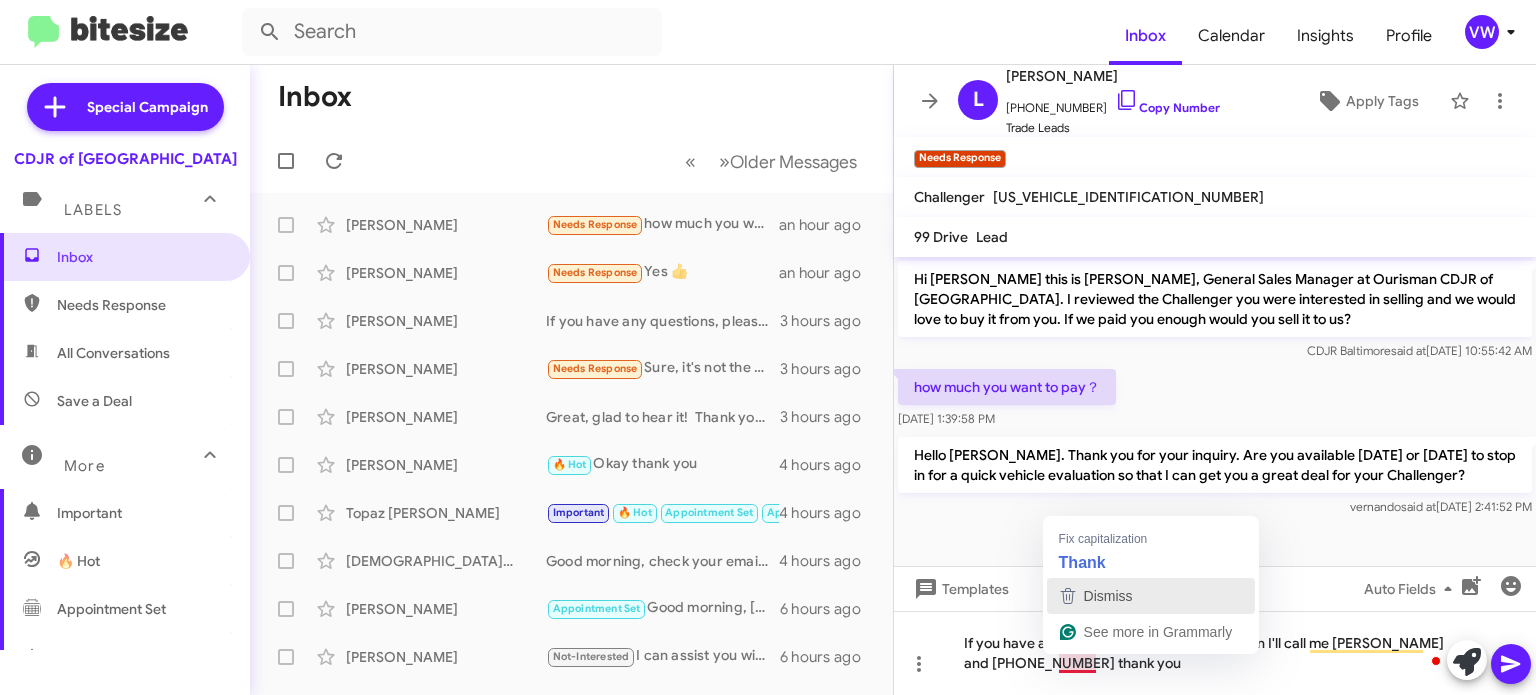 click 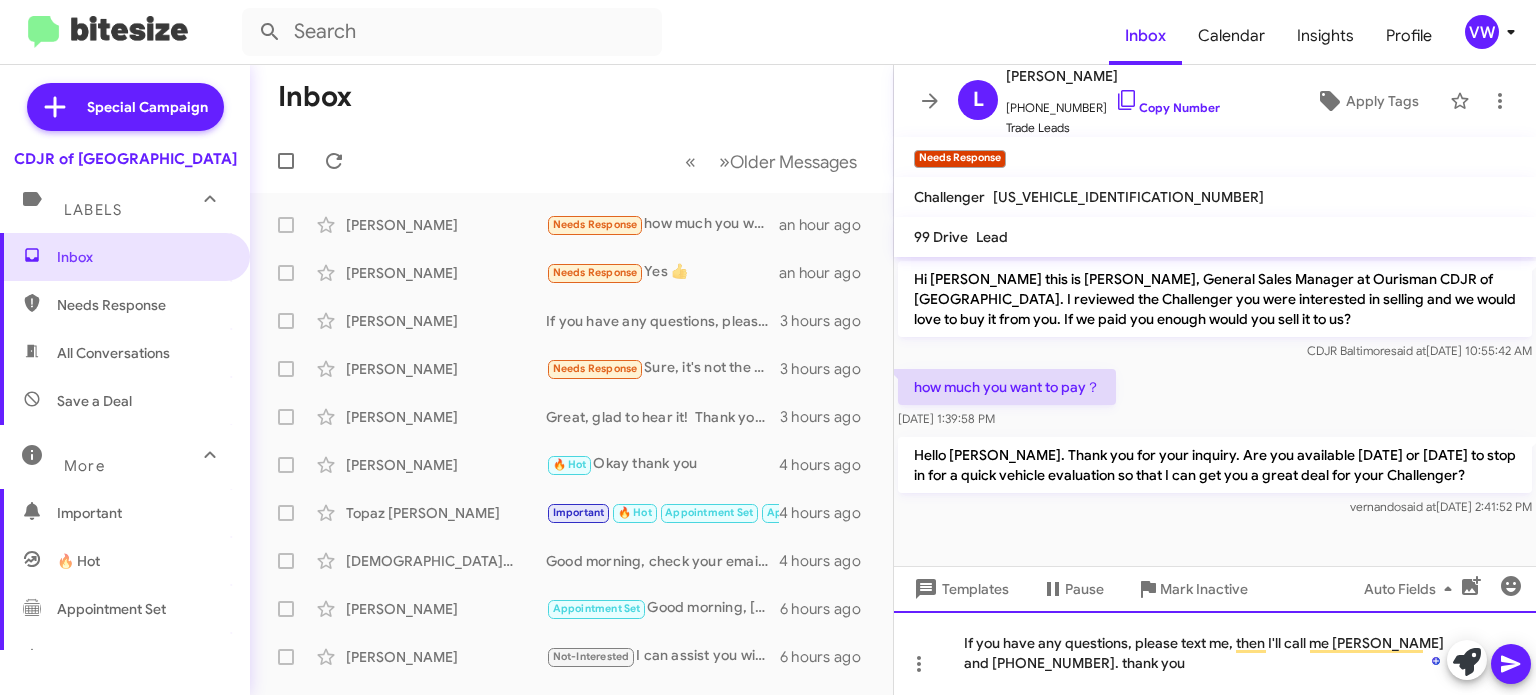 click on "If you have any questions, please text me, then I'll call me [PERSON_NAME] and [PHONE_NUMBER]. thank you" 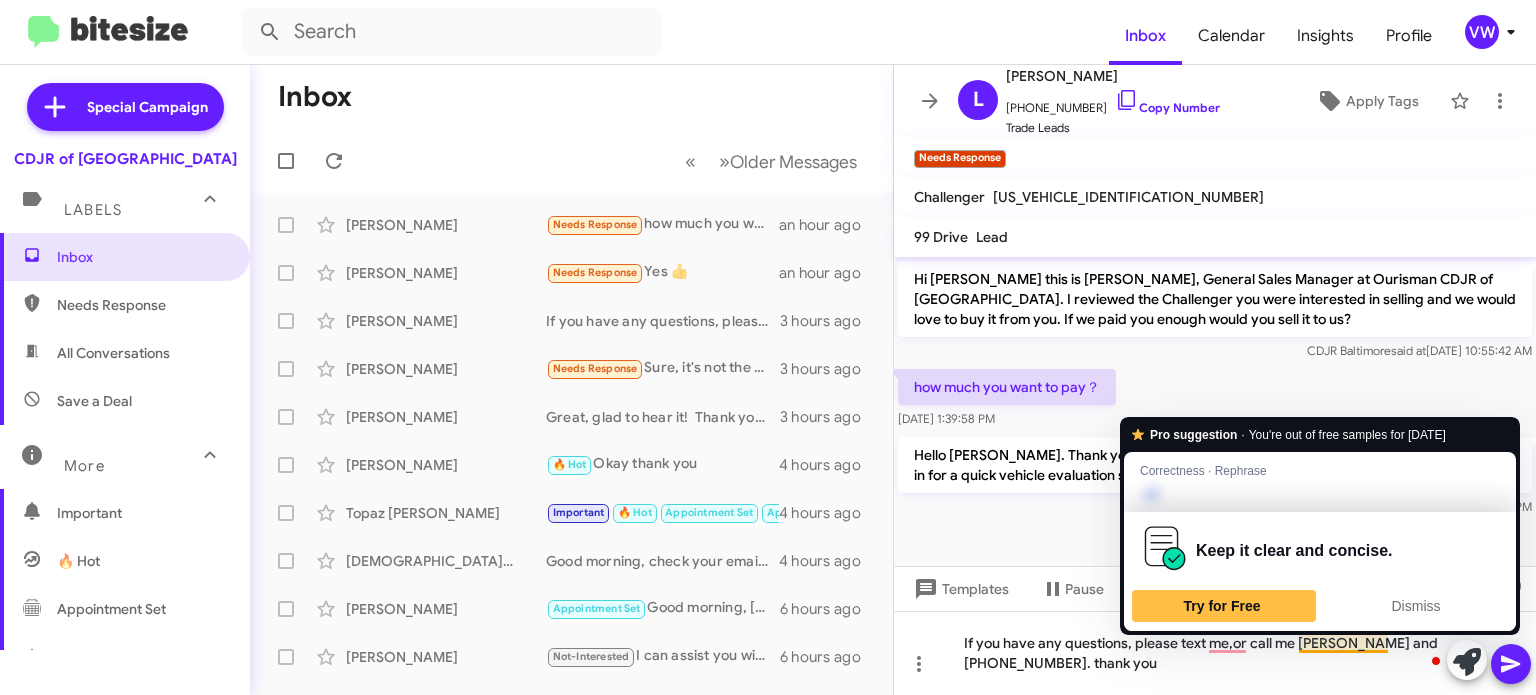 click on "Hello [PERSON_NAME]. Thank you for your inquiry. Are you available [DATE] or [DATE] to stop in for a quick vehicle evaluation so that I can get you a great deal for your Challenger? [PERSON_NAME]   said at   [DATE] 2:41:52 PM" 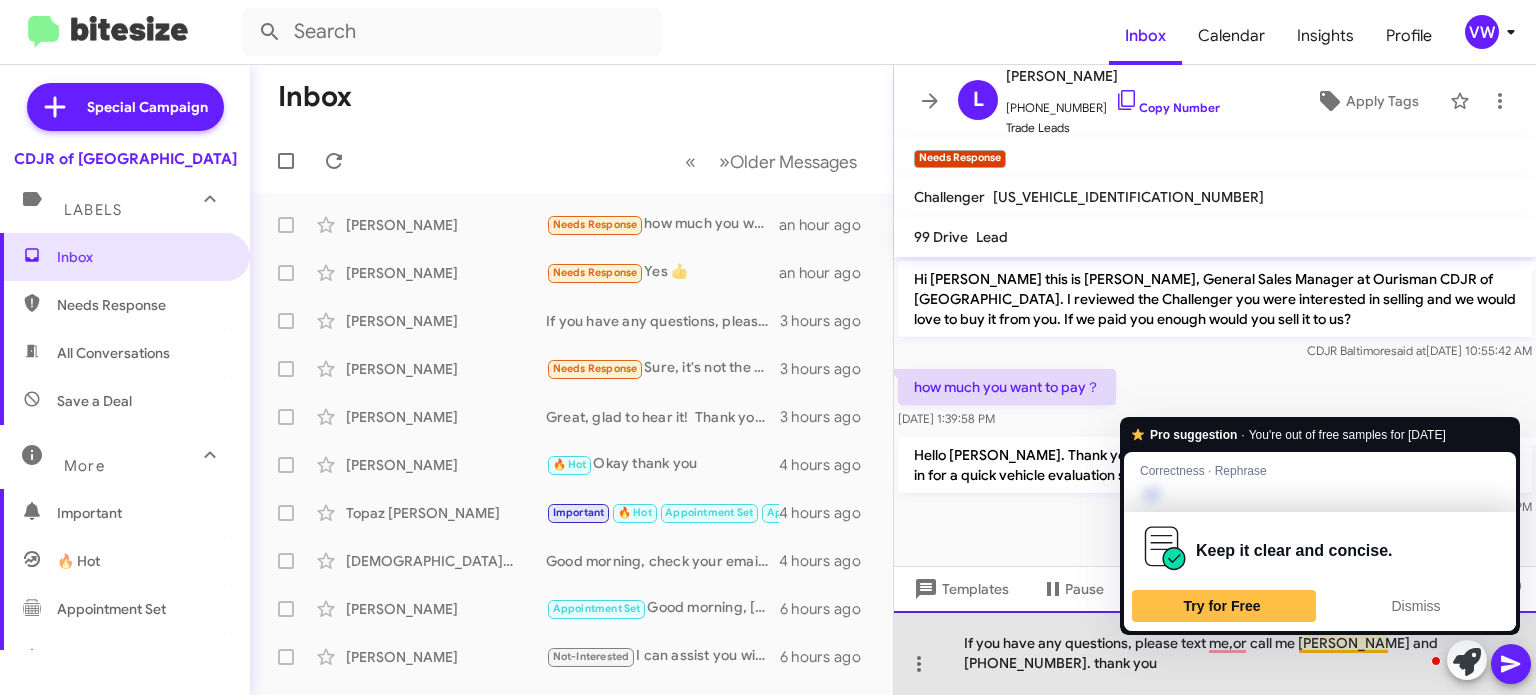 click on "If you have any questions, please text me,or call me [PERSON_NAME] and [PHONE_NUMBER]. thank you" 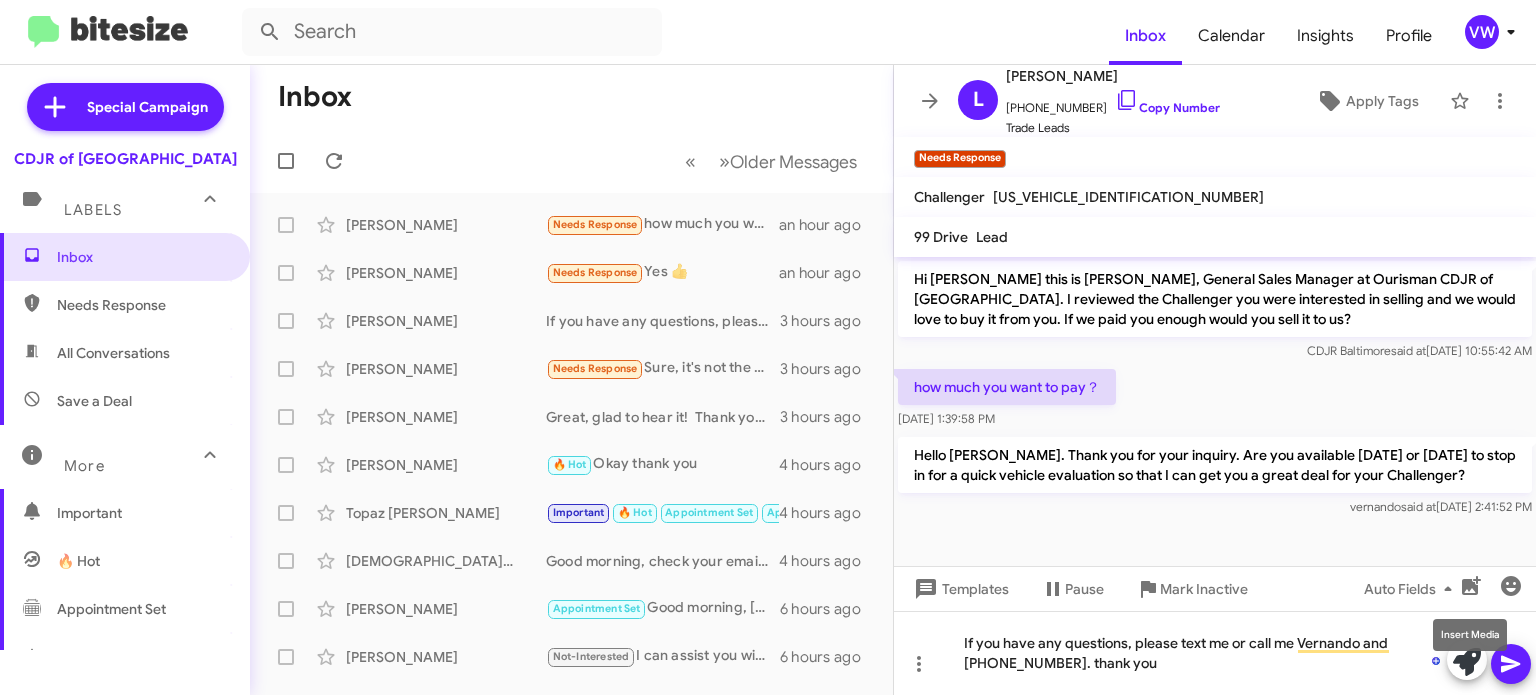 click on "Insert Media" at bounding box center [1470, 635] 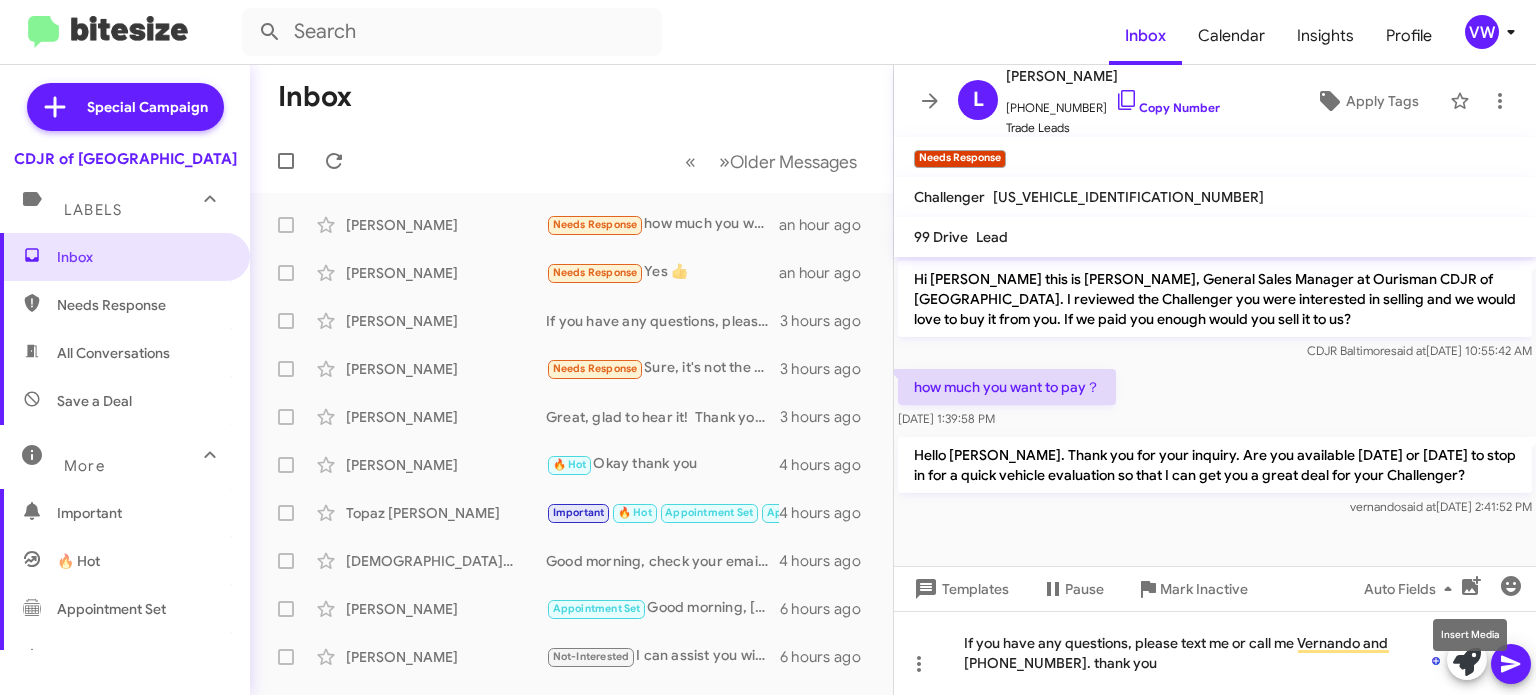 click on "Insert Media" at bounding box center [1470, 635] 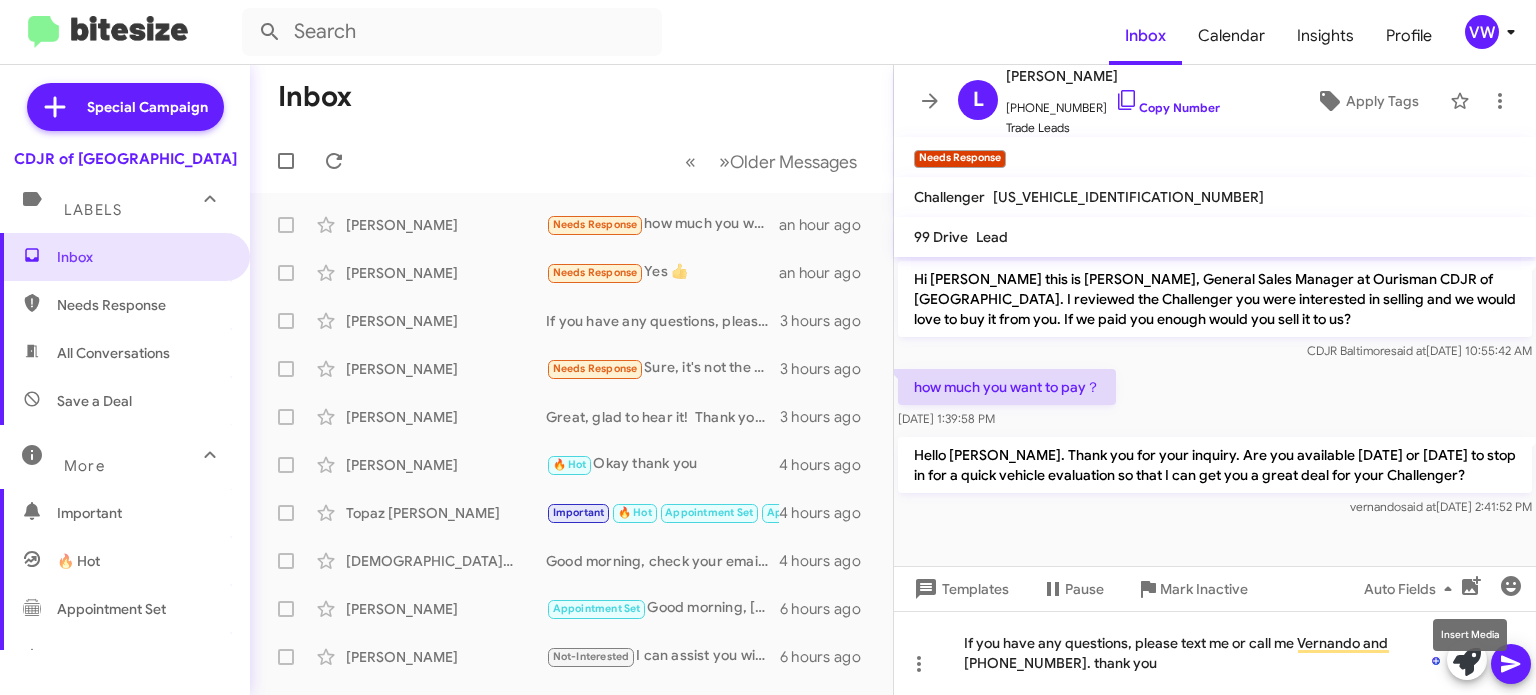 click on "Insert Media" at bounding box center (1470, 635) 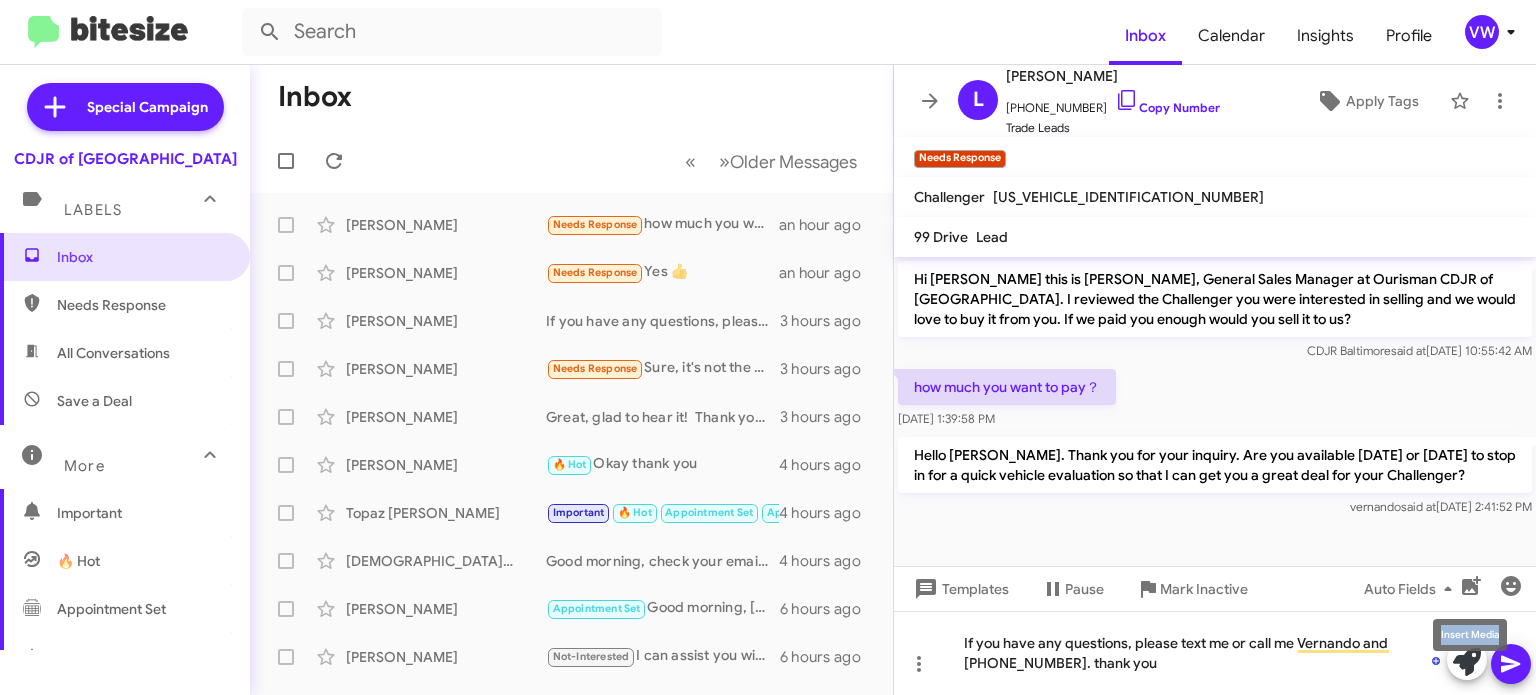 click on "Insert Media" at bounding box center [1470, 635] 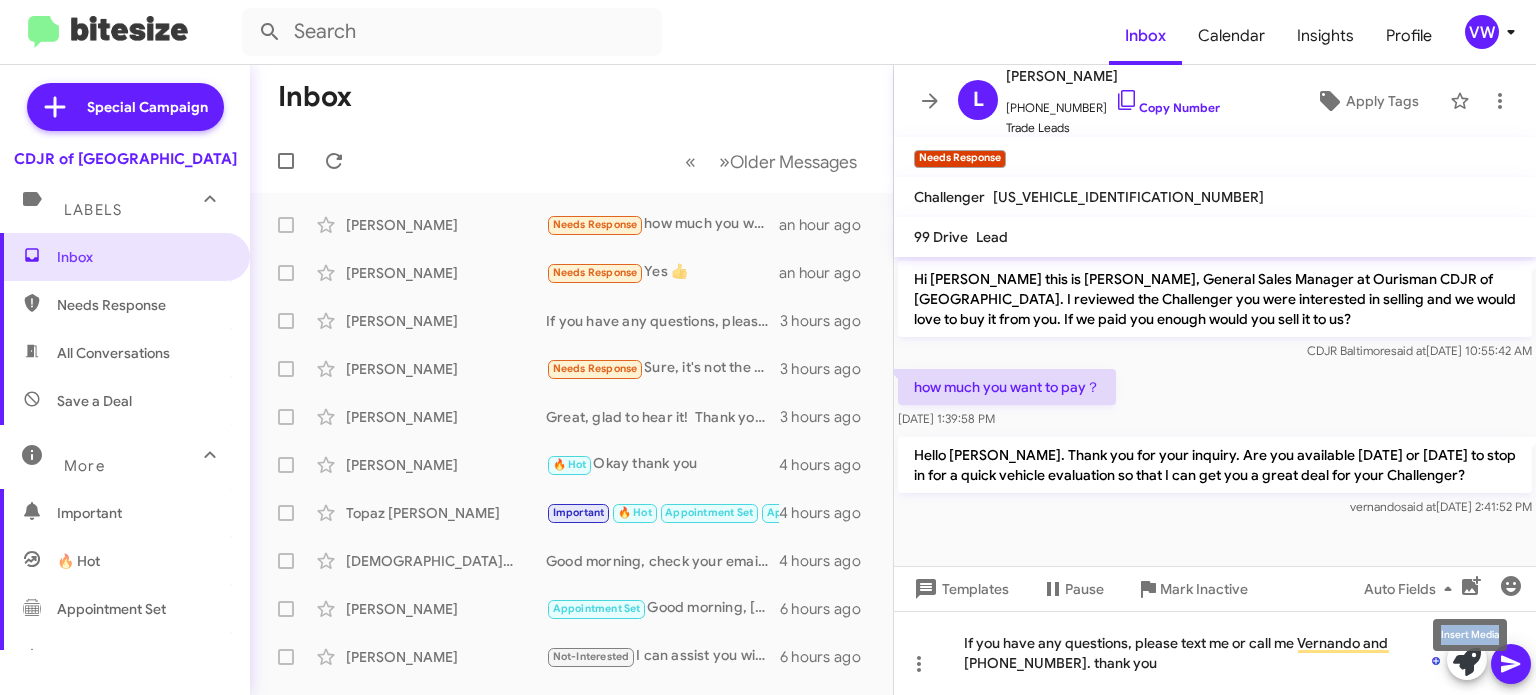 click on "Insert Media" at bounding box center (1470, 635) 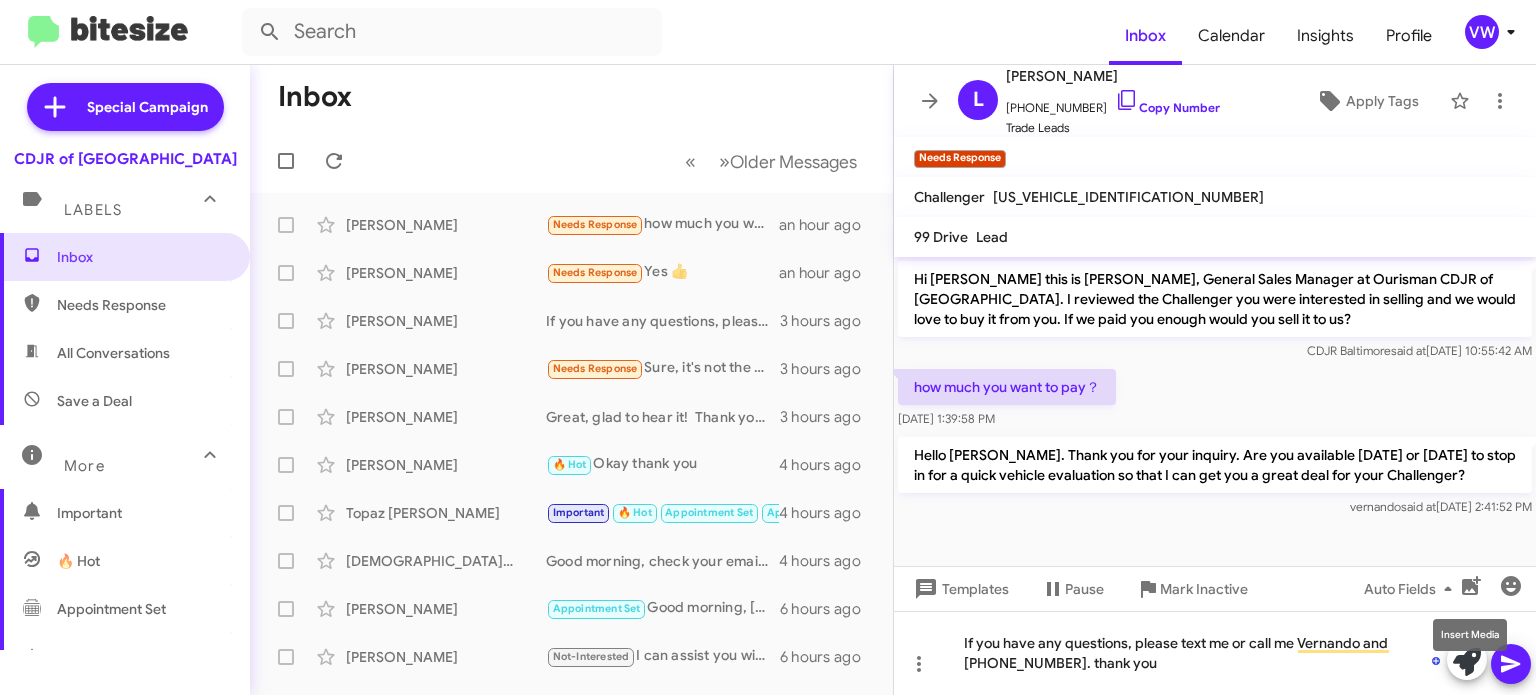 click on "Insert Media" at bounding box center (1470, 635) 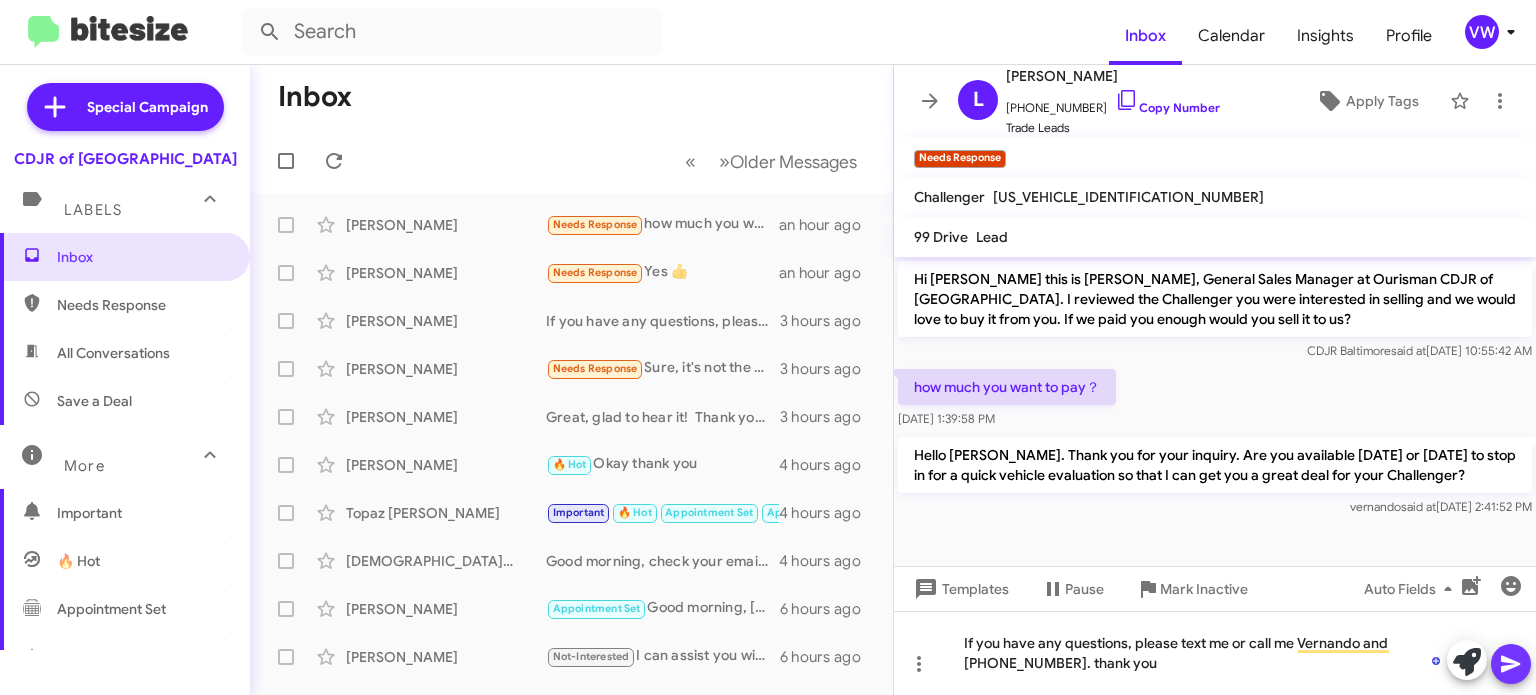 click 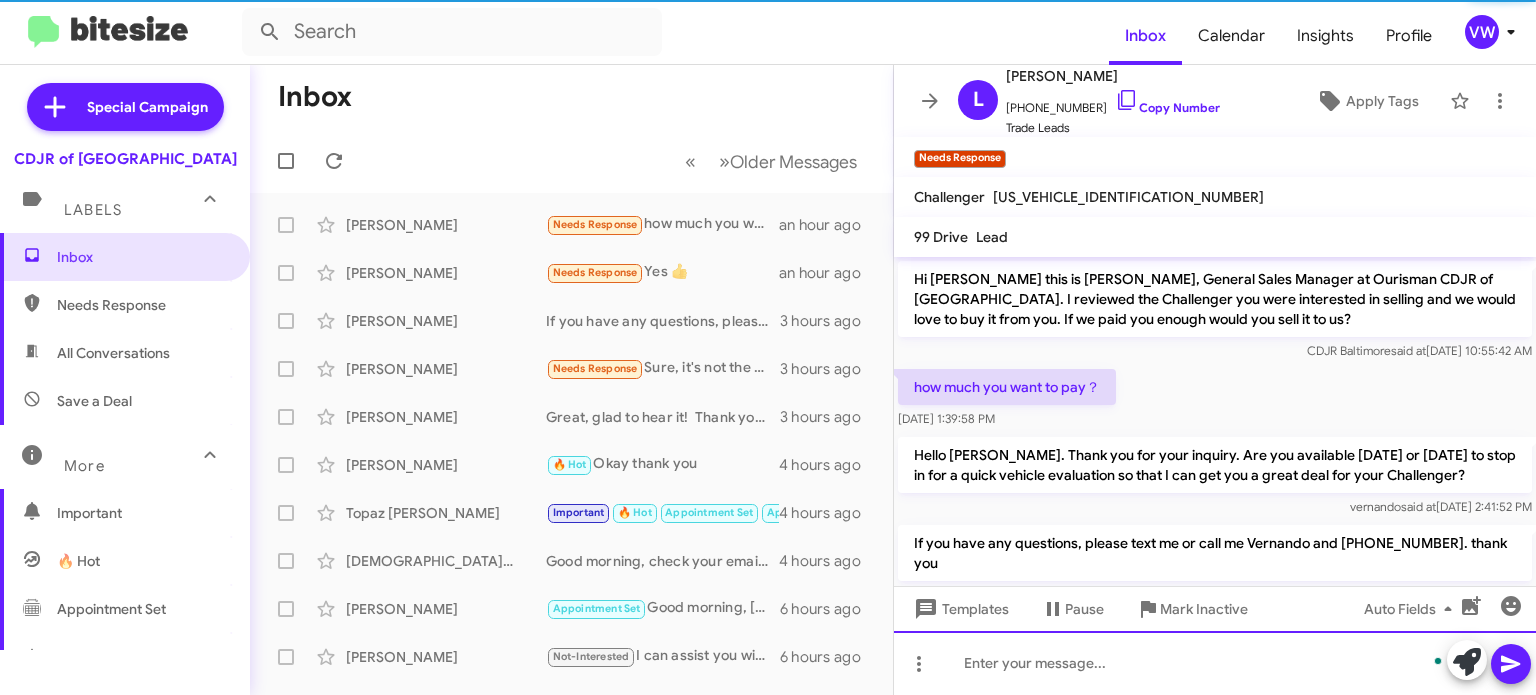 scroll, scrollTop: 22, scrollLeft: 0, axis: vertical 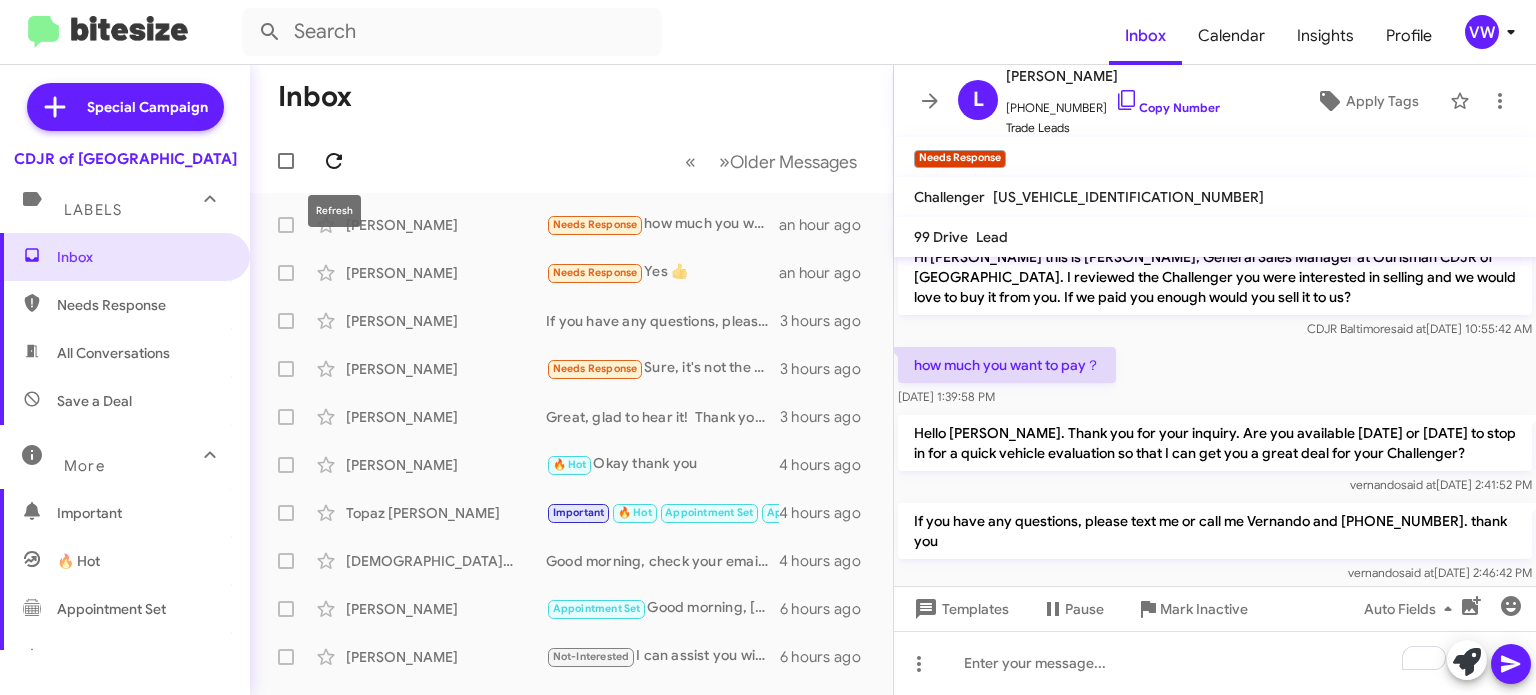 click 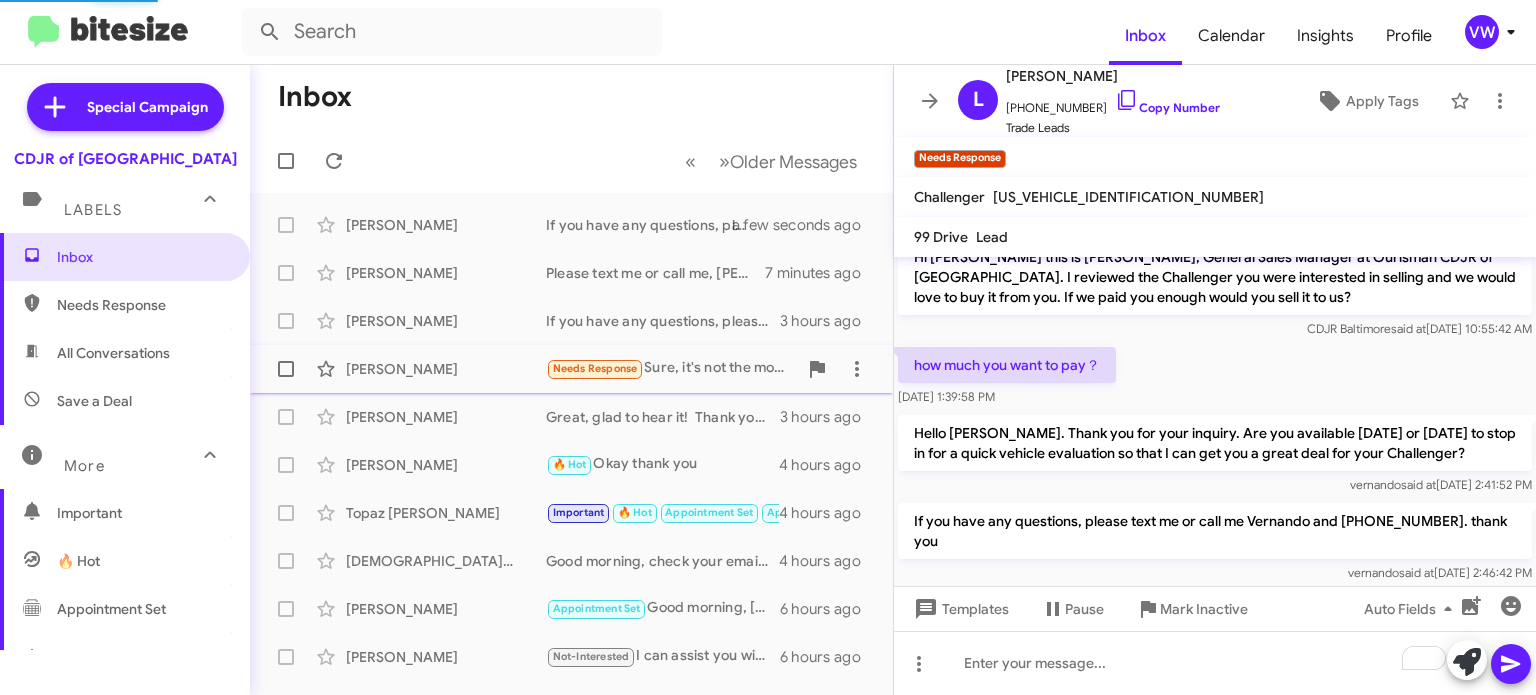 scroll, scrollTop: 0, scrollLeft: 0, axis: both 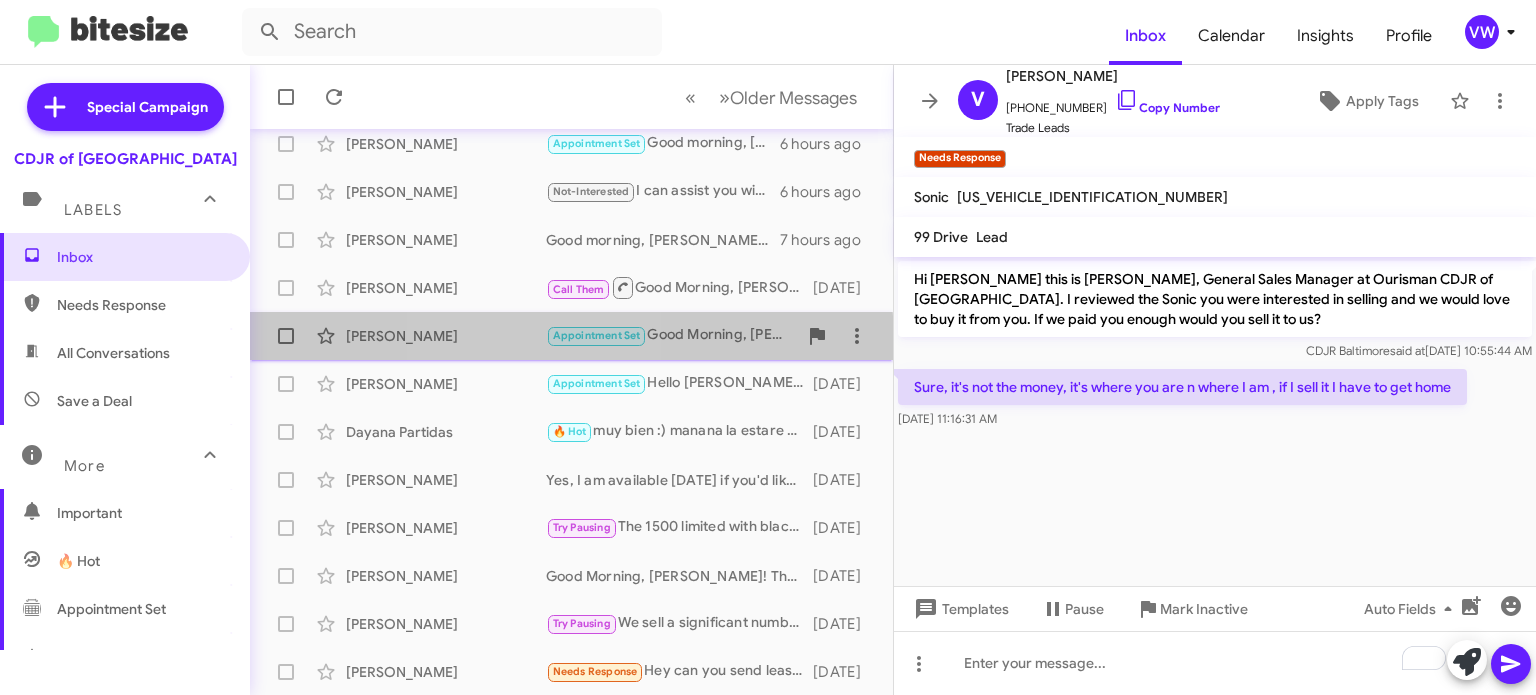 click on "[PERSON_NAME]" 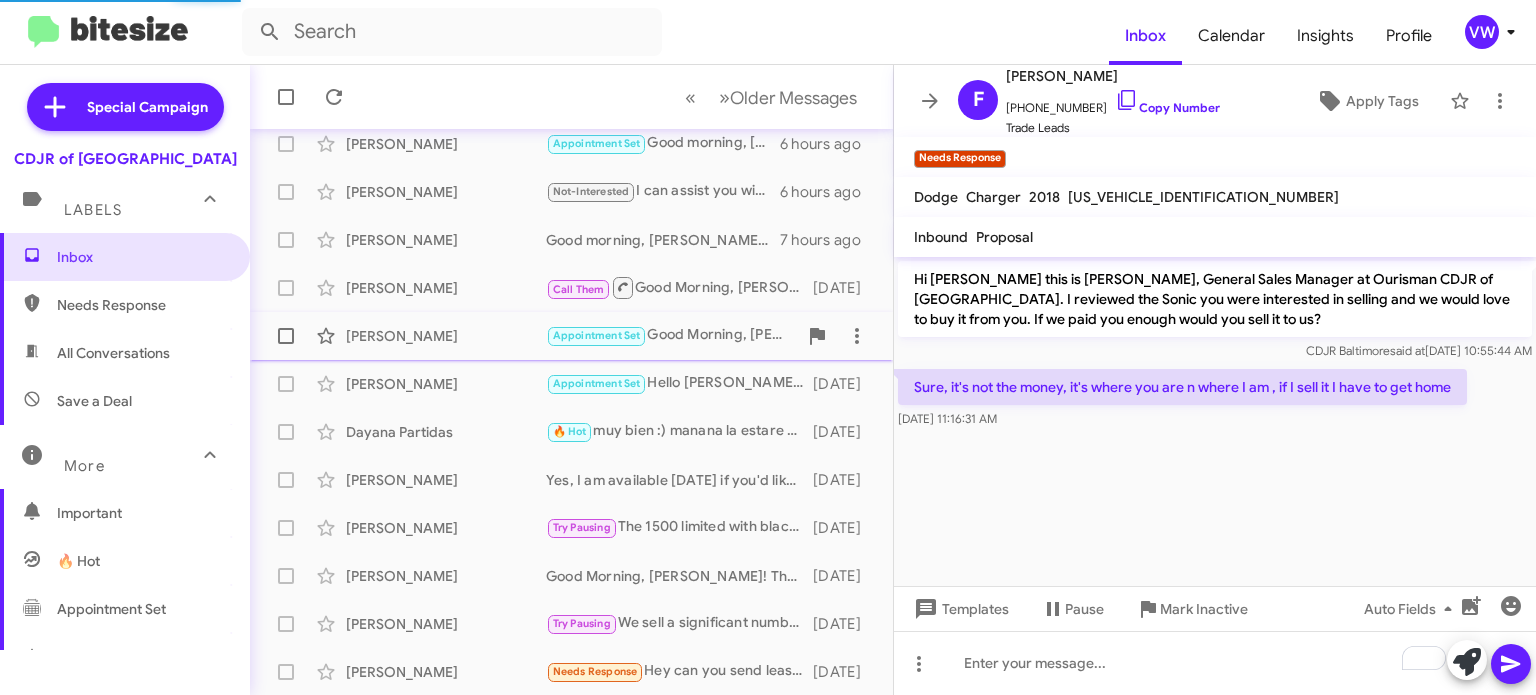 scroll, scrollTop: 492, scrollLeft: 0, axis: vertical 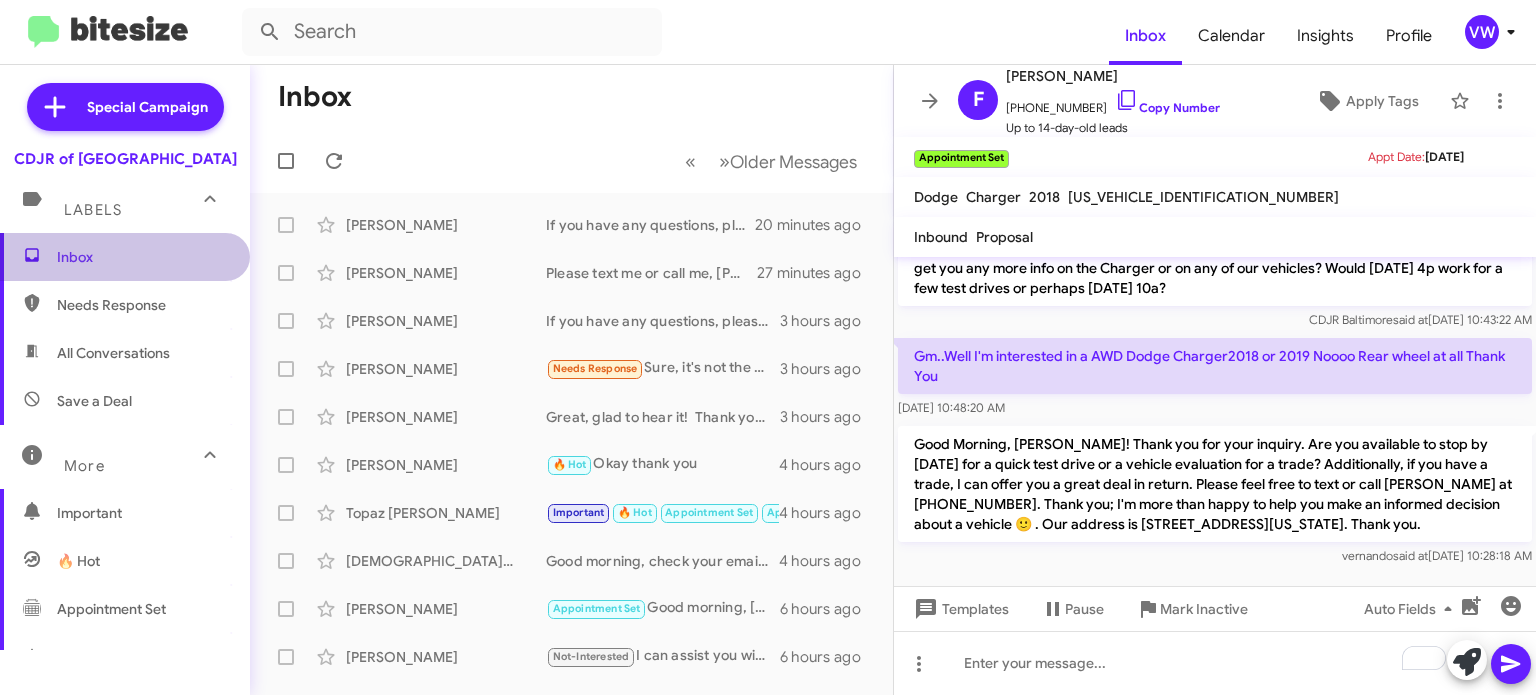 click on "Inbox" at bounding box center [142, 257] 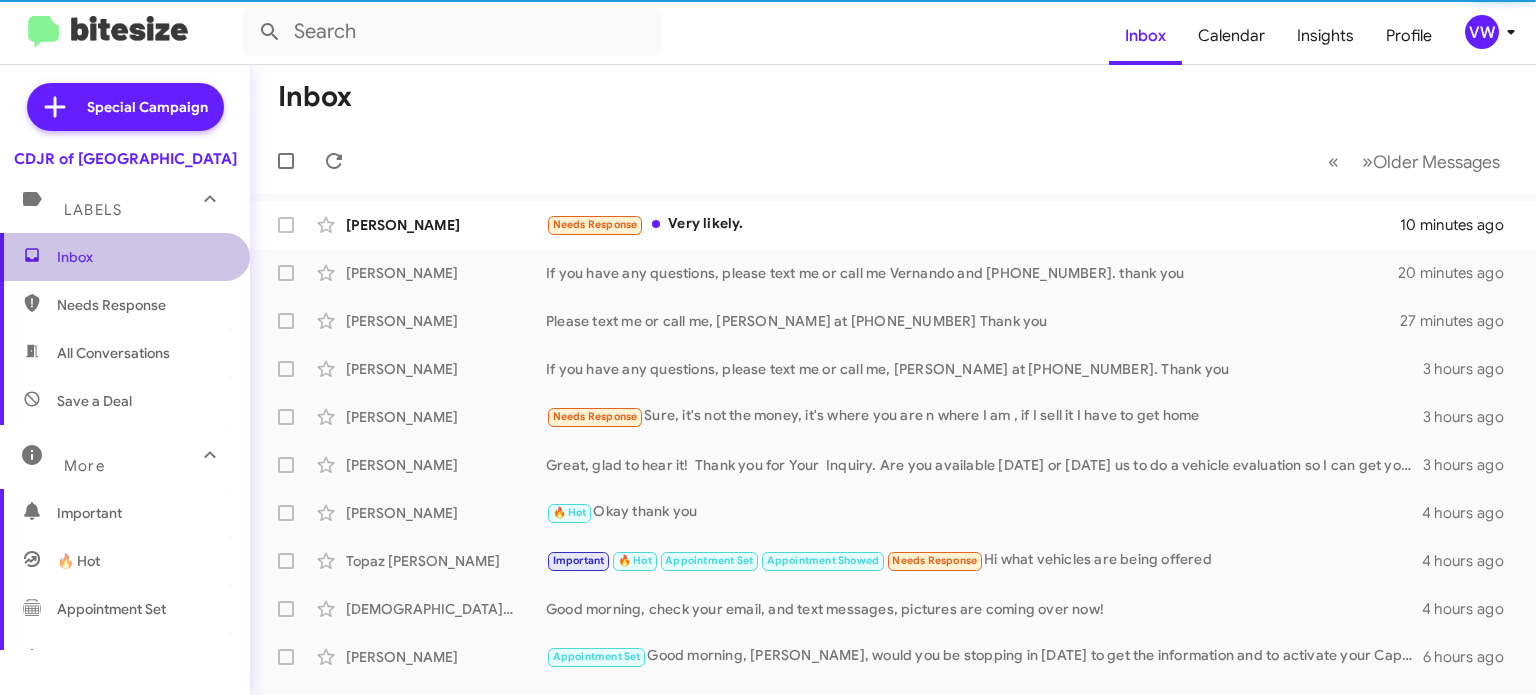 click on "Inbox" at bounding box center [142, 257] 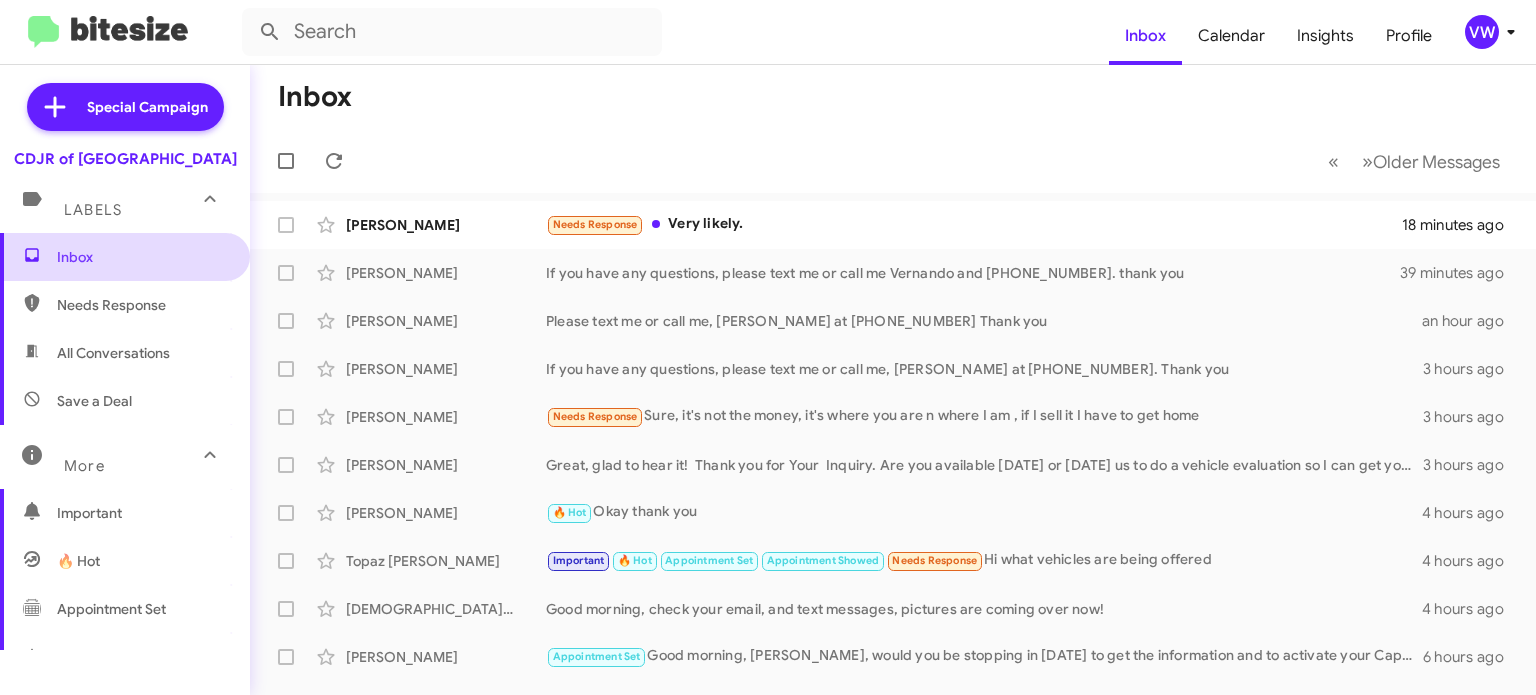 scroll, scrollTop: 364, scrollLeft: 0, axis: vertical 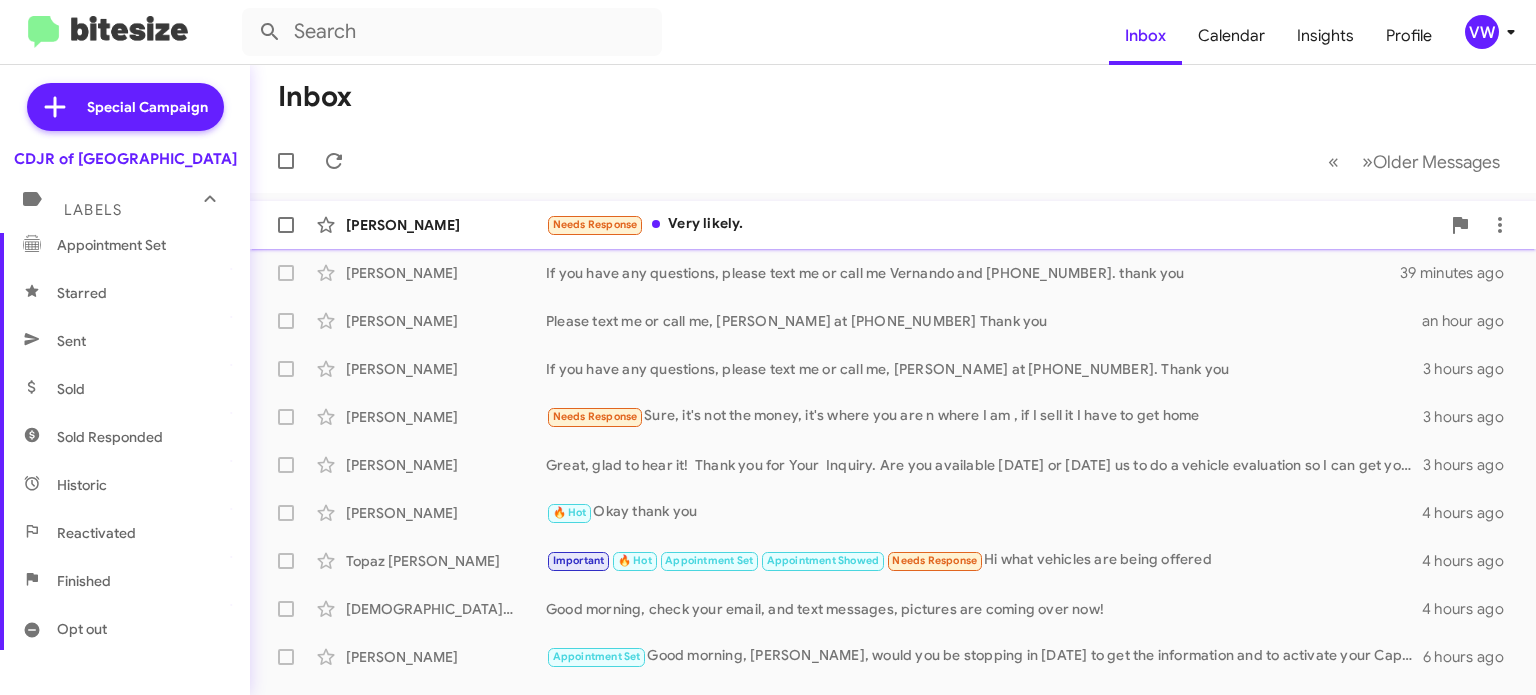 click on "Needs Response" 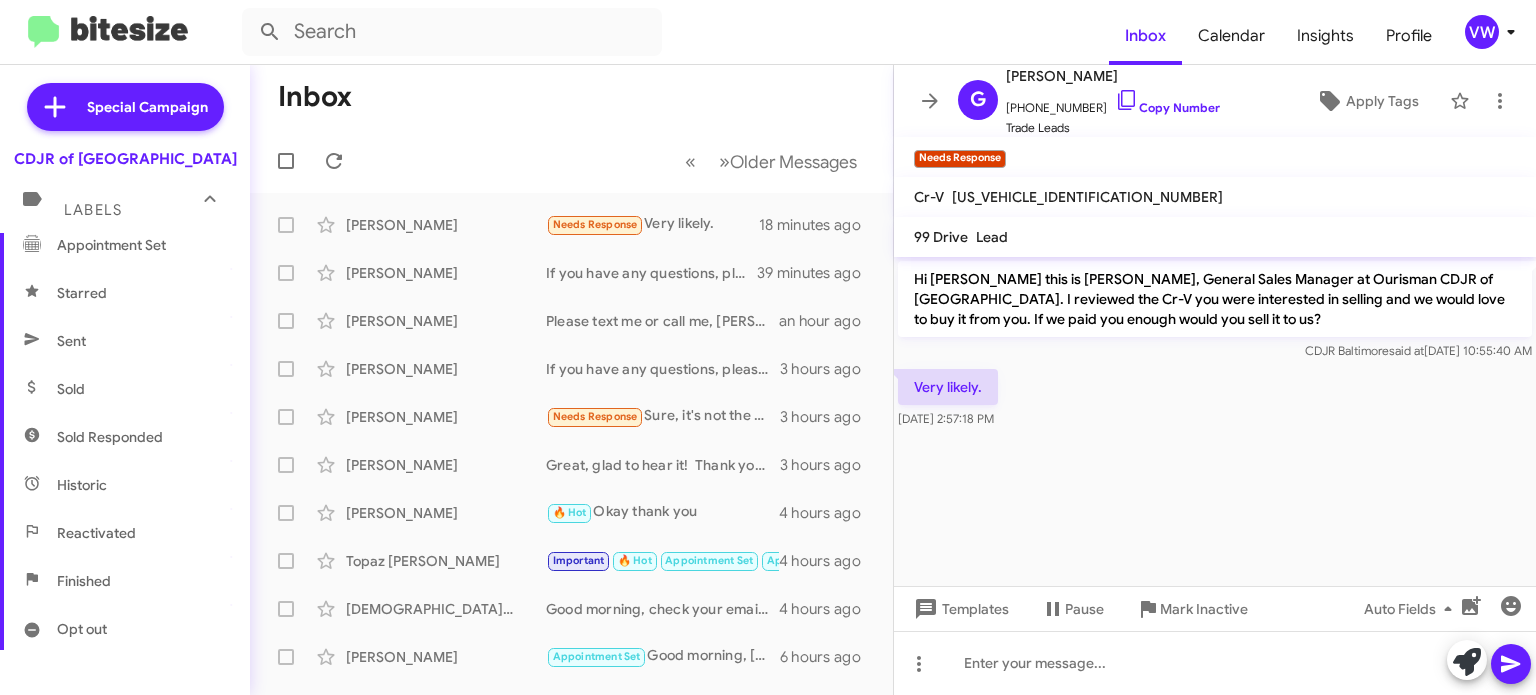 click on "Hi [PERSON_NAME] this is [PERSON_NAME], General Sales Manager at Ourisman CDJR of [GEOGRAPHIC_DATA]. I reviewed the Cr-V you were interested in selling and we would love to buy it from you. If we paid you enough would you sell it to us?" 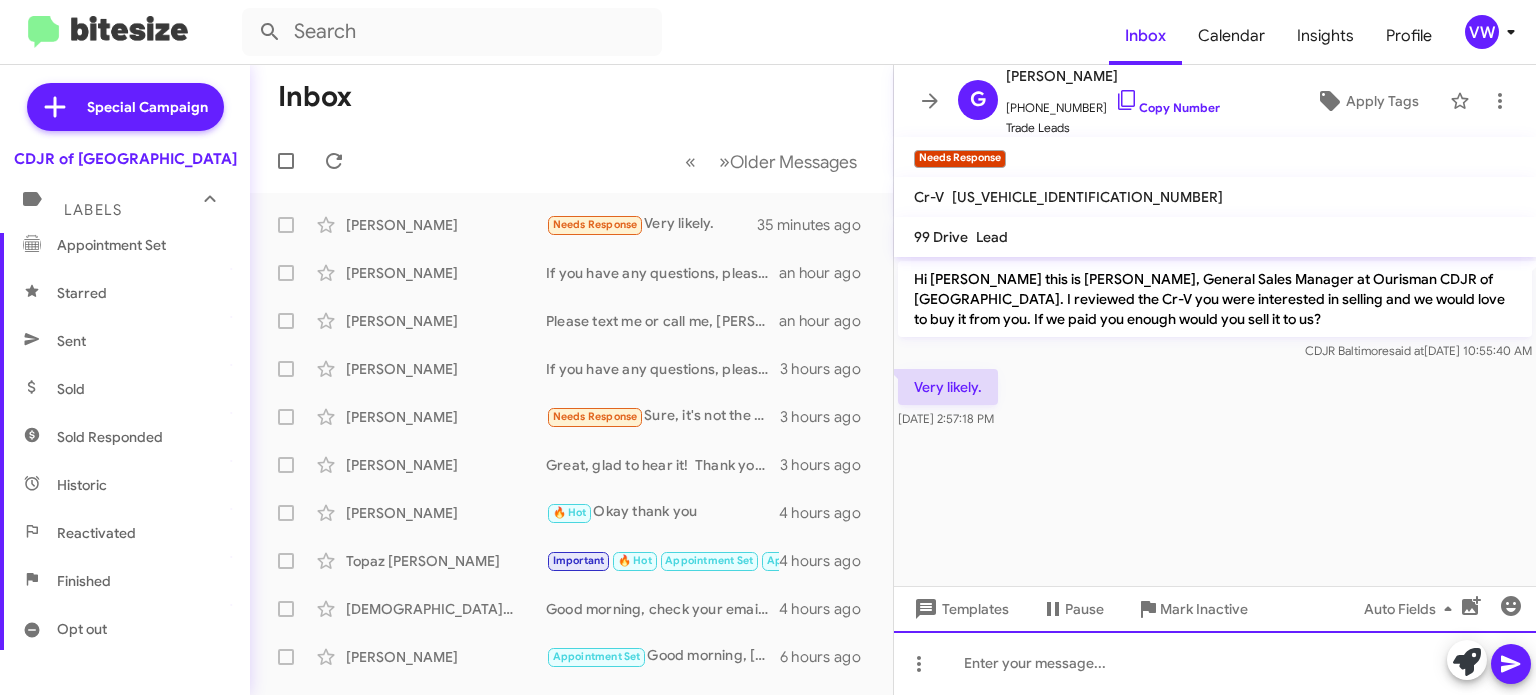 click 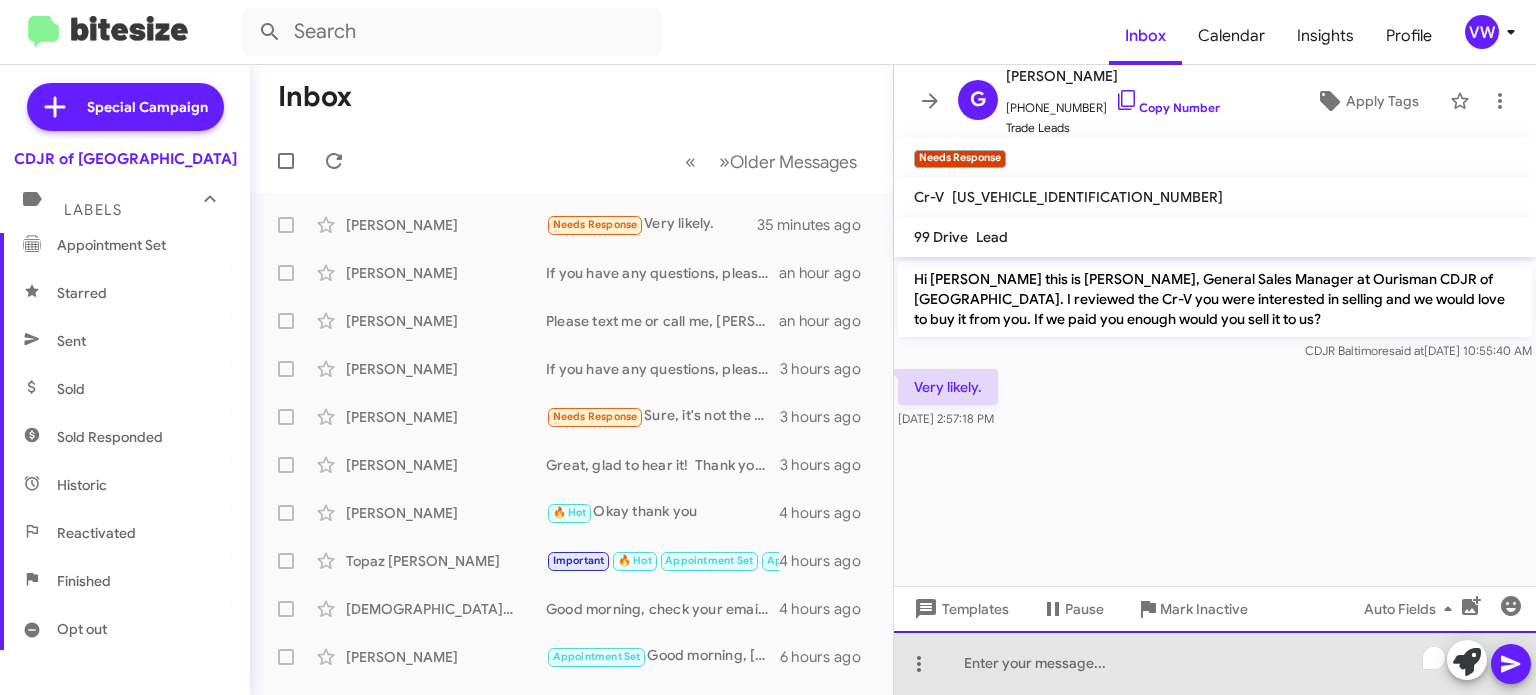click 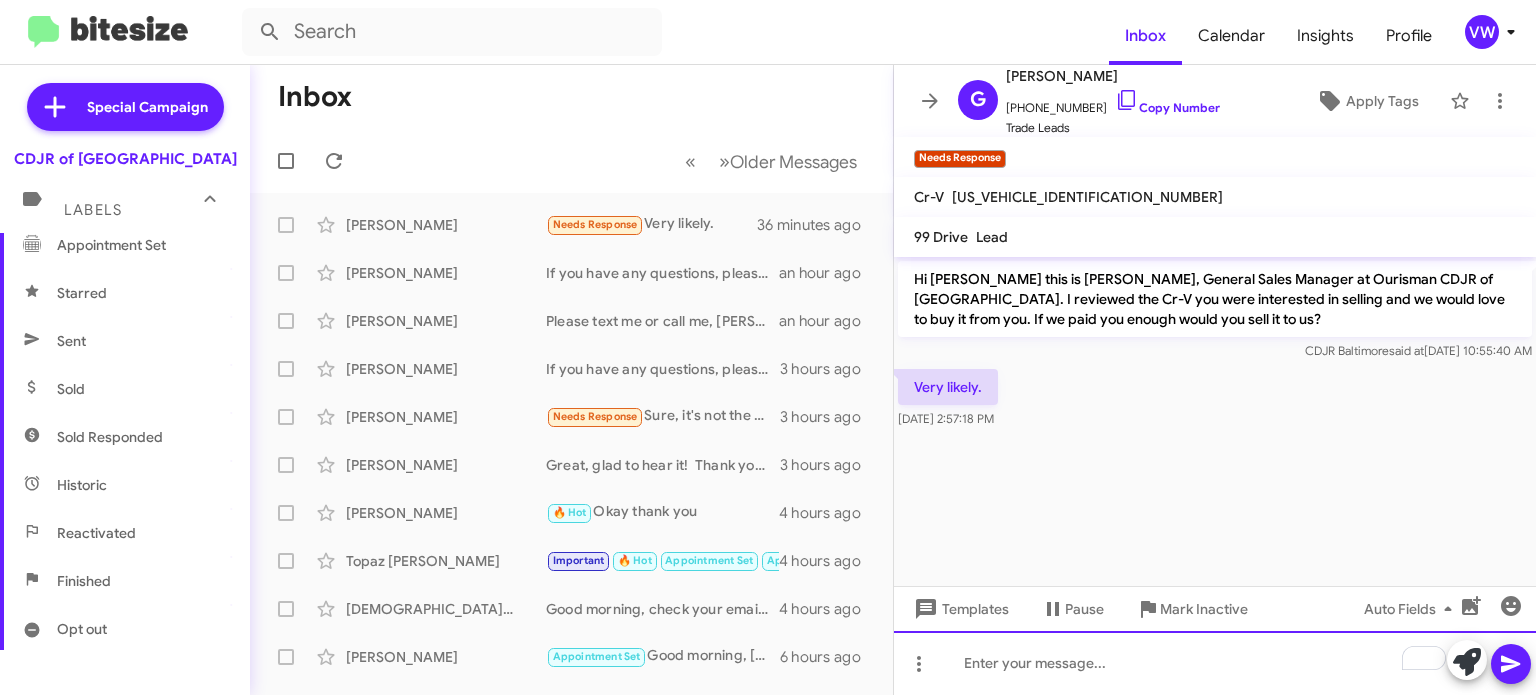 click 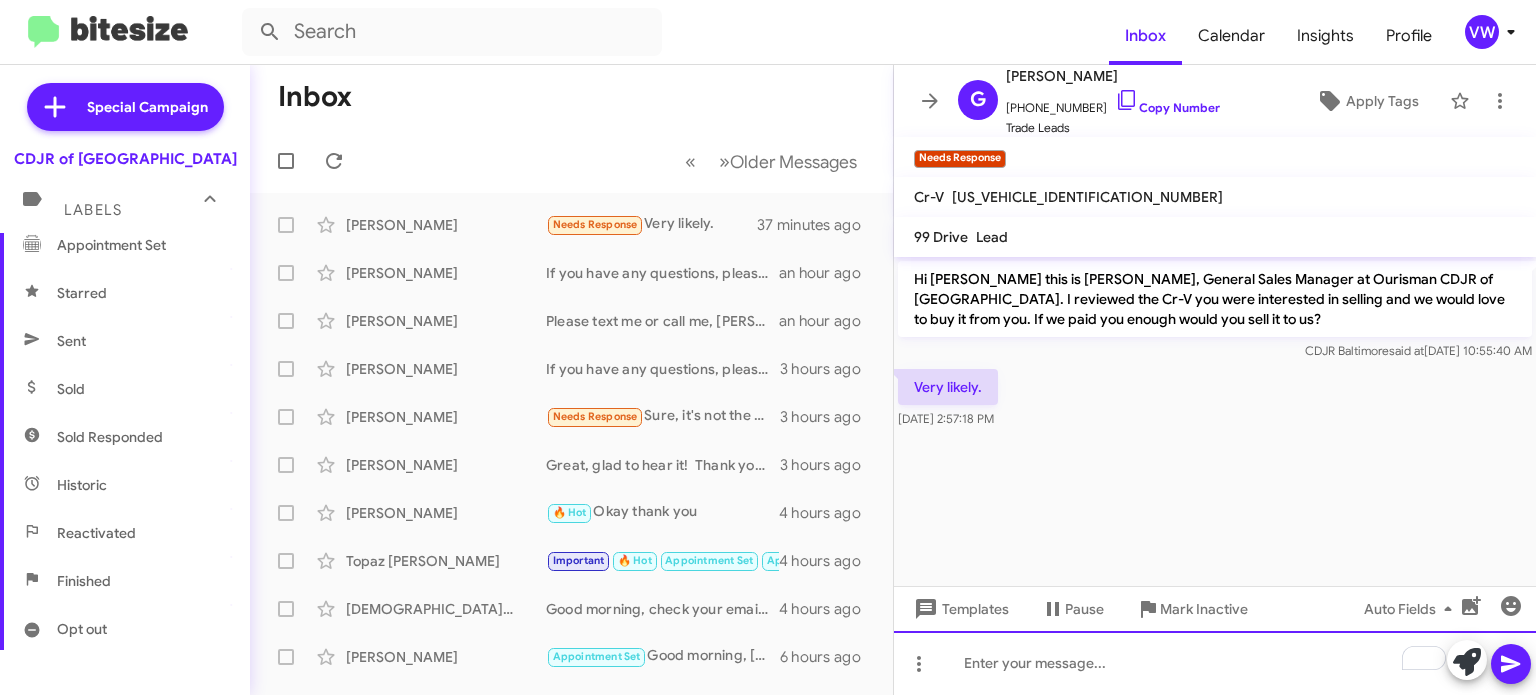 click 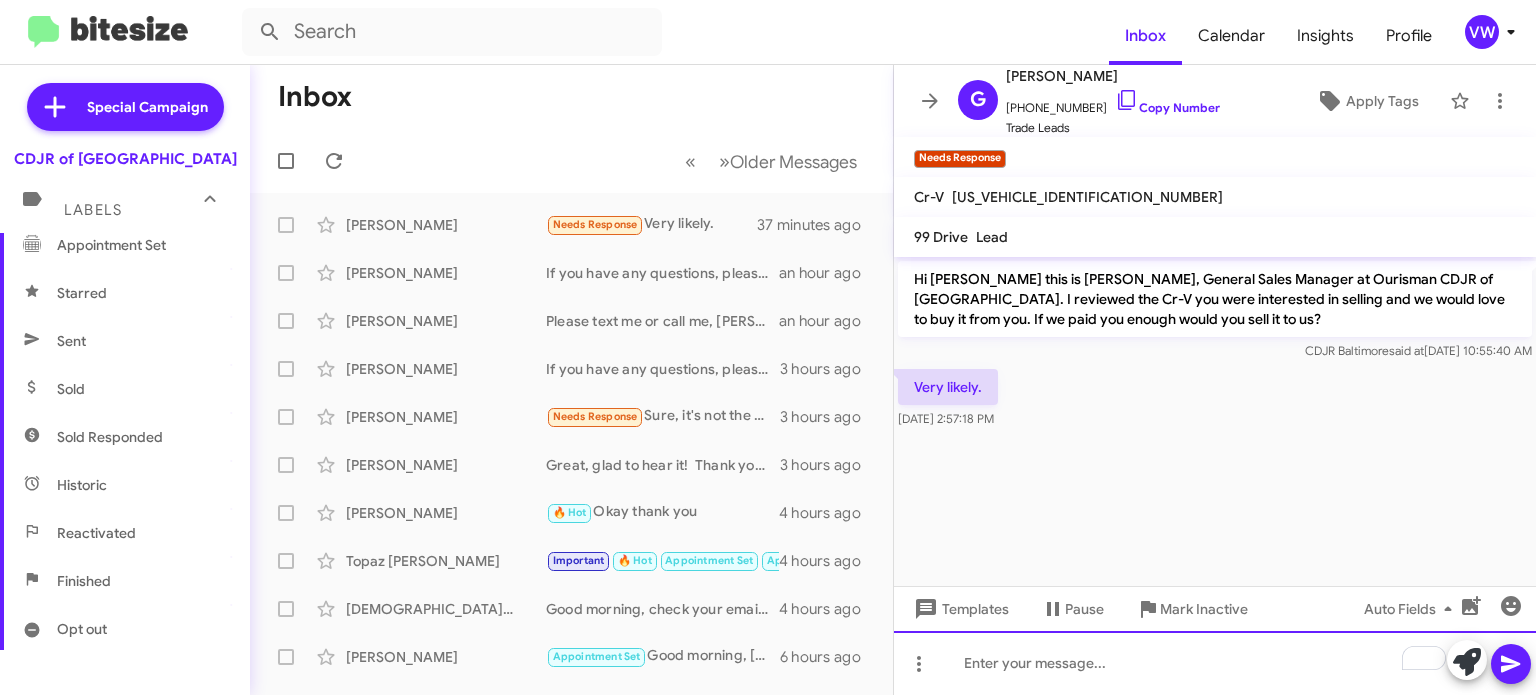 type 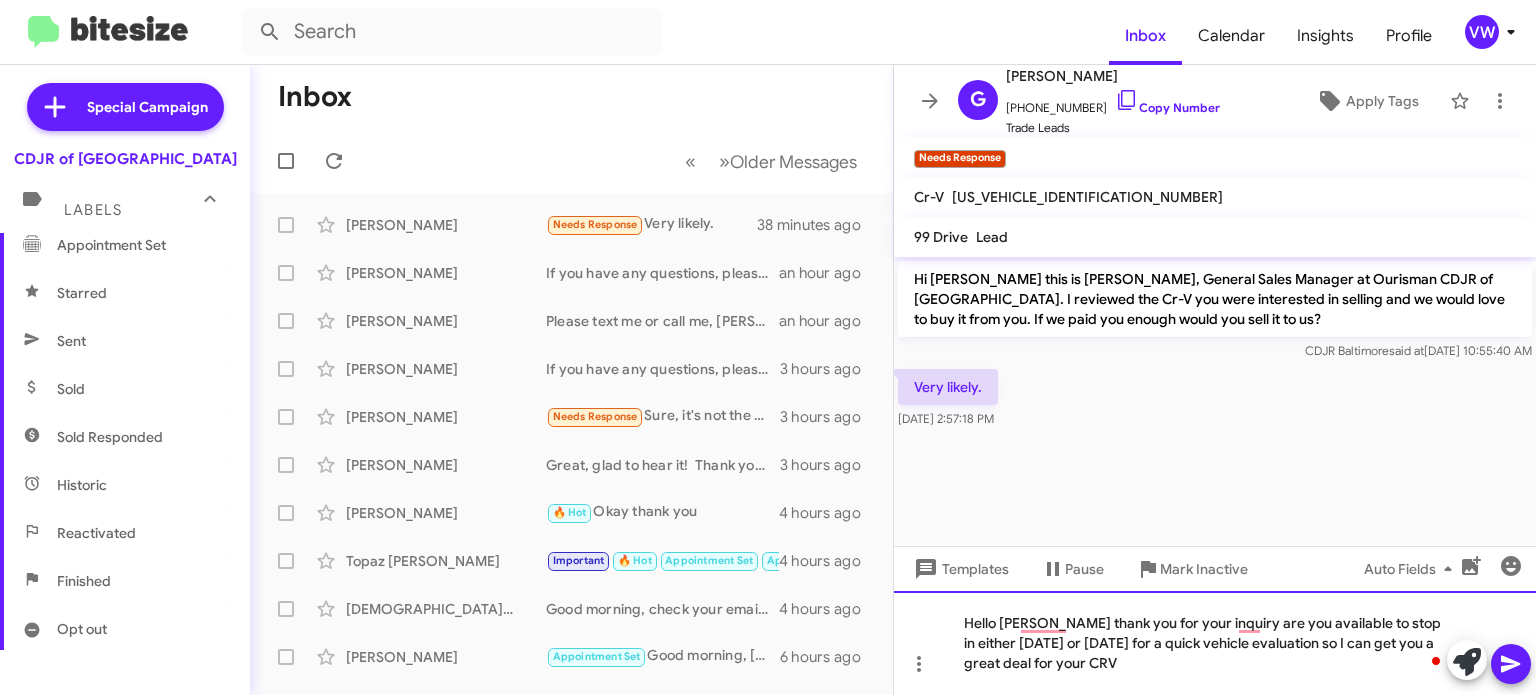 click on "Hello [PERSON_NAME] thank you for your inquiry are you available to stop in either [DATE] or [DATE] for a quick vehicle evaluation so I can get you a great deal for your CRV" 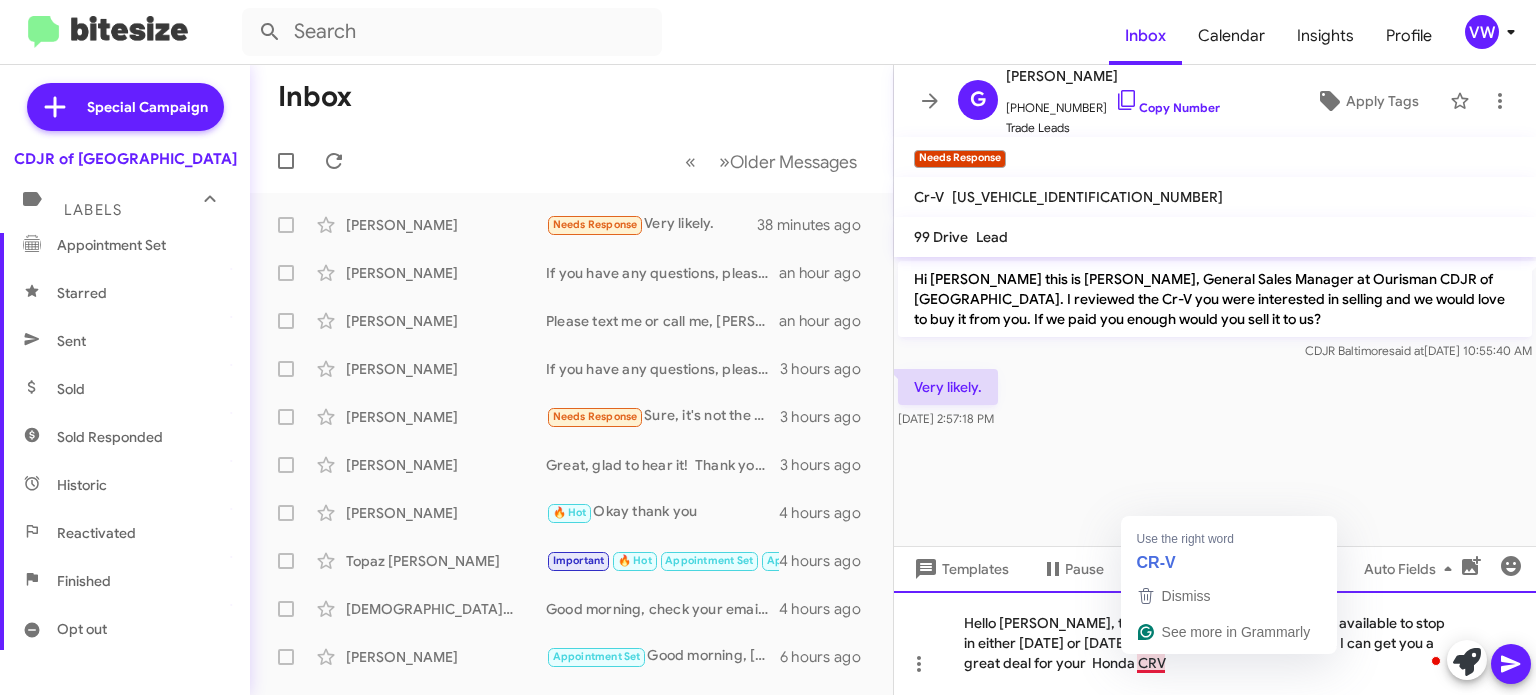 click on "Hello [PERSON_NAME], thank you for your inquiry are you available to stop in either [DATE] or [DATE] for a quick vehicle evaluation so I can get you a great deal for your  Honda CRV" 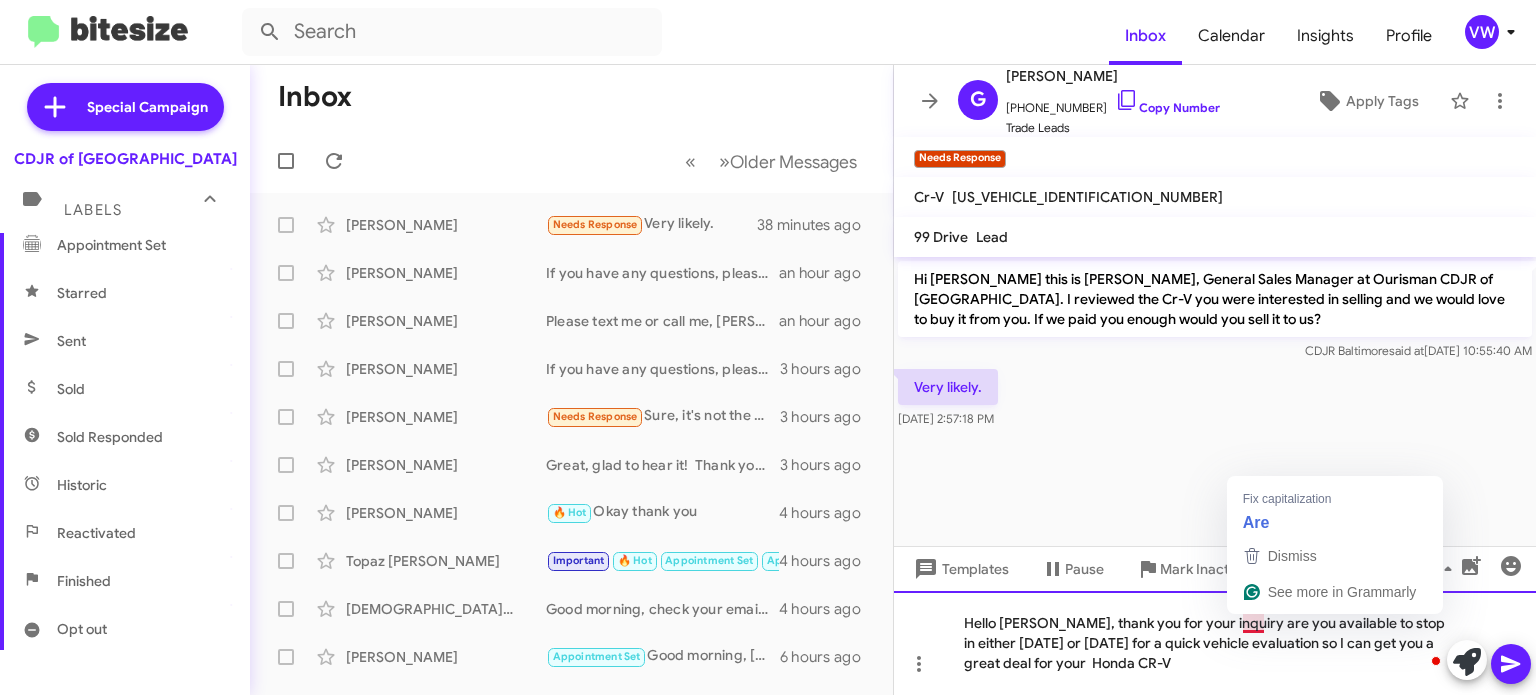 click on "Hello [PERSON_NAME], thank you for your inquiry are you available to stop in either [DATE] or [DATE] for a quick vehicle evaluation so I can get you a great deal for your  Honda CR-V" 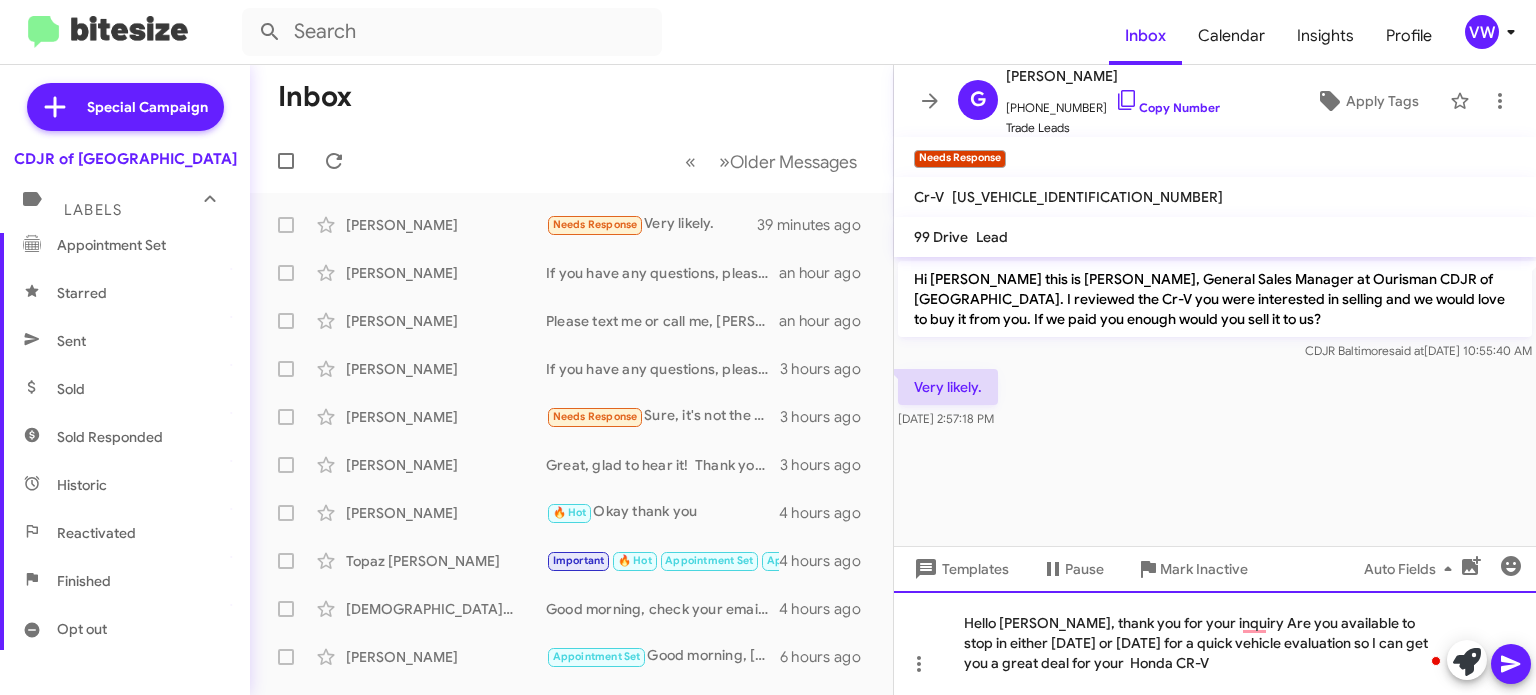 click on "Hello [PERSON_NAME], thank you for your inquiry Are you available to stop in either [DATE] or [DATE] for a quick vehicle evaluation so I can get you a great deal for your  Honda CR-V" 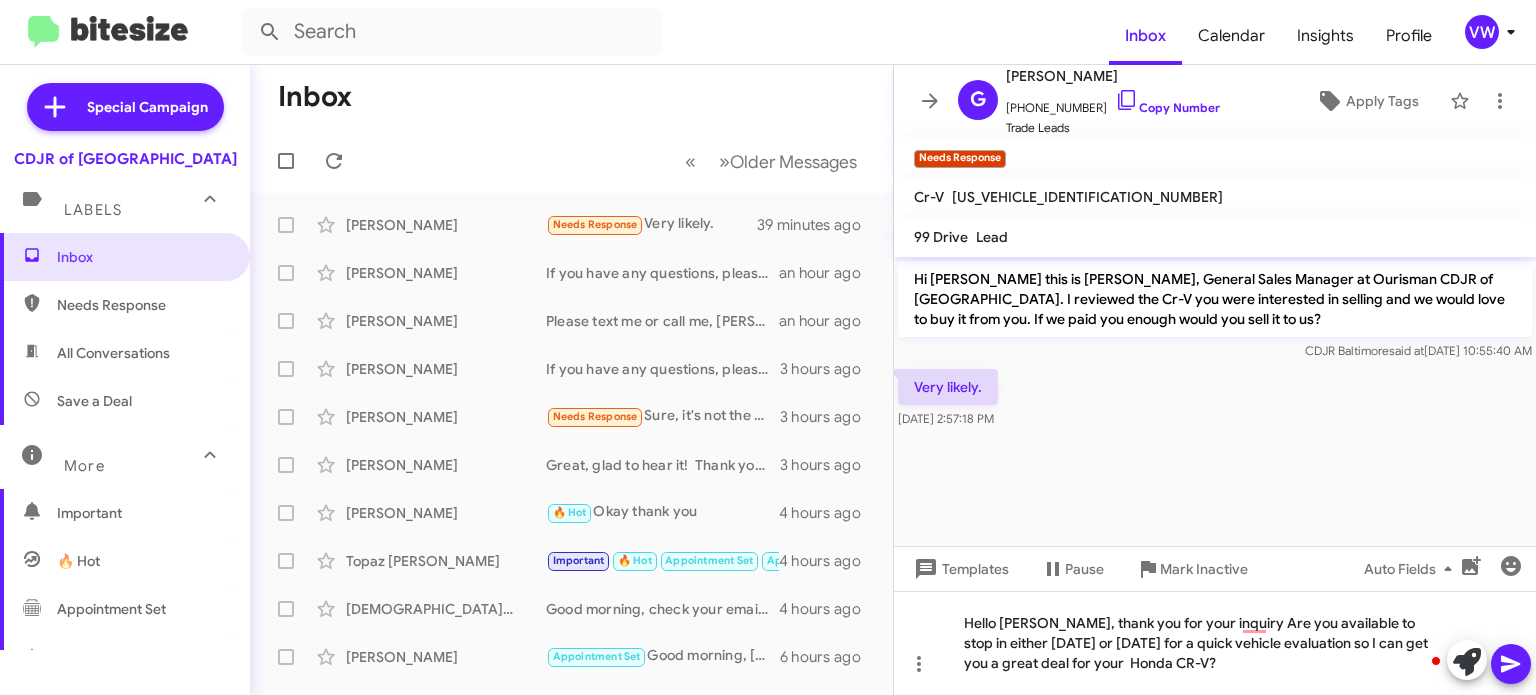 scroll, scrollTop: 0, scrollLeft: 0, axis: both 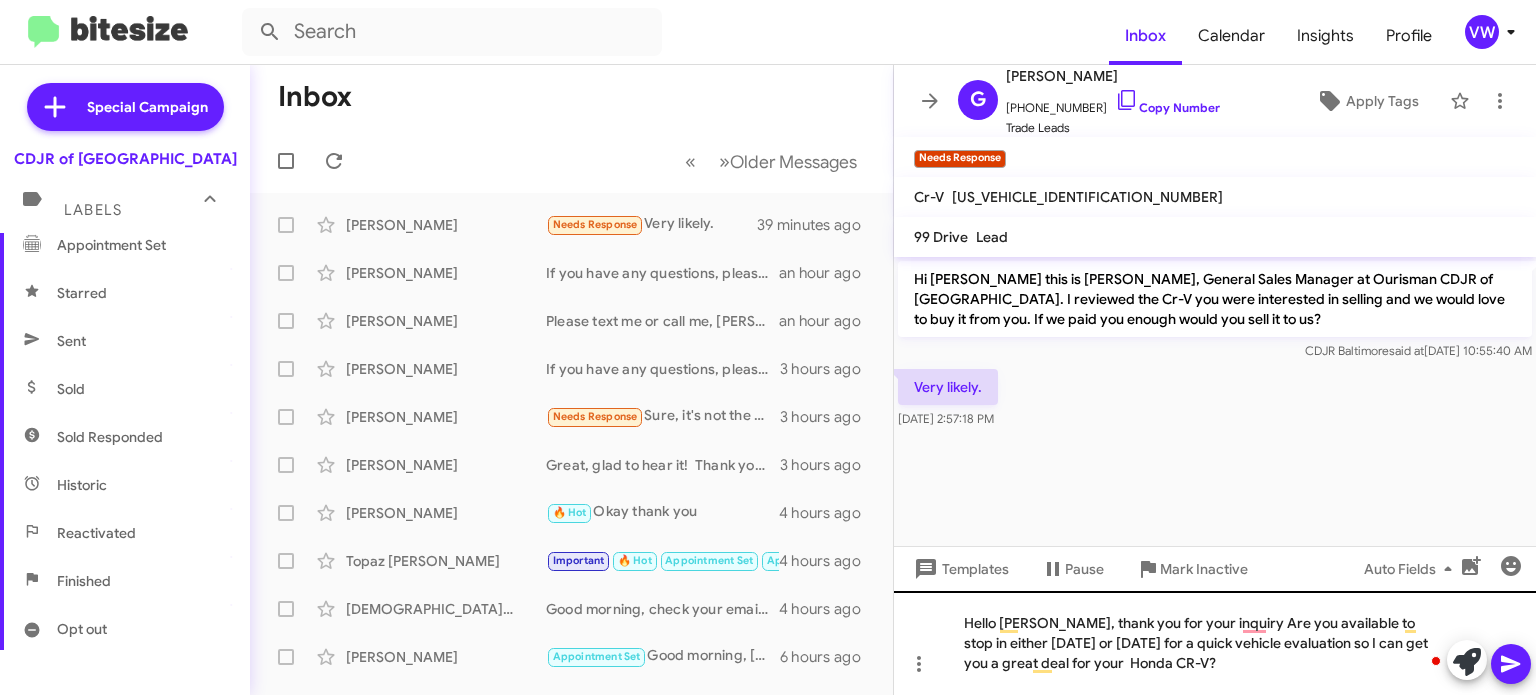 type 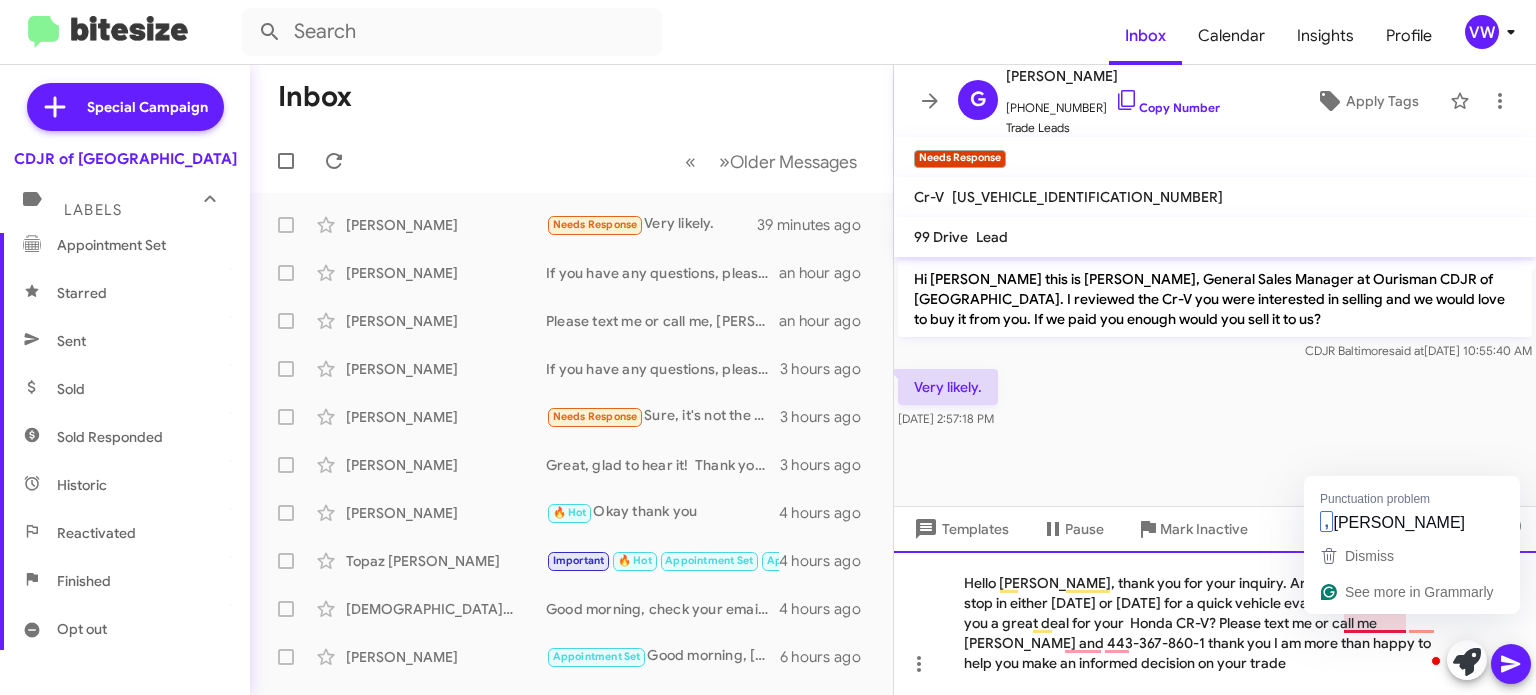 click on "Hello Mr Phillips, thank you for your inquiry. Are you available to stop in either today or tomorrow for a quick vehicle evaluation so I can get you a great deal for your  Honda CR-V? Please text me or call me Fernando and 443-367-860-1 thank you I am more than happy to help you make an informed decision on your trade" 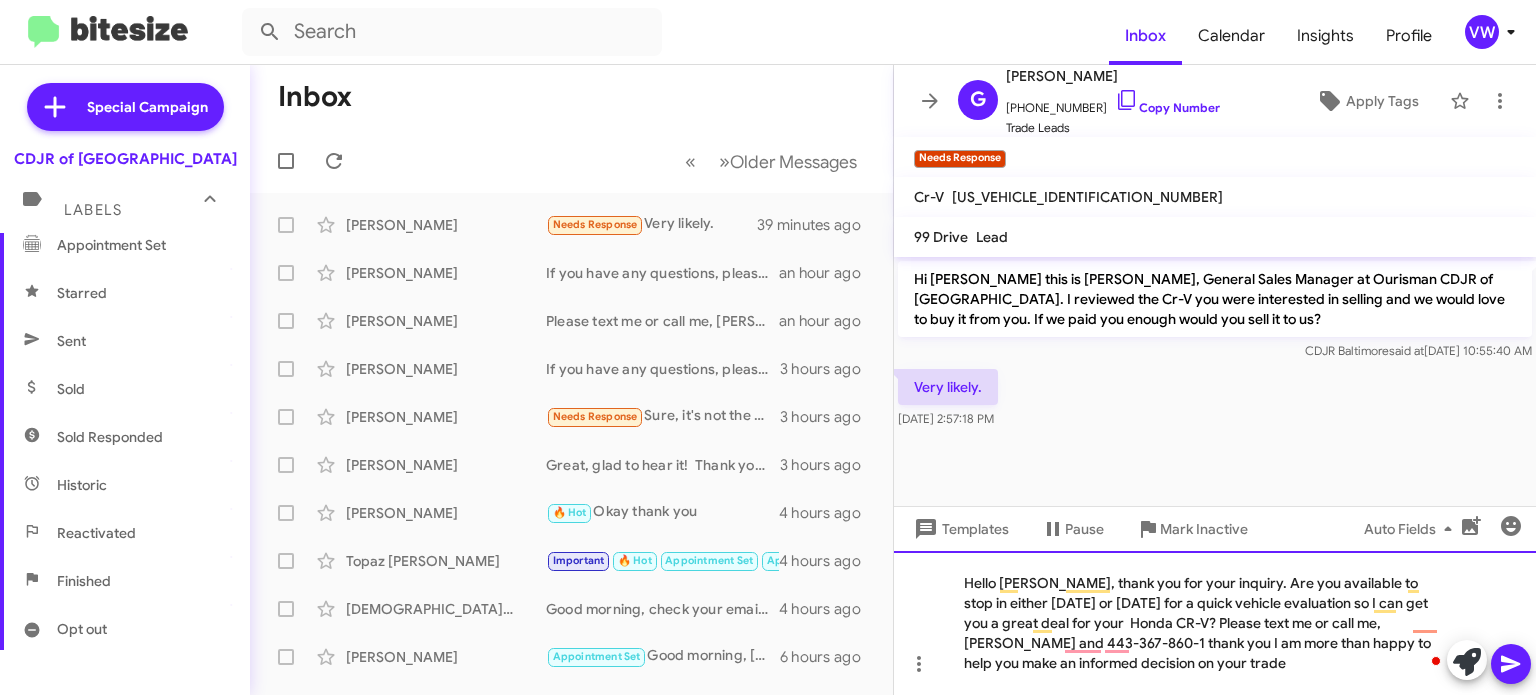 click on "Hello Mr Phillips, thank you for your inquiry. Are you available to stop in either today or tomorrow for a quick vehicle evaluation so I can get you a great deal for your  Honda CR-V? Please text me or call me, Fernando and 443-367-860-1 thank you I am more than happy to help you make an informed decision on your trade" 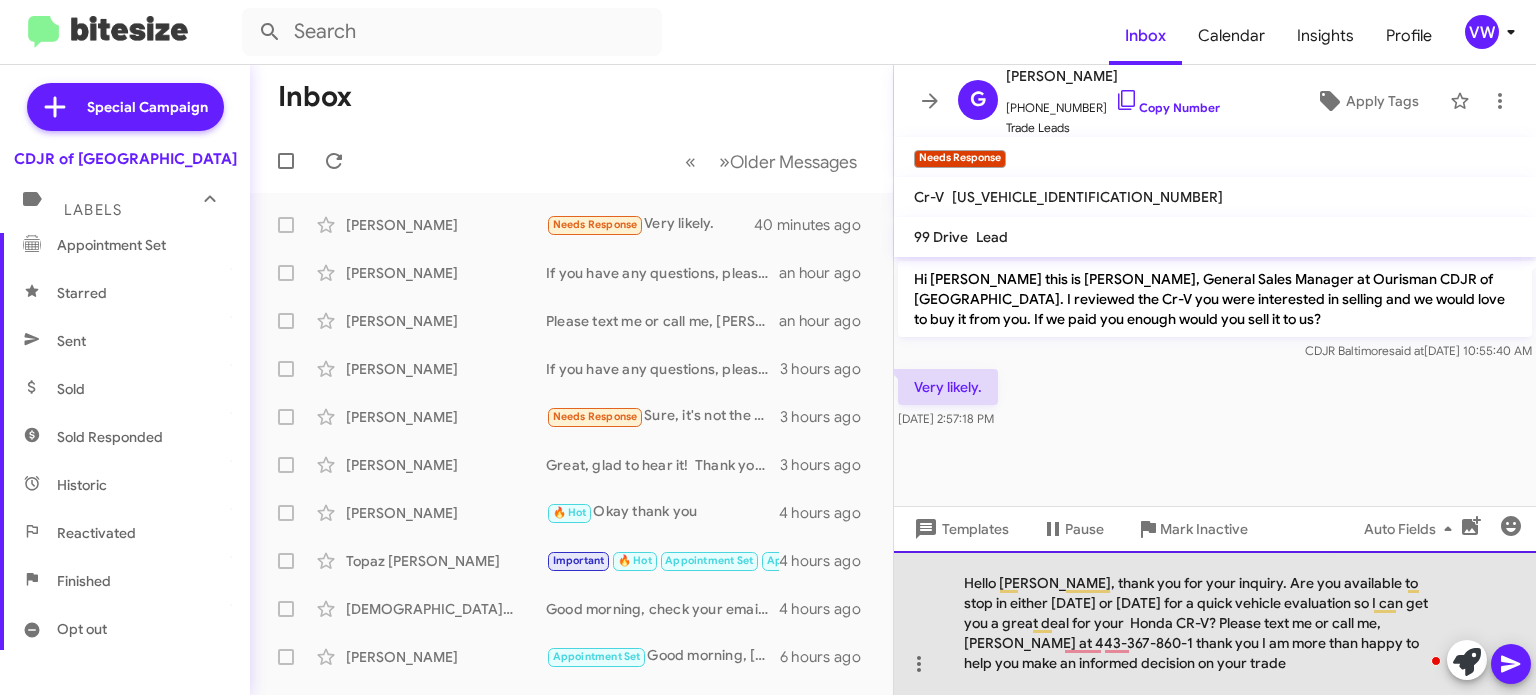 click on "Hello Mr Phillips, thank you for your inquiry. Are you available to stop in either today or tomorrow for a quick vehicle evaluation so I can get you a great deal for your  Honda CR-V? Please text me or call me, Fernando at 443-367-860-1 thank you I am more than happy to help you make an informed decision on your trade" 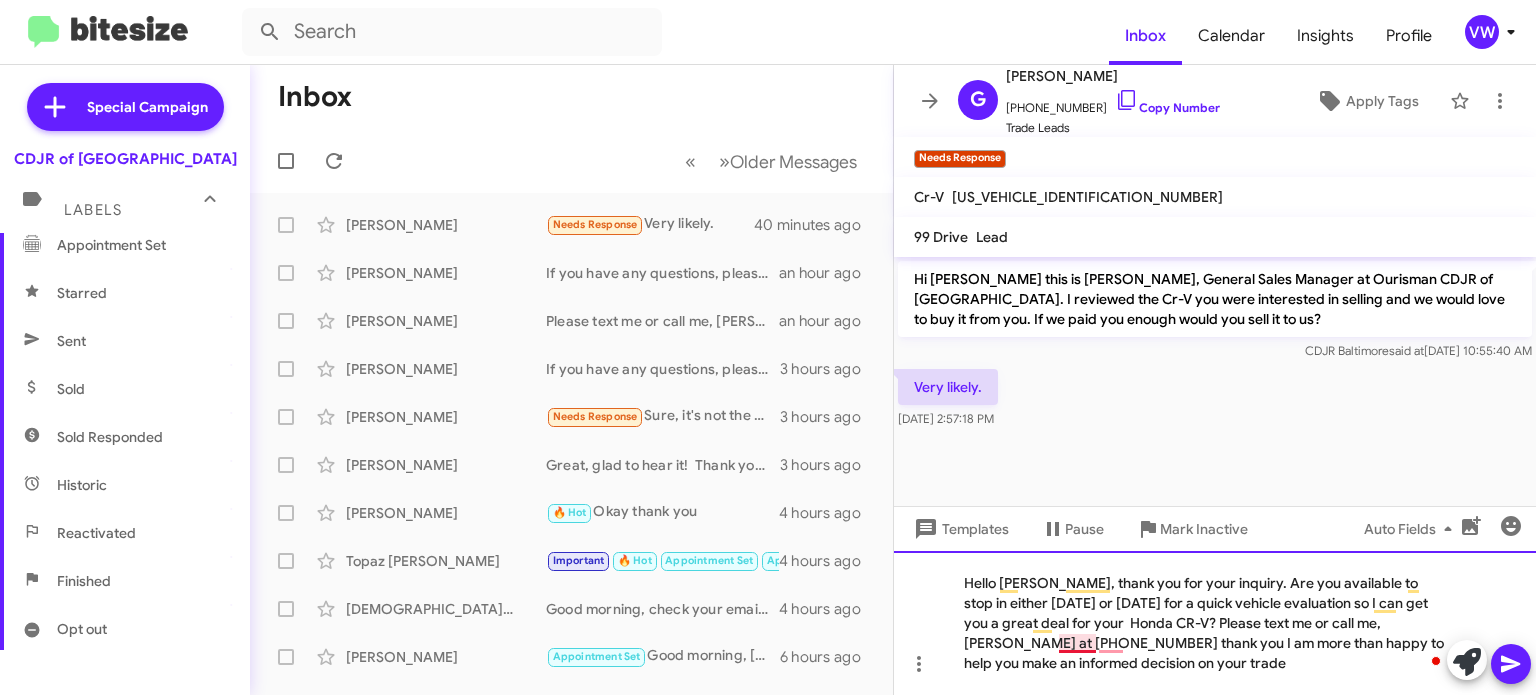 click on "Hello Mr Phillips, thank you for your inquiry. Are you available to stop in either today or tomorrow for a quick vehicle evaluation so I can get you a great deal for your  Honda CR-V? Please text me or call me, Fernando at 443-367-8601 thank you I am more than happy to help you make an informed decision on your trade" 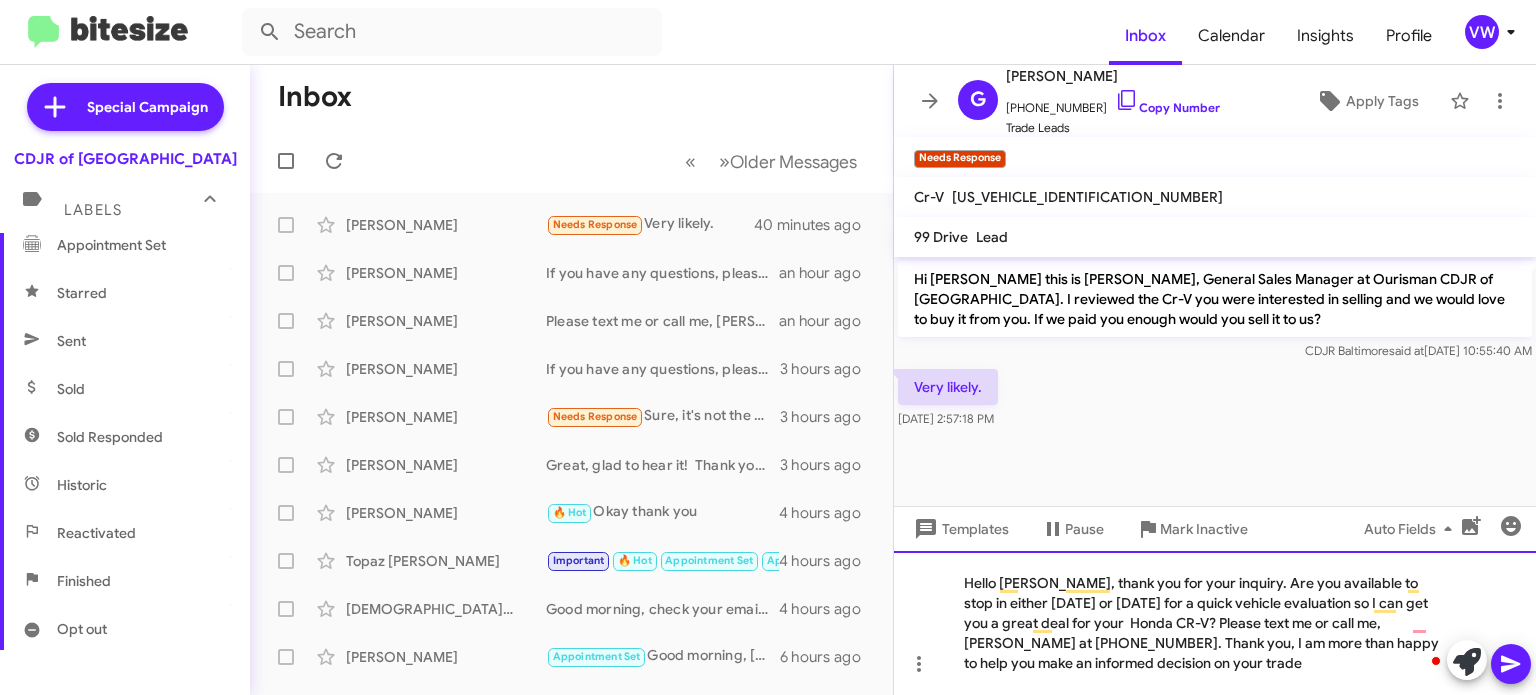 click on "Hello Mr Phillips, thank you for your inquiry. Are you available to stop in either today or tomorrow for a quick vehicle evaluation so I can get you a great deal for your  Honda CR-V? Please text me or call me, Fernando at 443-367-8601. Thank you, I am more than happy to help you make an informed decision on your trade" 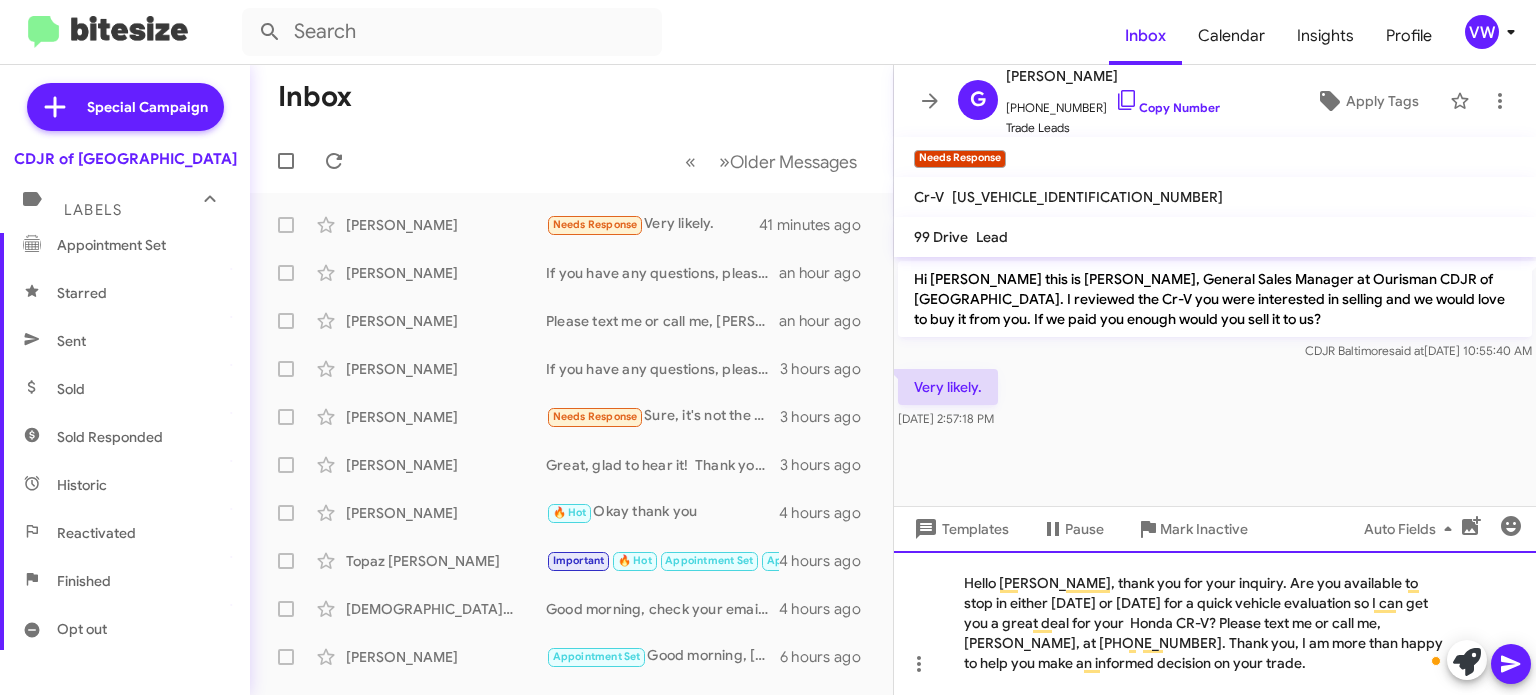 click on "Hello Mr Phillips, thank you for your inquiry. Are you available to stop in either today or tomorrow for a quick vehicle evaluation so I can get you a great deal for your  Honda CR-V? Please text me or call me, Fernando, at 443-367-8601. Thank you, I am more than happy to help you make an informed decision on your trade." 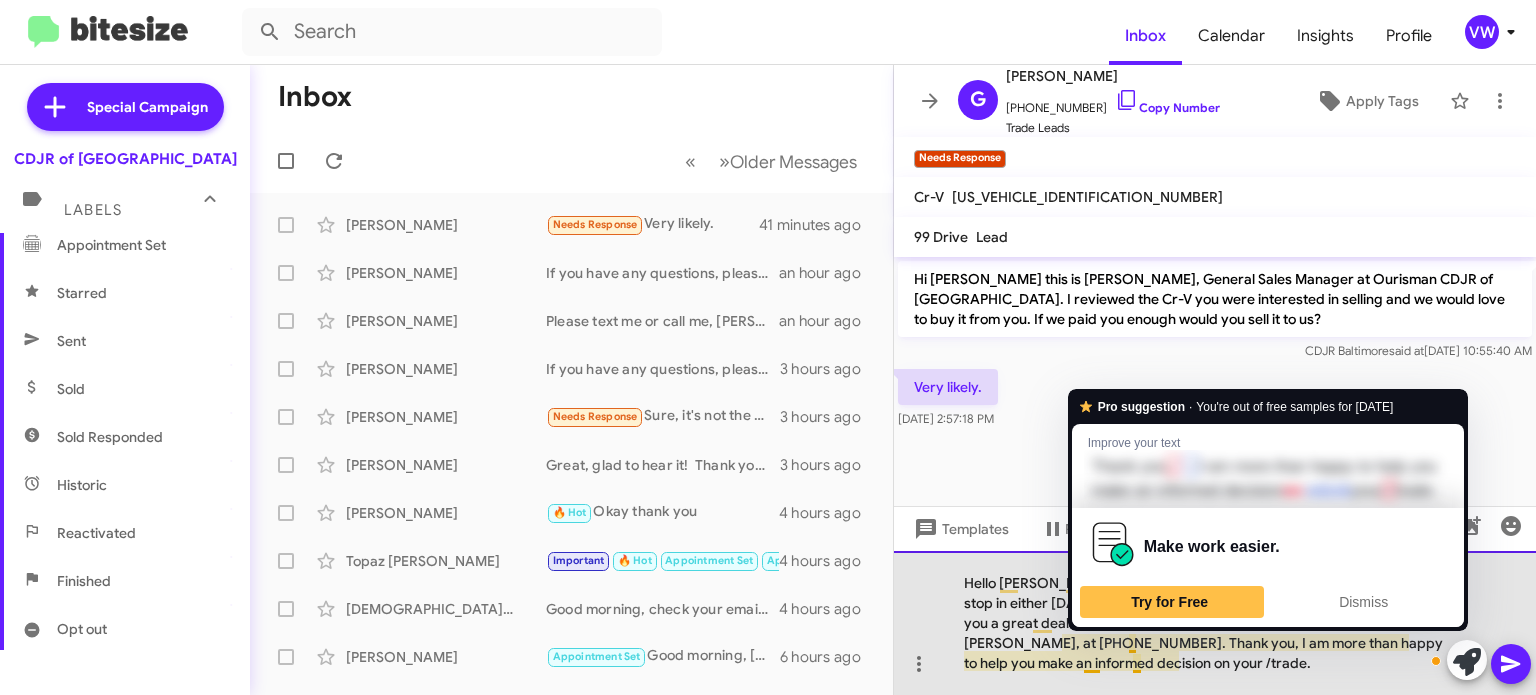 click on "Hello Mr Phillips, thank you for your inquiry. Are you available to stop in either today or tomorrow for a quick vehicle evaluation so I can get you a great deal for your  Honda CR-V? Please text me or call me, Fernando, at 443-367-8601. Thank you, I am more than happy to help you make an informed decision on your /trade." 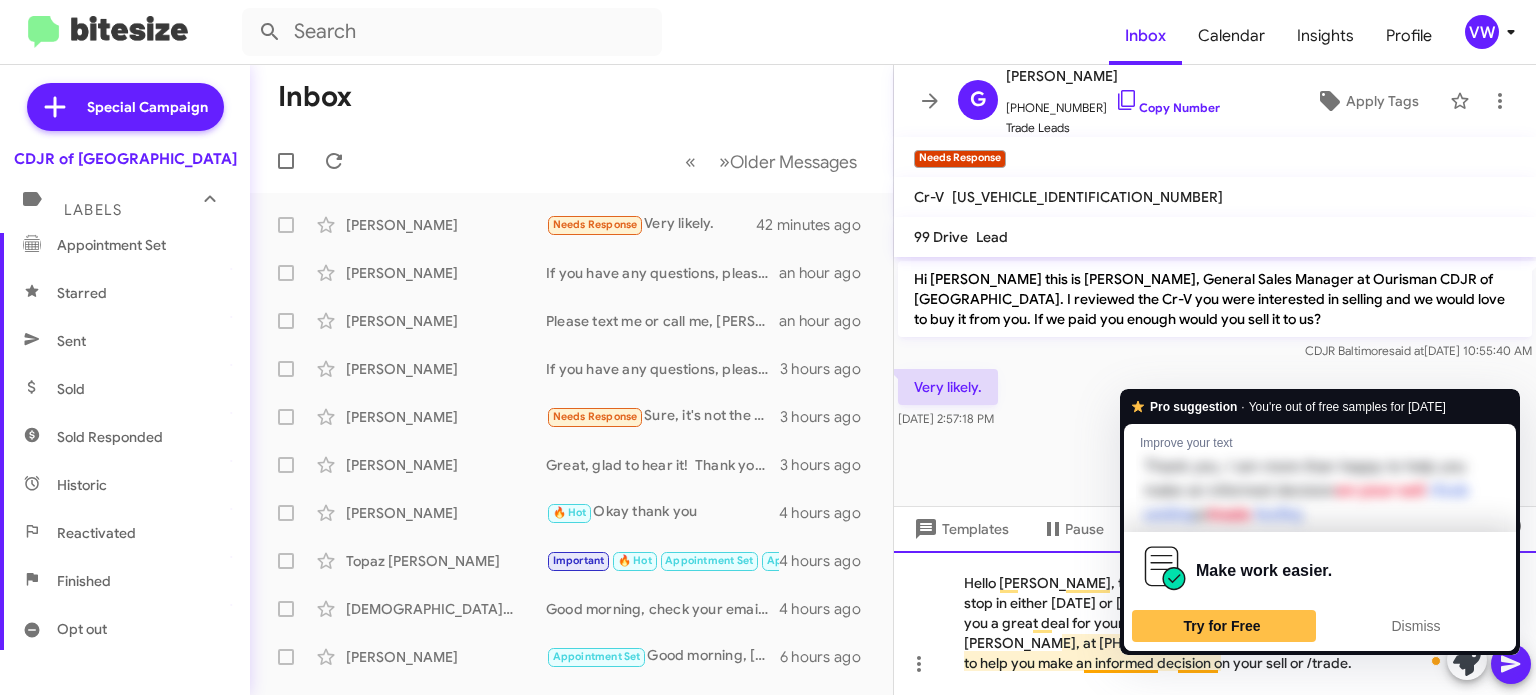 click on "Hello Mr Phillips, thank you for your inquiry. Are you available to stop in either today or tomorrow for a quick vehicle evaluation so I can get you a great deal for your  Honda CR-V? Please text me or call me, Fernando, at 443-367-8601. Thank you, I am more than happy to help you make an informed decision on your sell or /trade." 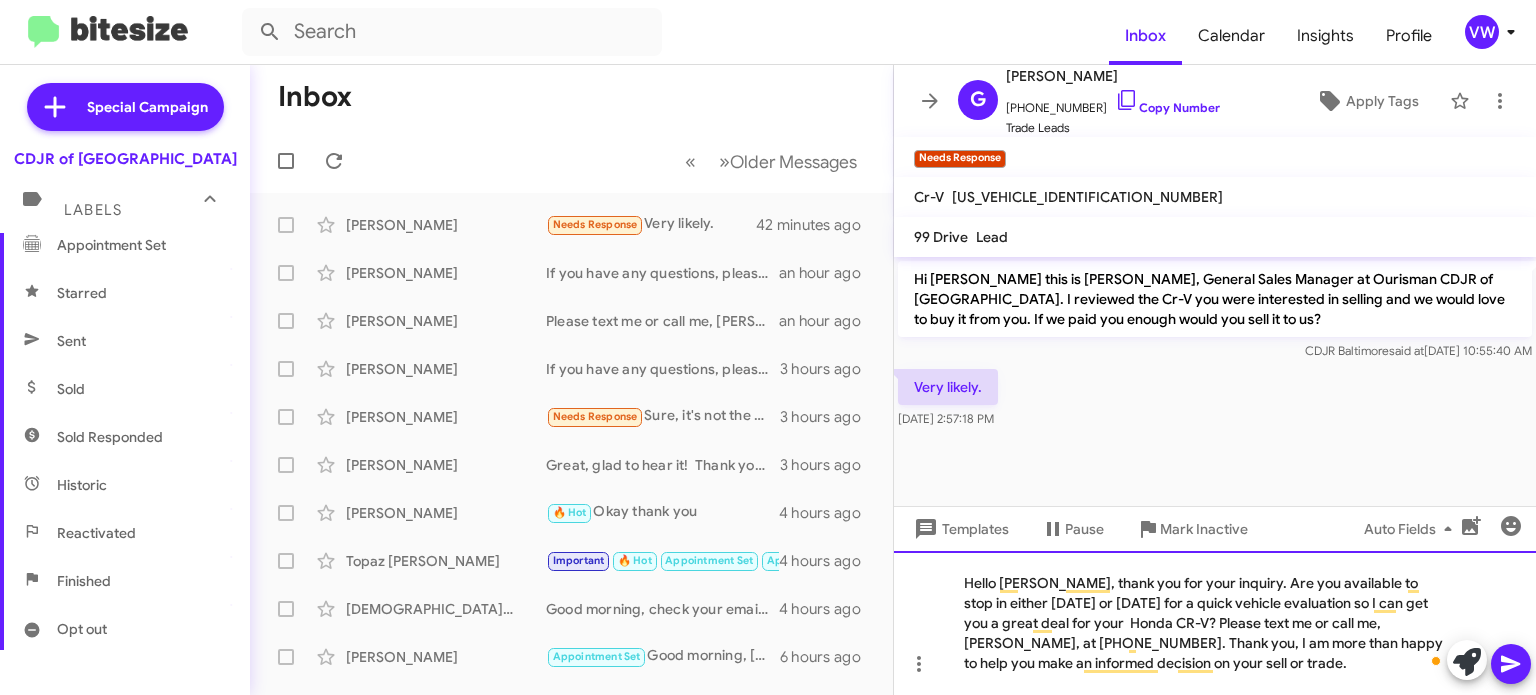 click on "Hello Mr Phillips, thank you for your inquiry. Are you available to stop in either today or tomorrow for a quick vehicle evaluation so I can get you a great deal for your  Honda CR-V? Please text me or call me, Fernando, at 443-367-8601. Thank you, I am more than happy to help you make an informed decision on your sell or trade." 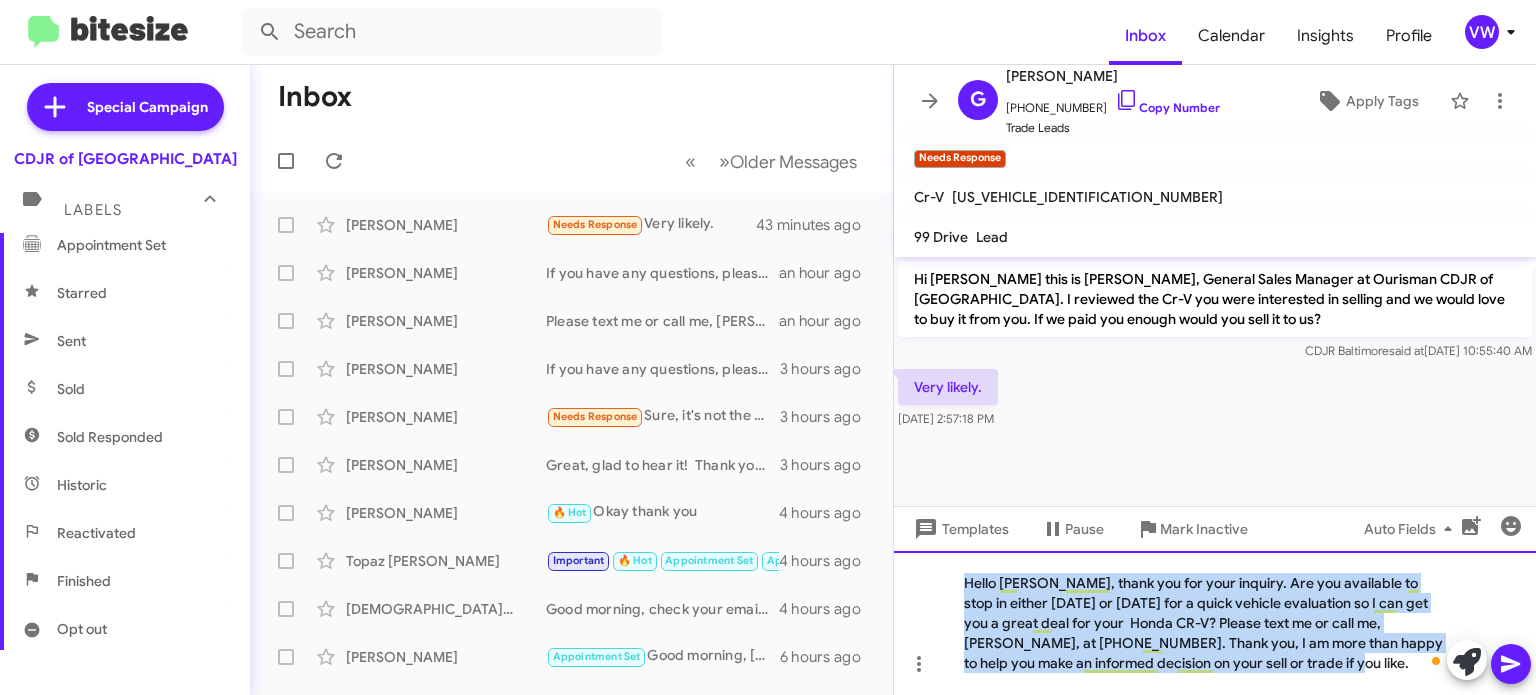 drag, startPoint x: 962, startPoint y: 569, endPoint x: 1387, endPoint y: 722, distance: 451.70123 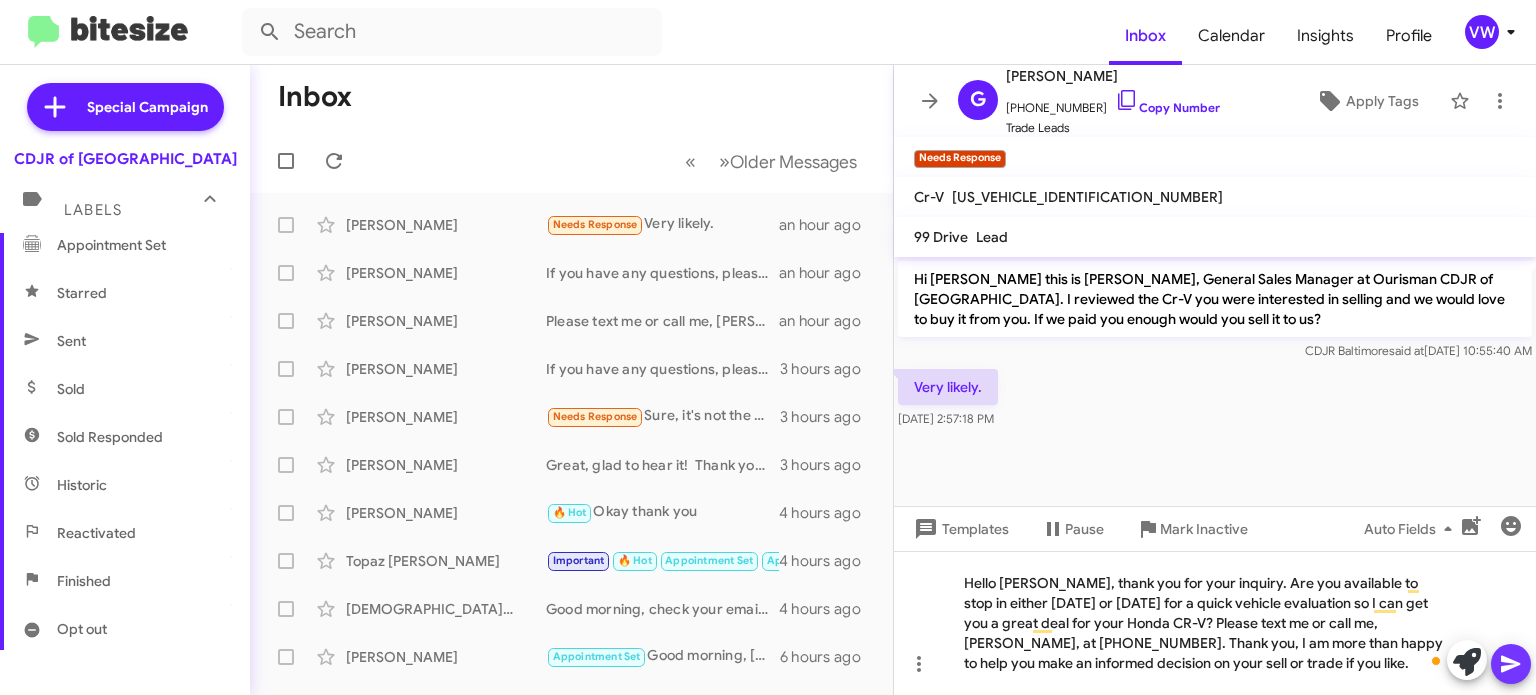 click 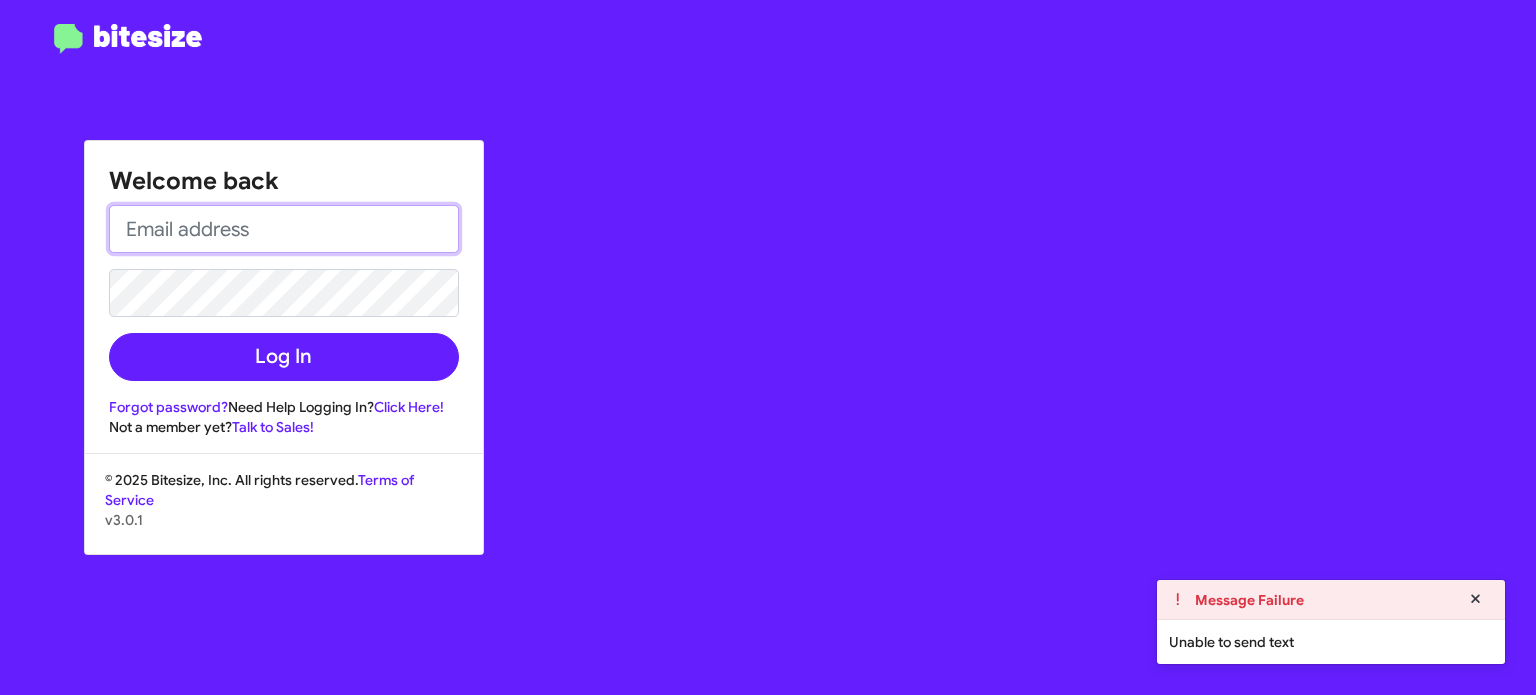 type on "vware@ourismancars.com" 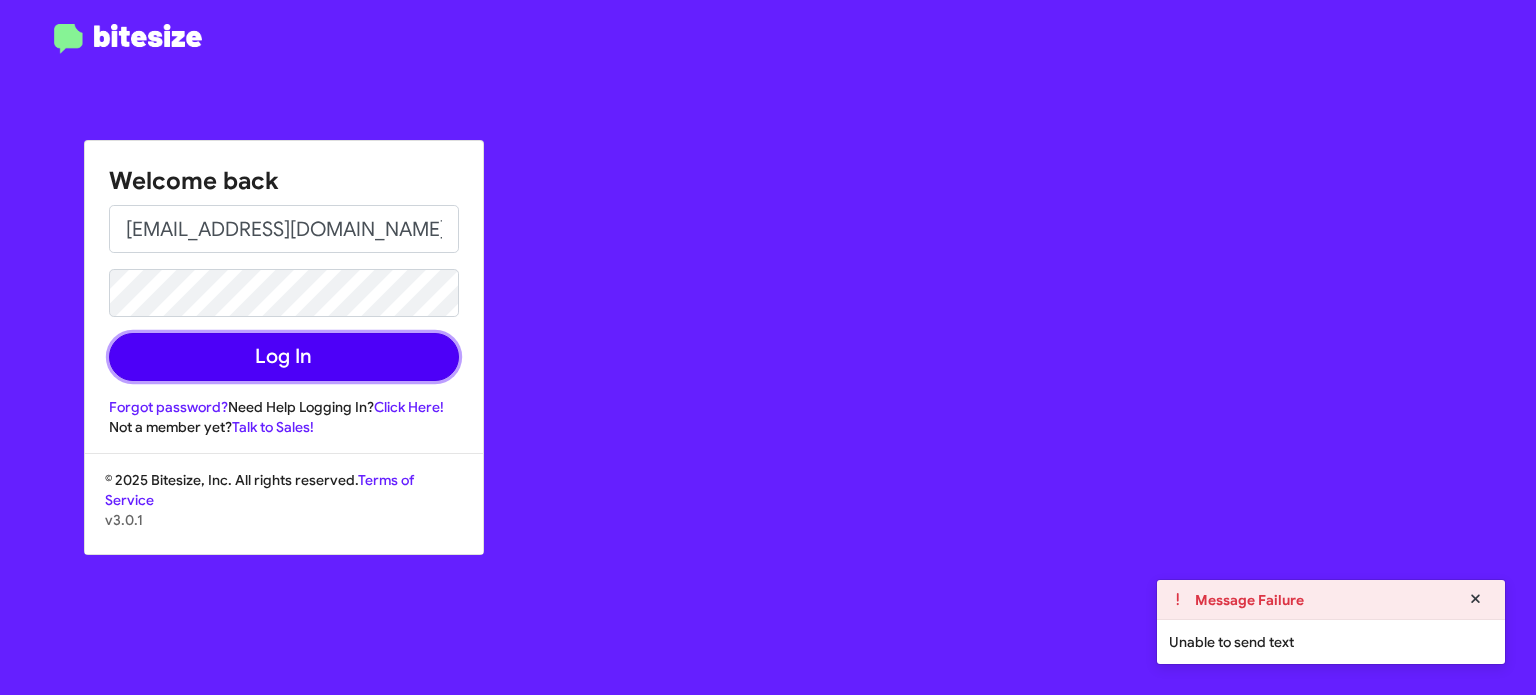 click on "Log In" 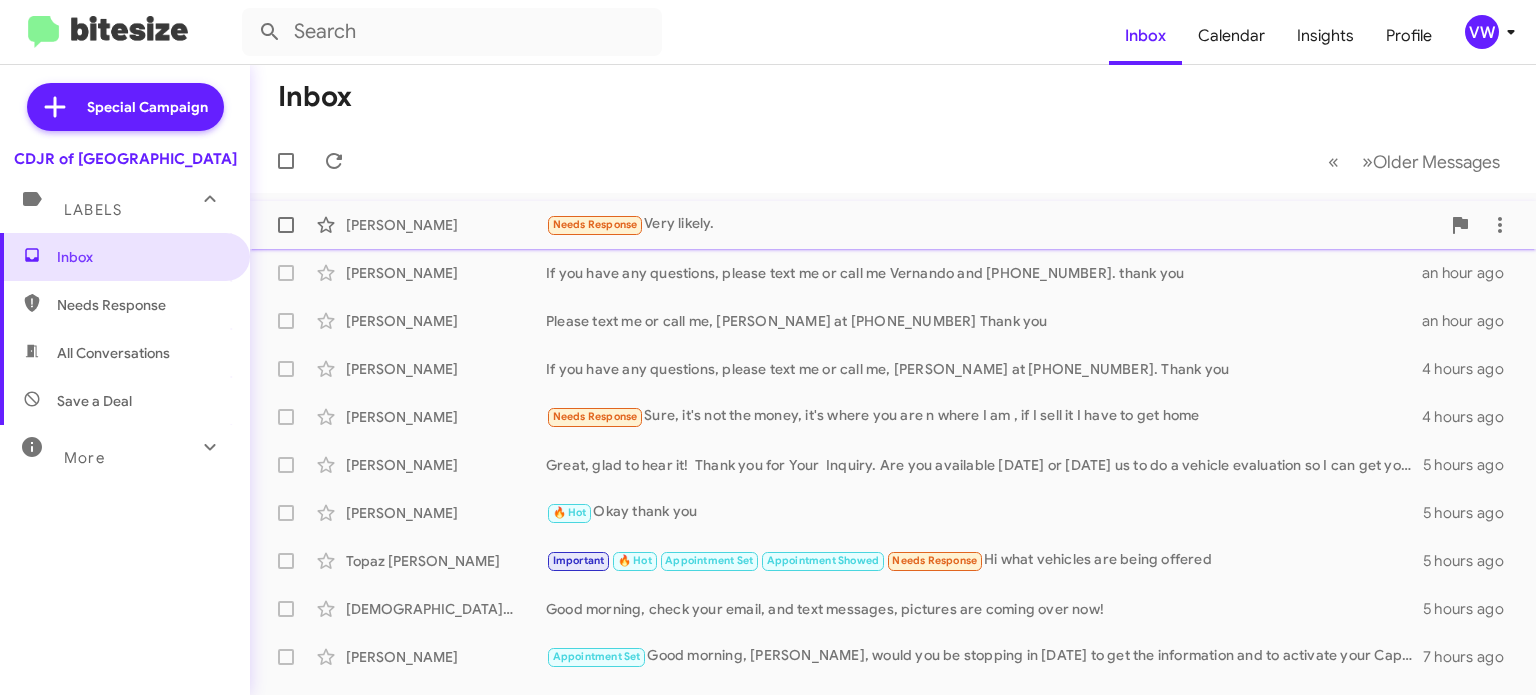 click on "Gayla Phillips  Needs Response   Very likely.   an hour ago" 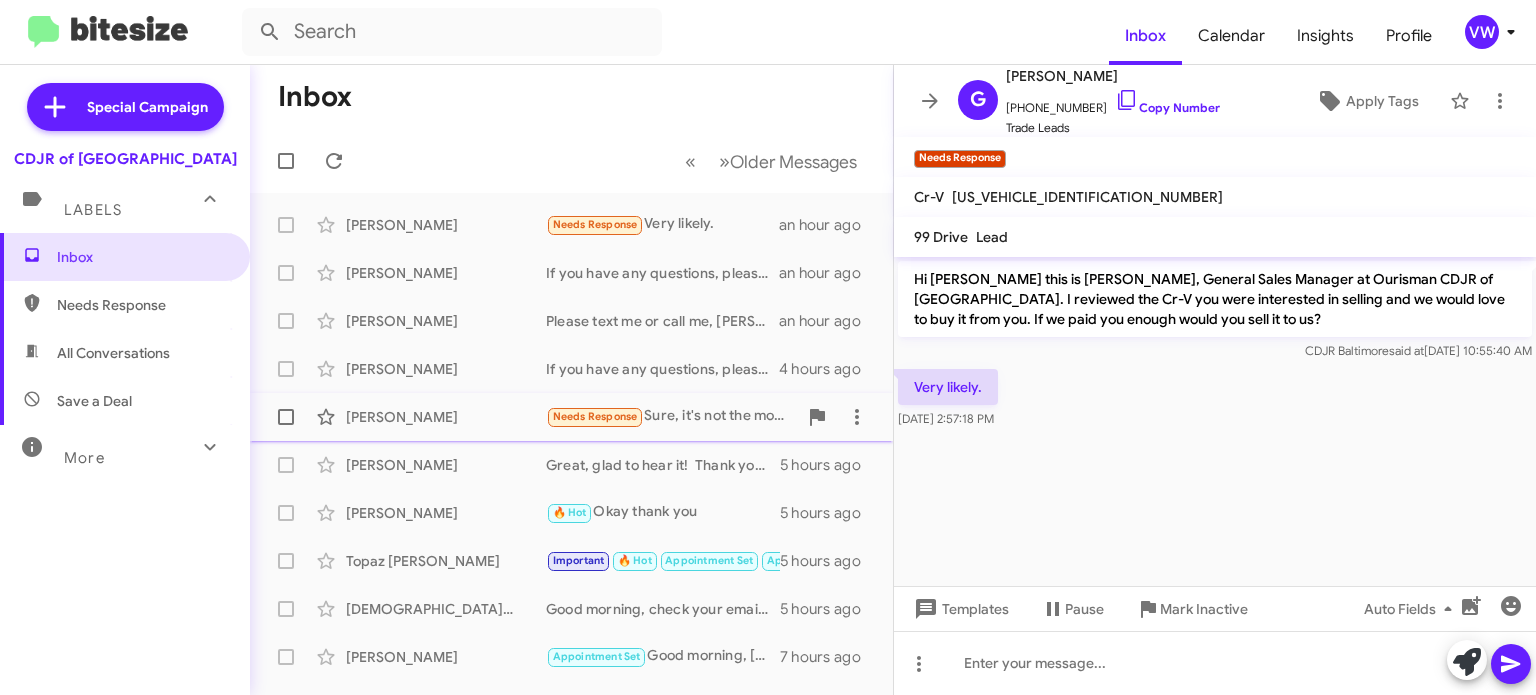 click on "Needs Response" 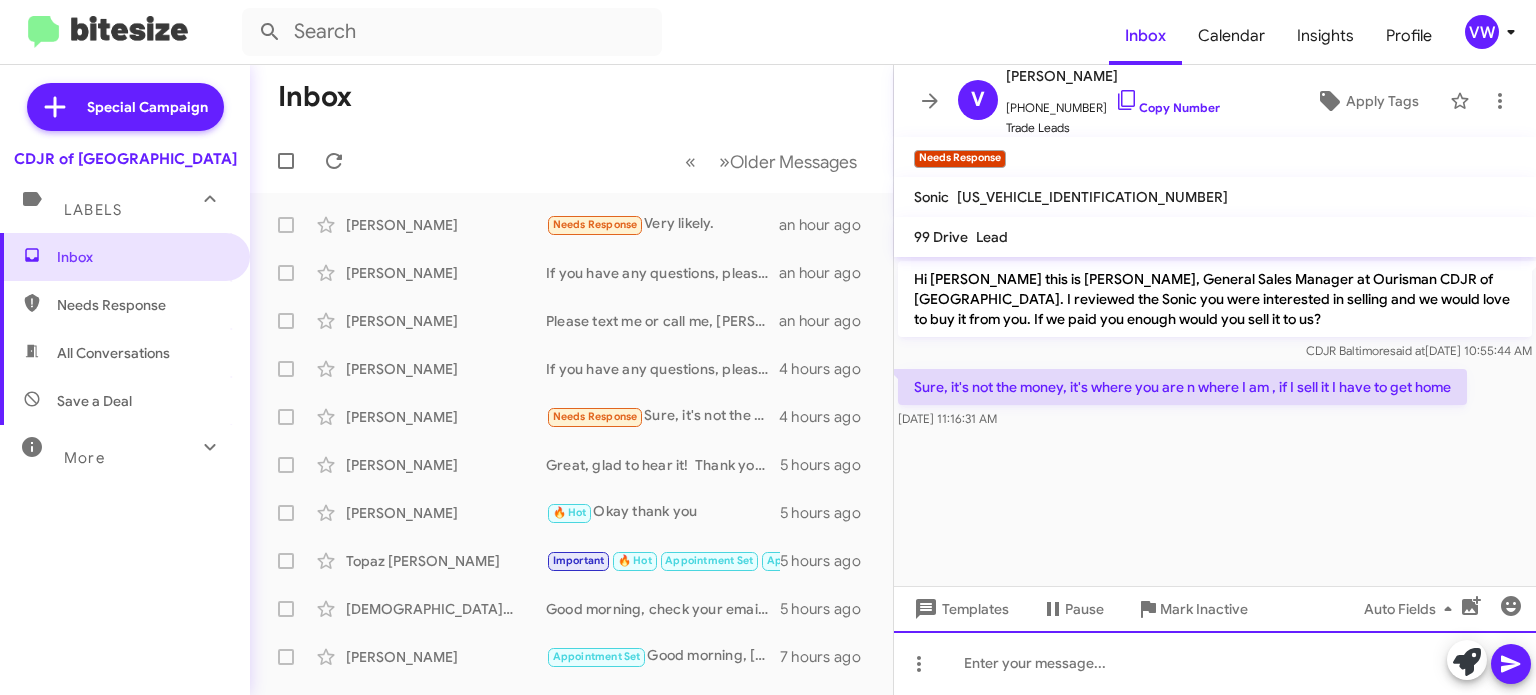 click 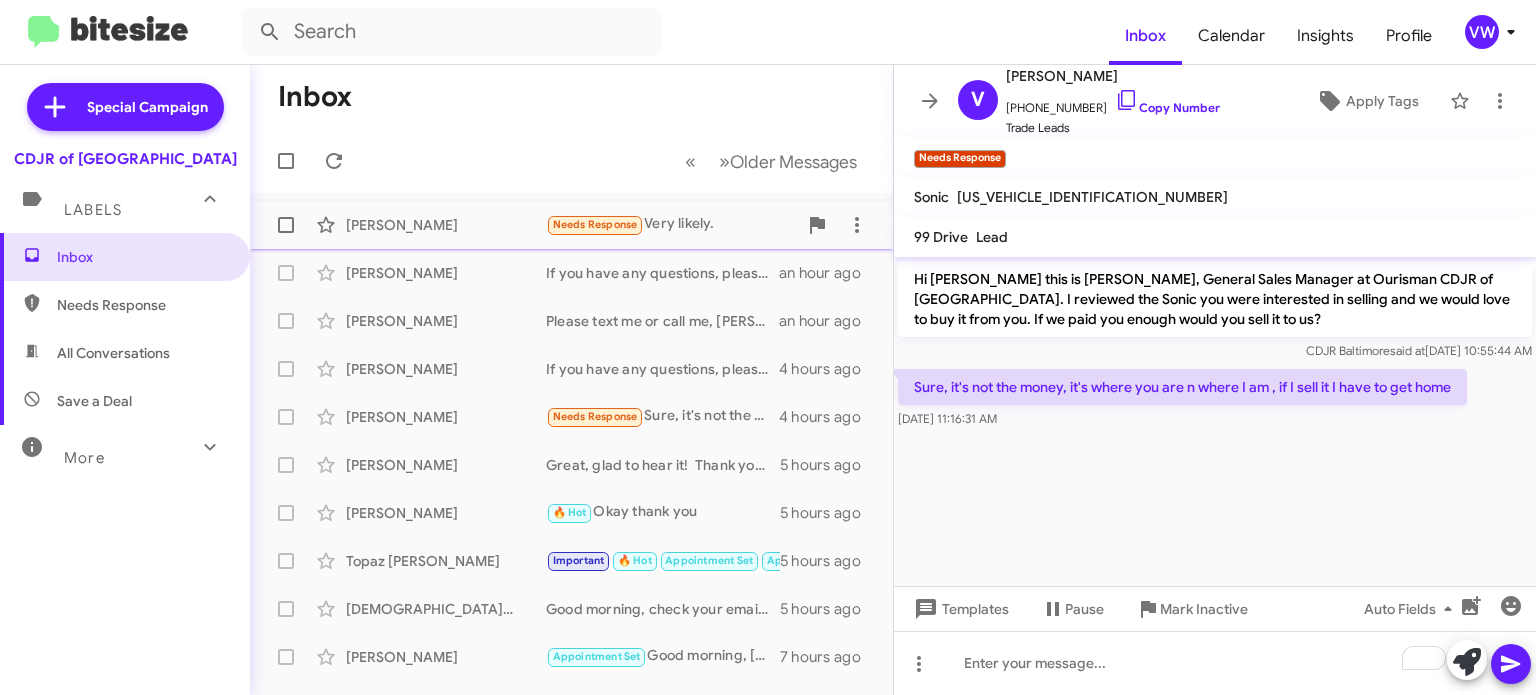 click on "Needs Response" 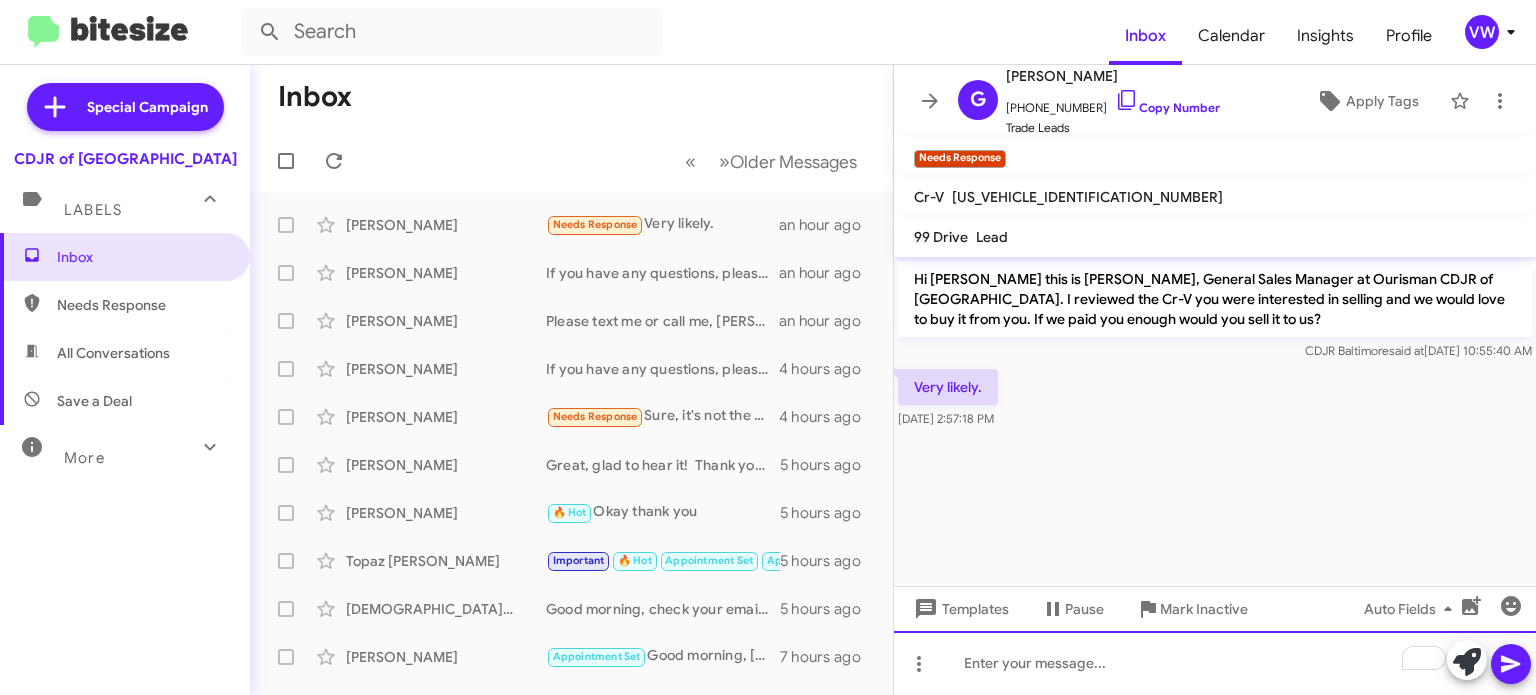 click 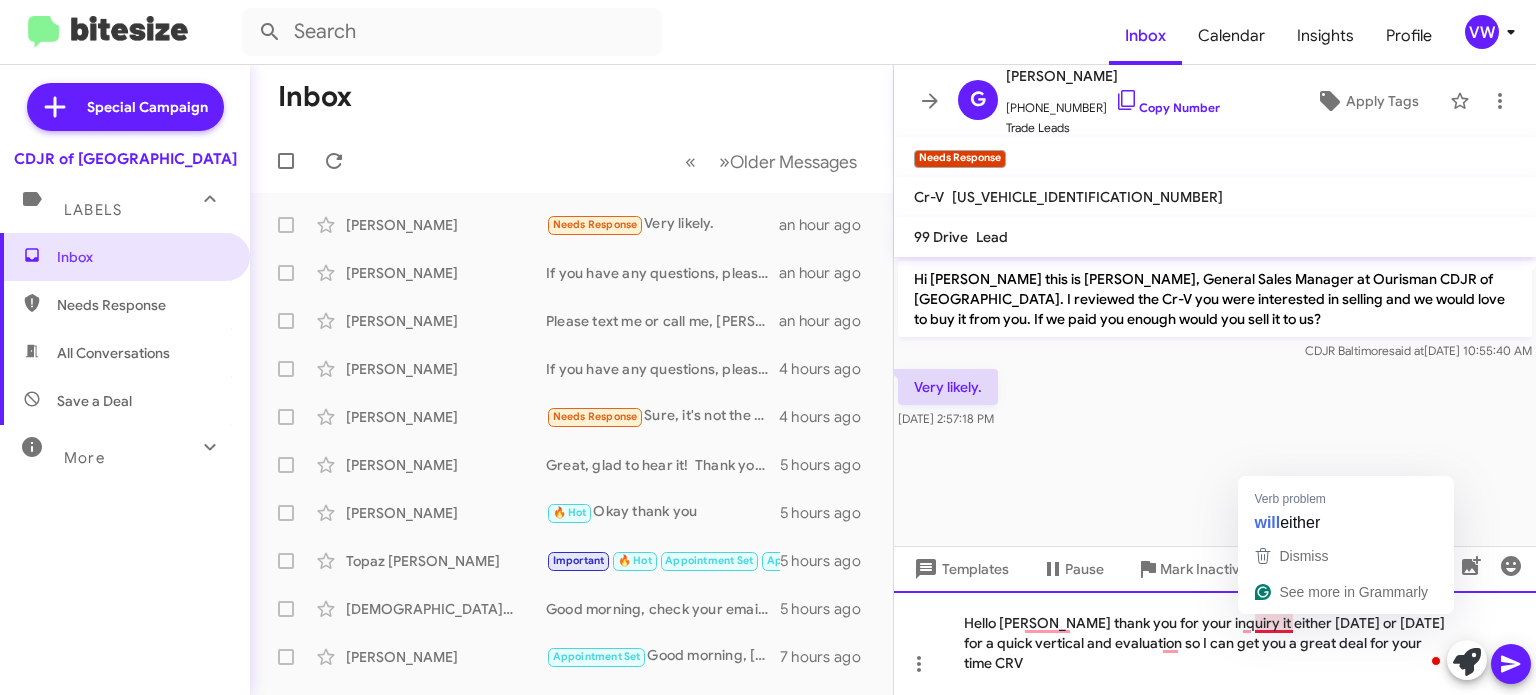 click on "Hello mr Phillips thank you for your inquiry it either today or tomorrow for a quick vertical and evaluation so I can get you a great deal for your time CRV" 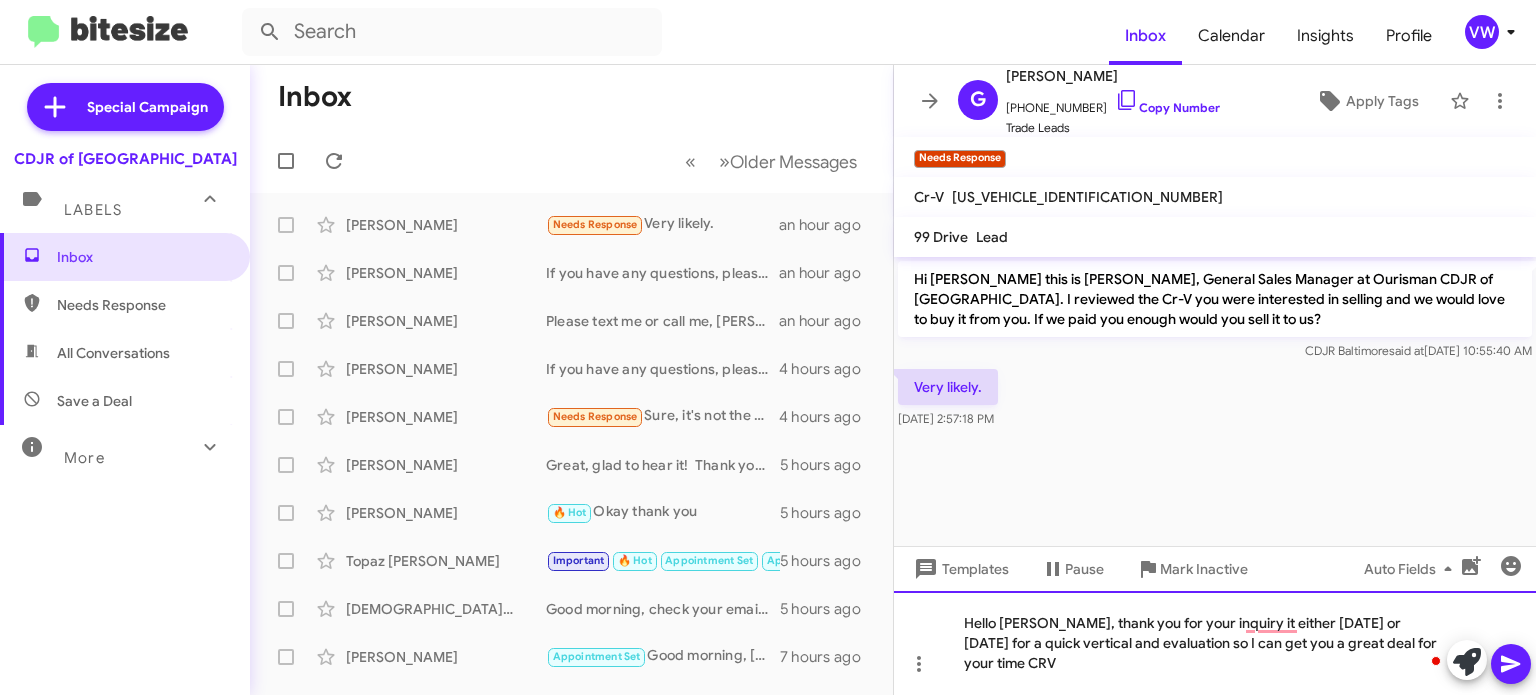click on "Hello mr Phillips, thank you for your inquiry it either today or tomorrow for a quick vertical and evaluation so I can get you a great deal for your time CRV" 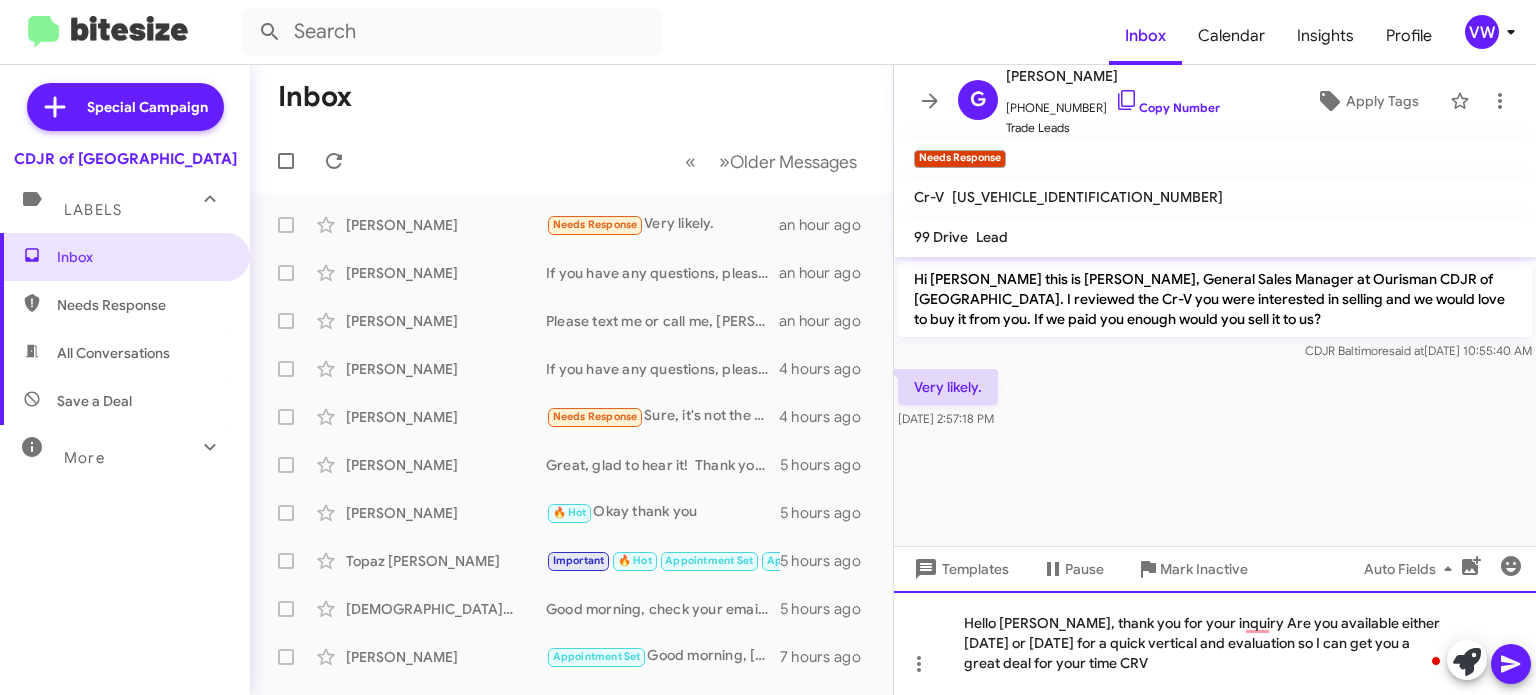 click on "Hello mr Phillips, thank you for your inquiry Are you available either today or tomorrow for a quick vertical and evaluation so I can get you a great deal for your time CRV" 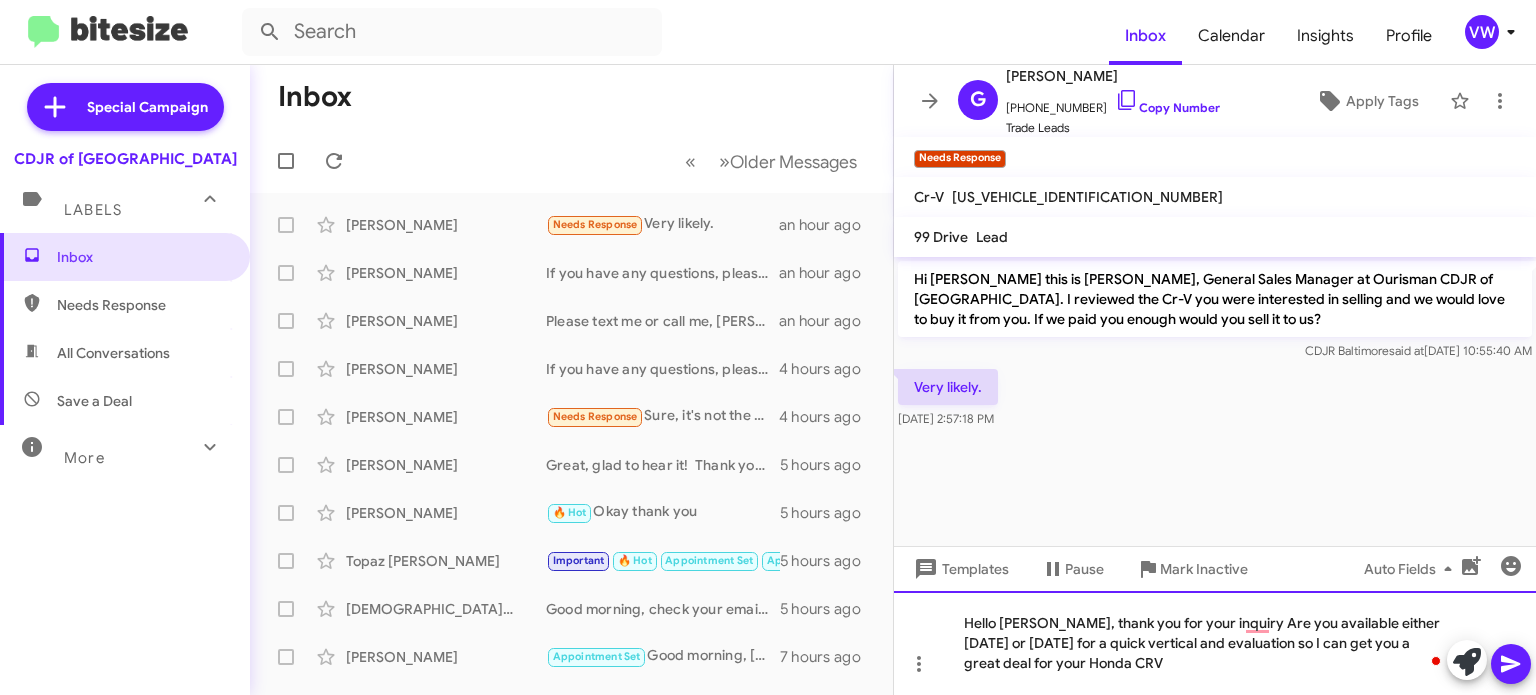 click on "Hello mr Phillips, thank you for your inquiry Are you available either today or tomorrow for a quick vertical and evaluation so I can get you a great deal for your Honda CRV" 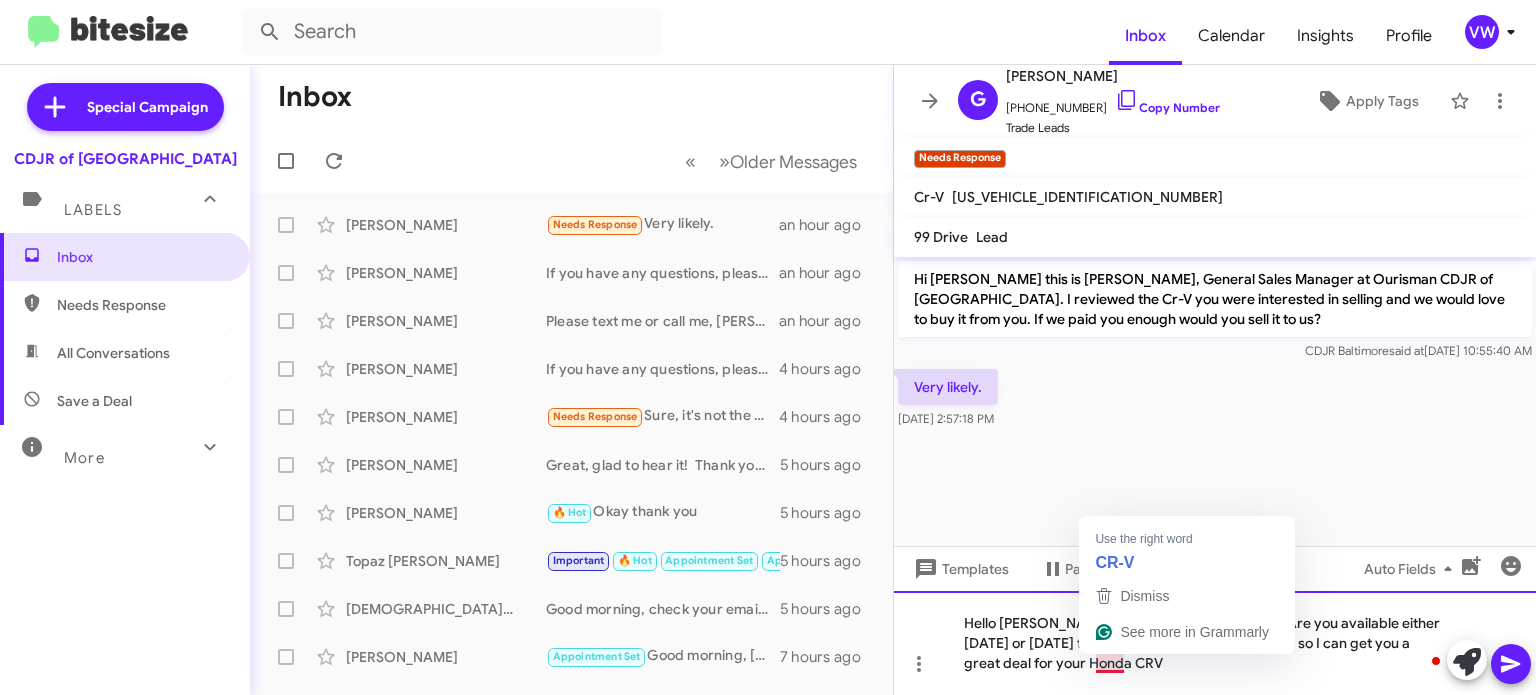 click on "Hello mr Phillips, thank you for your inquiry Are you available either today or tomorrow for a quick vertical and evaluation so I can get you a great deal for your Honda CRV" 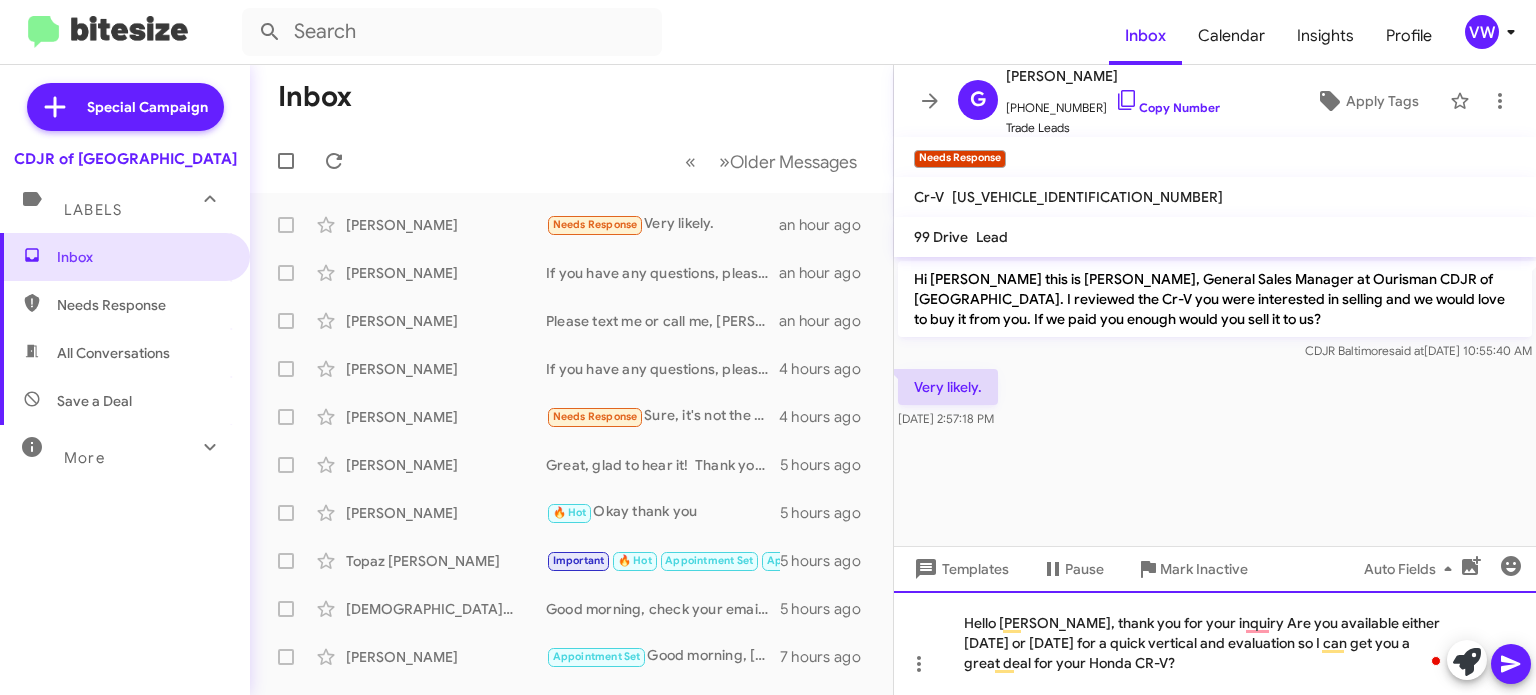 click on "Hello mr Phillips, thank you for your inquiry Are you available either today or tomorrow for a quick vertical and evaluation so I can get you a great deal for your Honda CR-V?" 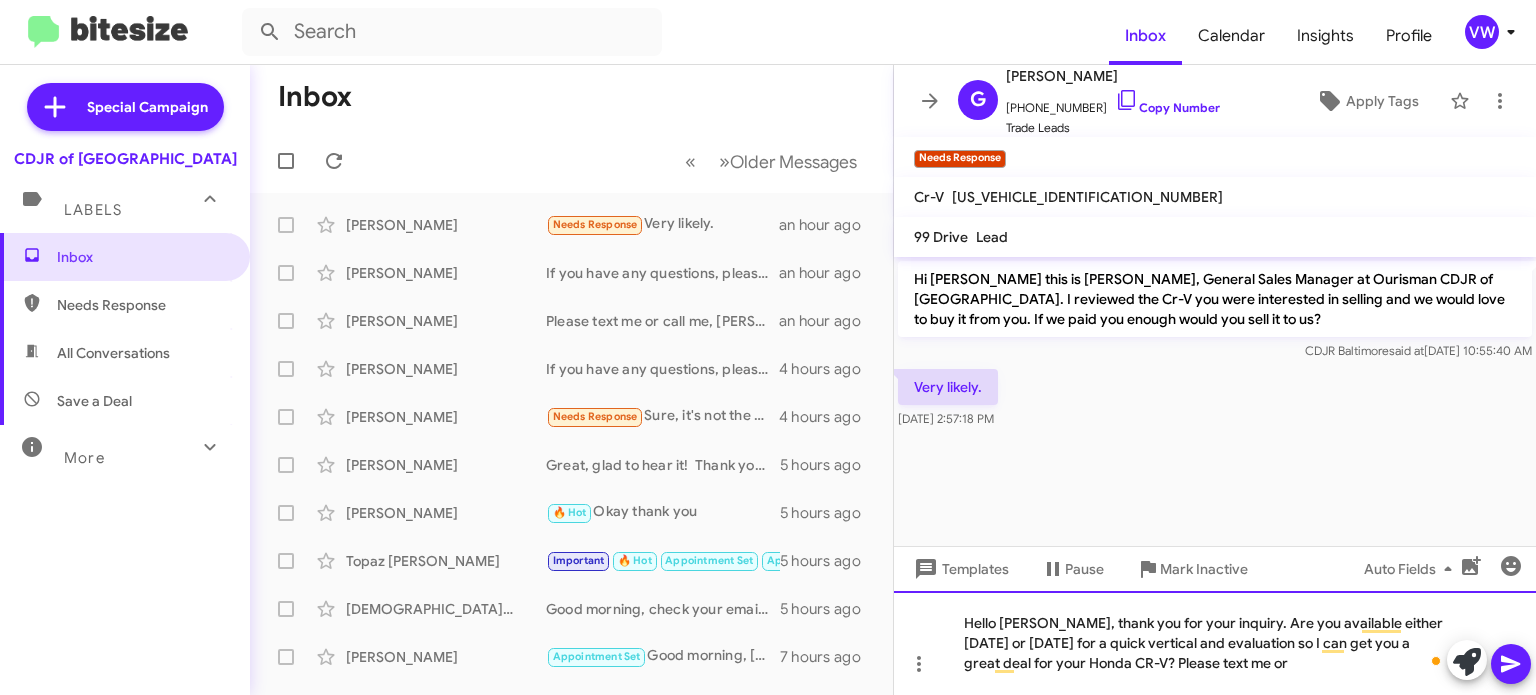 click on "Hello mr Phillips, thank you for your inquiry. Are you available either today or tomorrow for a quick vertical and evaluation so I can get you a great deal for your Honda CR-V? Please text me or" 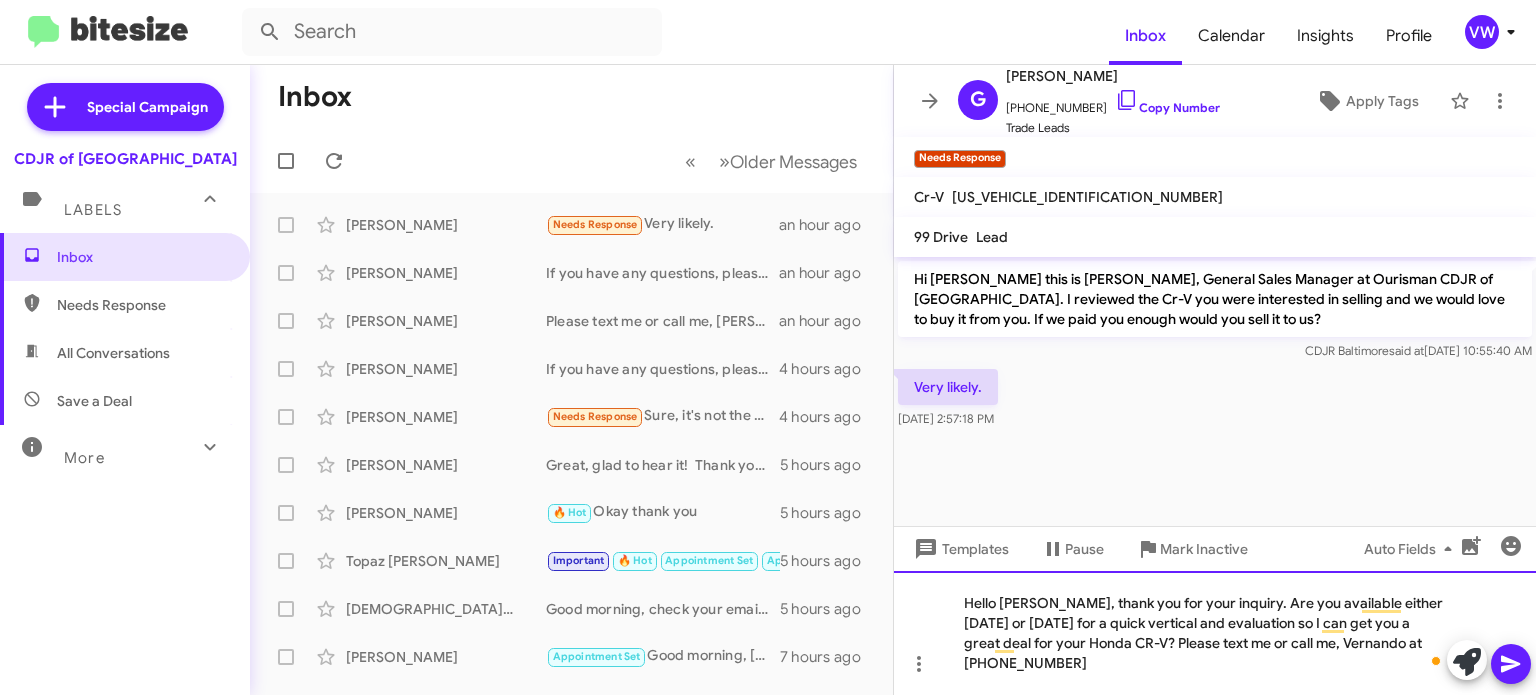click on "Hello mr Phillips, thank you for your inquiry. Are you available either today or tomorrow for a quick vertical and evaluation so I can get you a great deal for your Honda CR-V? Please text me or call me, Vernando at 443-367-8601" 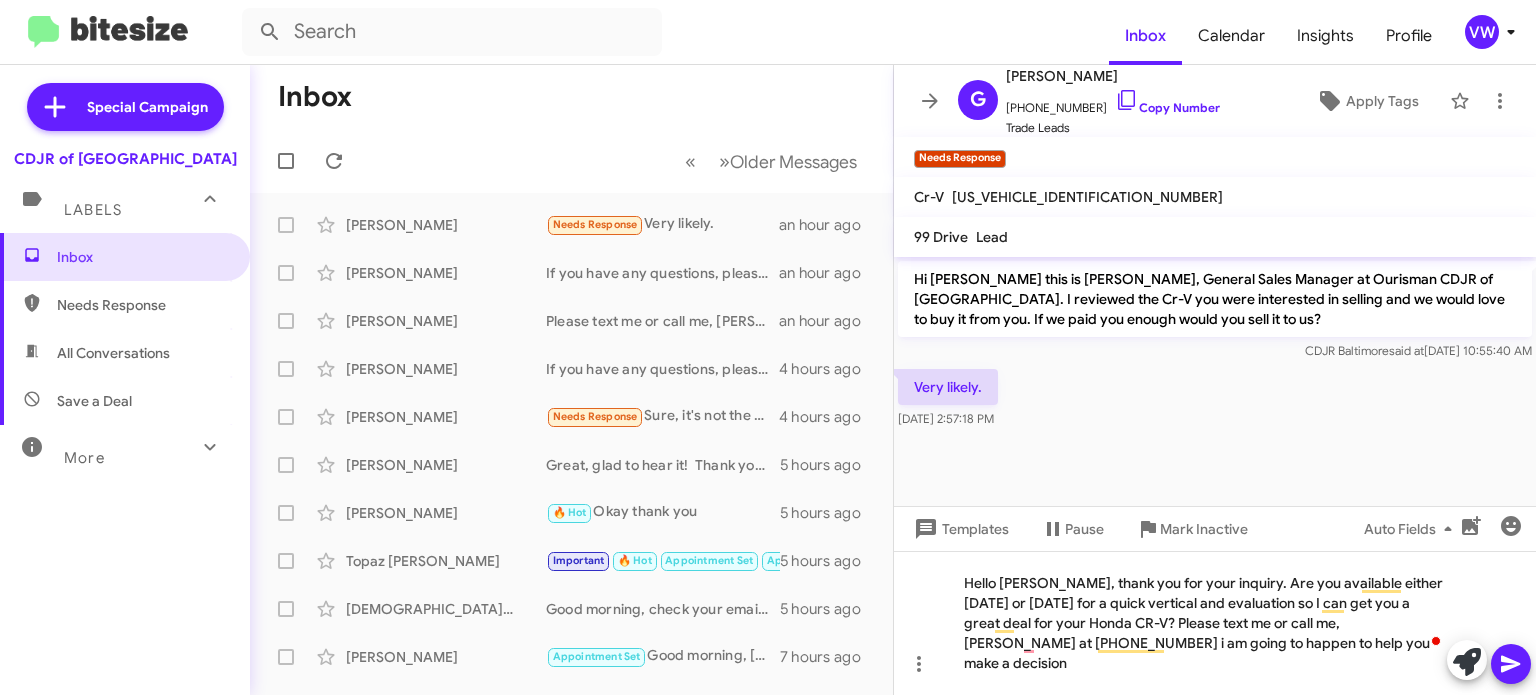 scroll, scrollTop: 0, scrollLeft: 0, axis: both 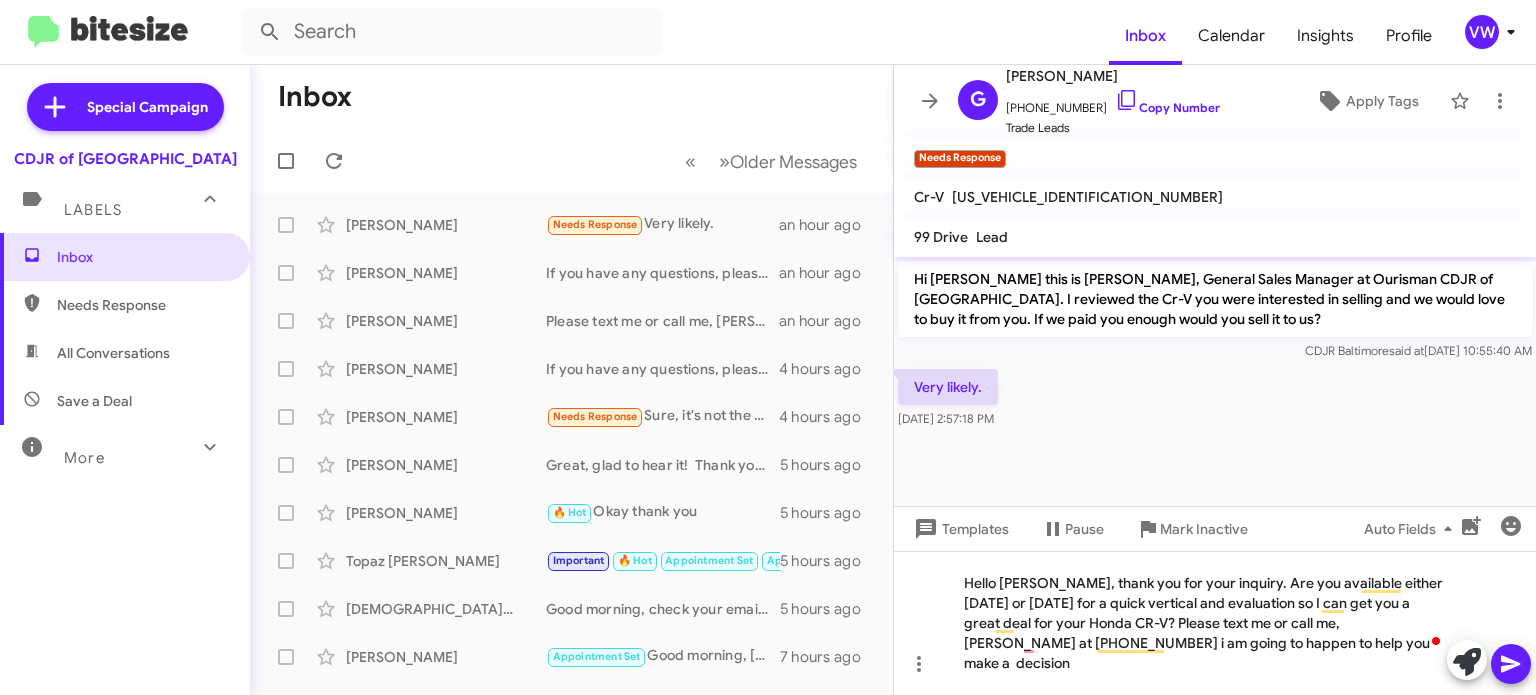 click on "Hi Gayla this is Vernando Ware, General Sales Manager at Ourisman CDJR of Baltimore. I reviewed the Cr-V you were interested in selling and we would love to buy it from you. If we paid you enough would you sell it to us? CDJR Baltimore   said at   Jul 21, 2025, 10:55:40 AM  Very likely.    Jul 21, 2025, 2:57:18 PM" 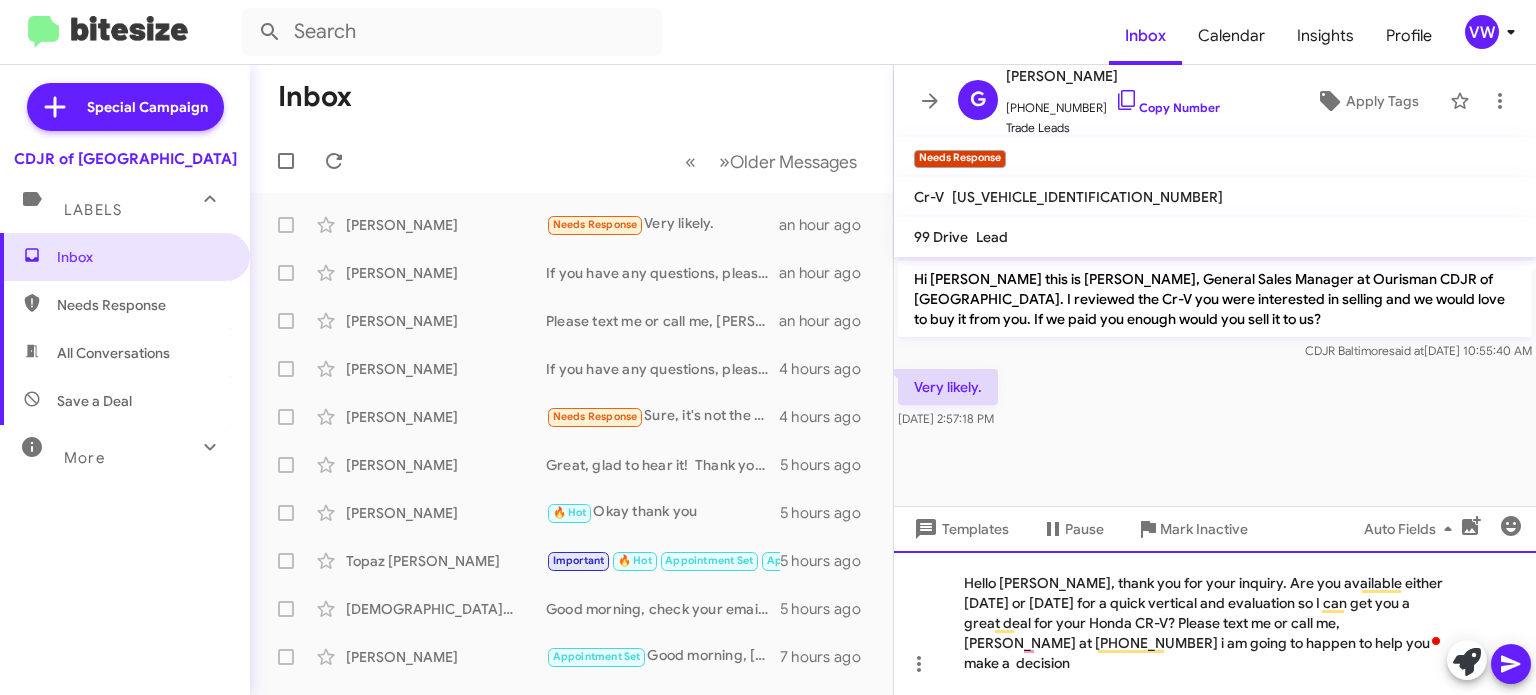 click on "Hello mr Phillips, thank you for your inquiry. Are you available either today or tomorrow for a quick vertical and evaluation so I can get you a great deal for your Honda CR-V? Please text me or call me, Vernando at 443-367-8601 i am going to happen to help you make a  decision" 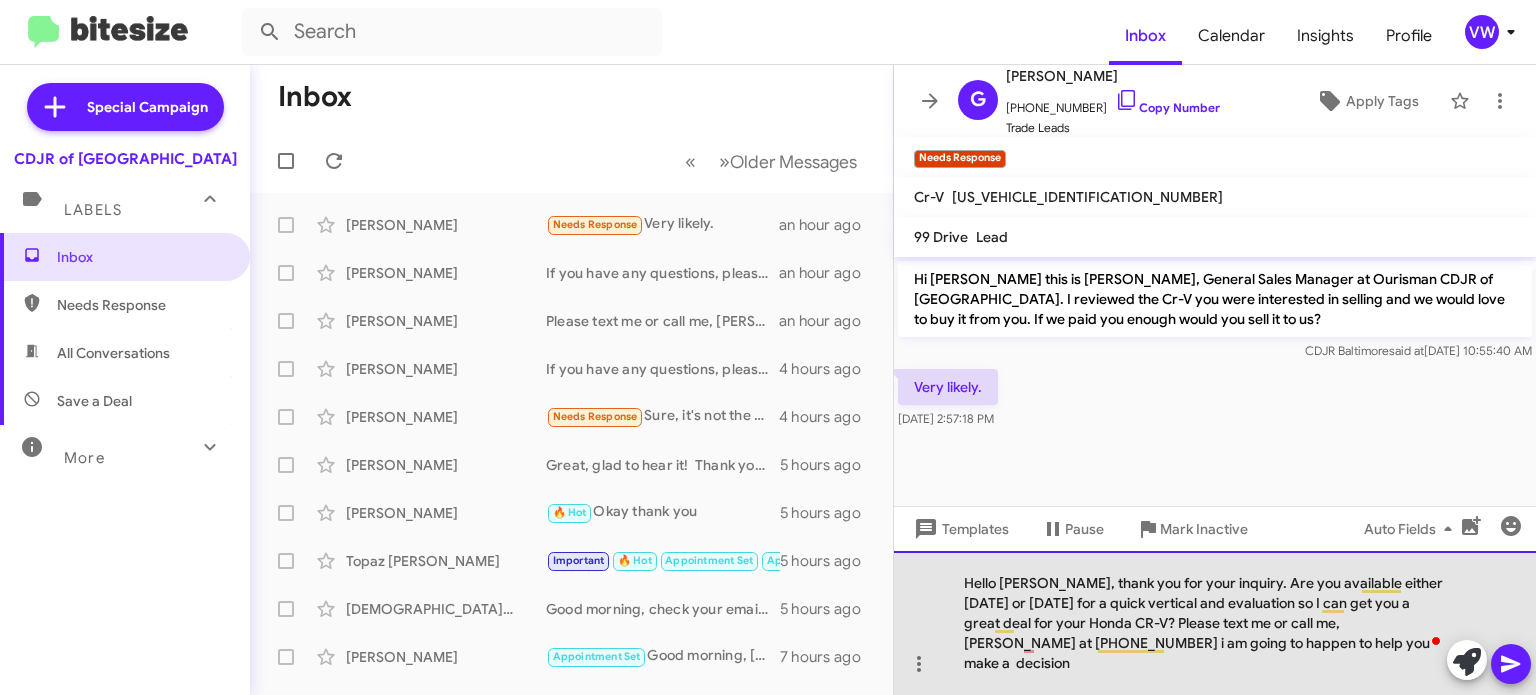 click on "Hello mr Phillips, thank you for your inquiry. Are you available either today or tomorrow for a quick vertical and evaluation so I can get you a great deal for your Honda CR-V? Please text me or call me, Vernando at 443-367-8601 i am going to happen to help you make a  decision" 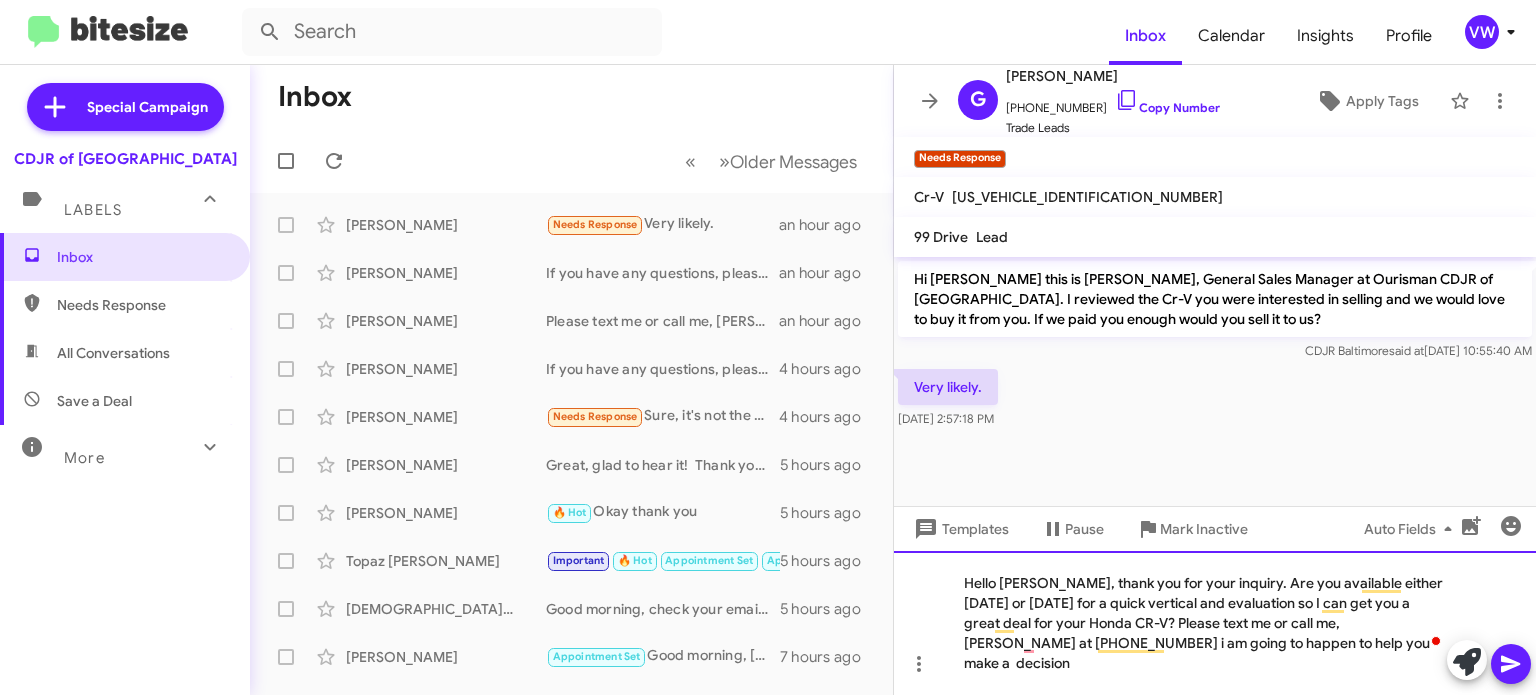 click on "Hello mr Phillips, thank you for your inquiry. Are you available either today or tomorrow for a quick vertical and evaluation so I can get you a great deal for your Honda CR-V? Please text me or call me, Vernando at 443-367-8601 i am going to happen to help you make a  decision" 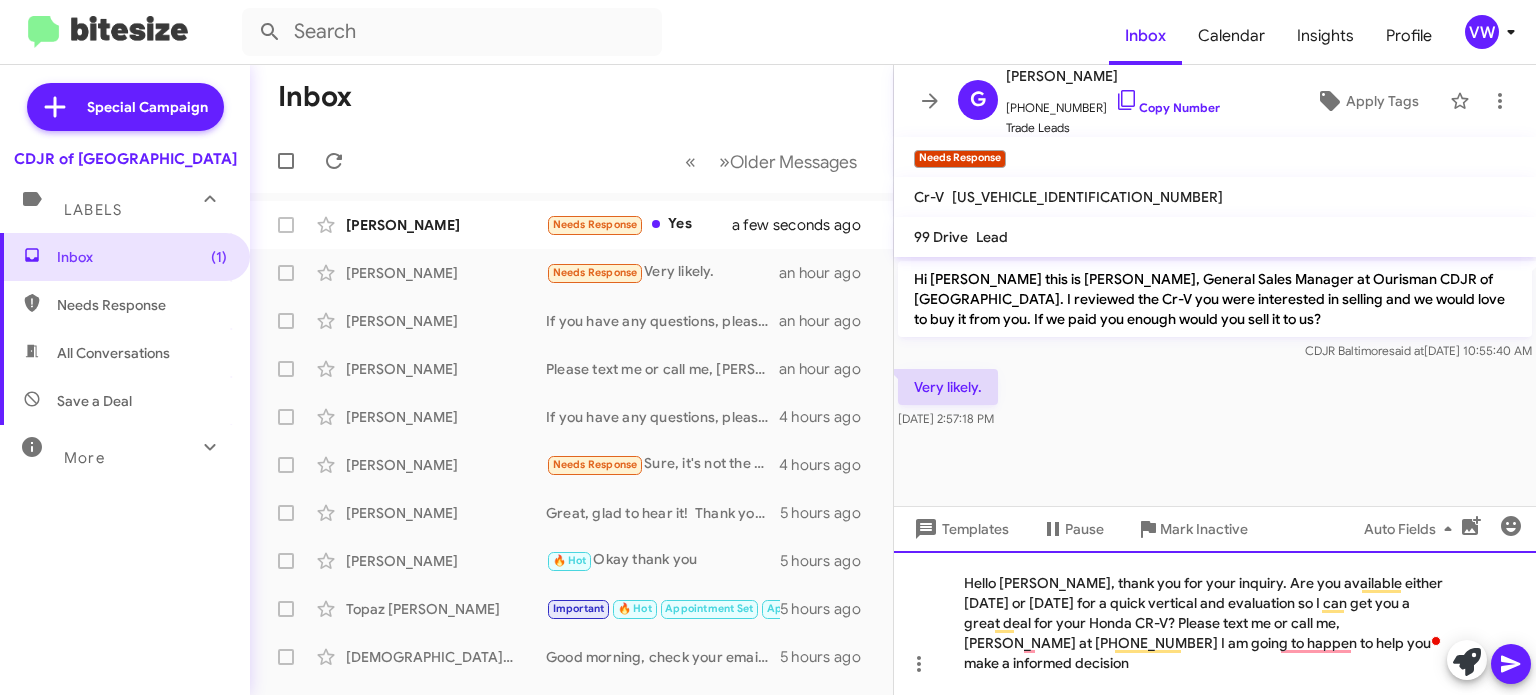click on "Hello mr Phillips, thank you for your inquiry. Are you available either today or tomorrow for a quick vertical and evaluation so I can get you a great deal for your Honda CR-V? Please text me or call me, Vernando at 443-367-8601 I am going to happen to help you make a informed decision" 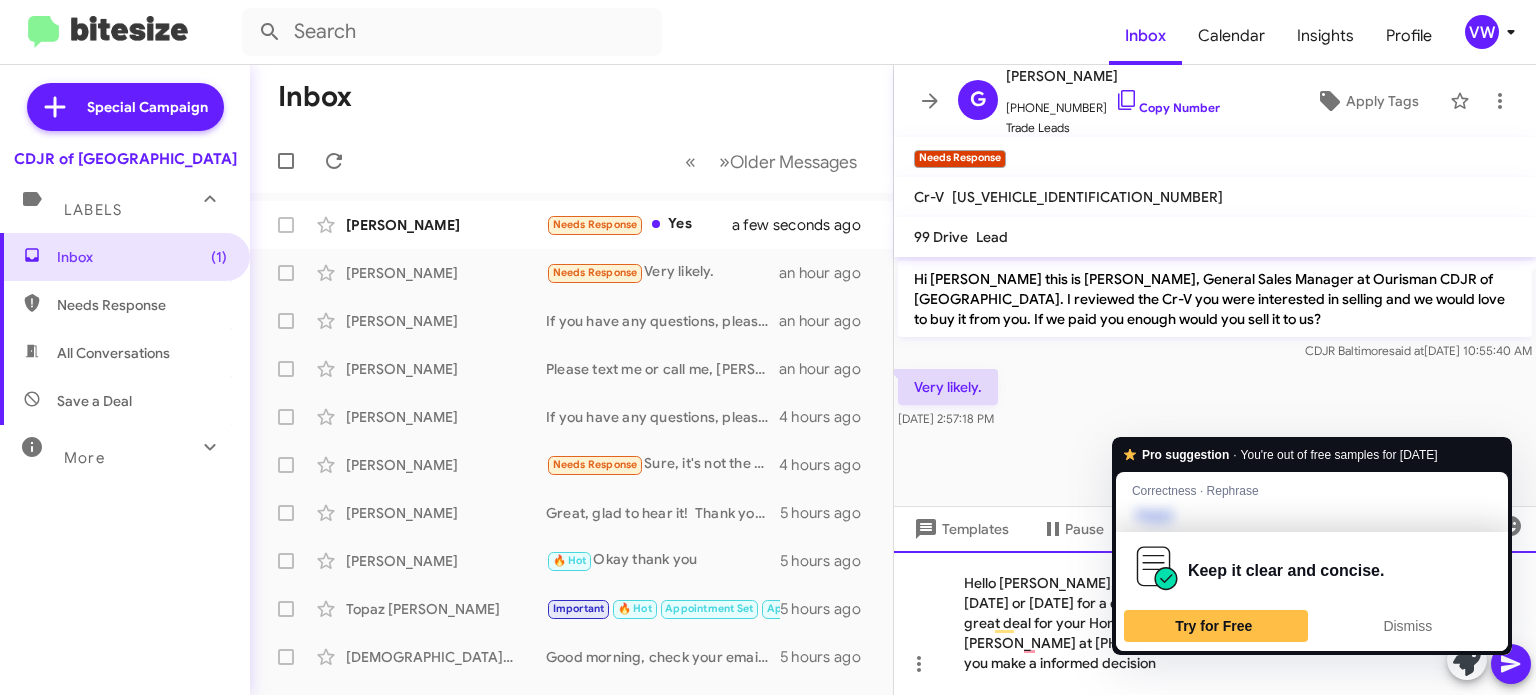 click on "Hello mr Phillips, thank you for your inquiry. Are you available either today or tomorrow for a quick vertical and evaluation so I can get you a great deal for your Honda CR-V? Please text me or call me, Vernando at 443-367-8601 I am more than to happen to help you make a informed decision" 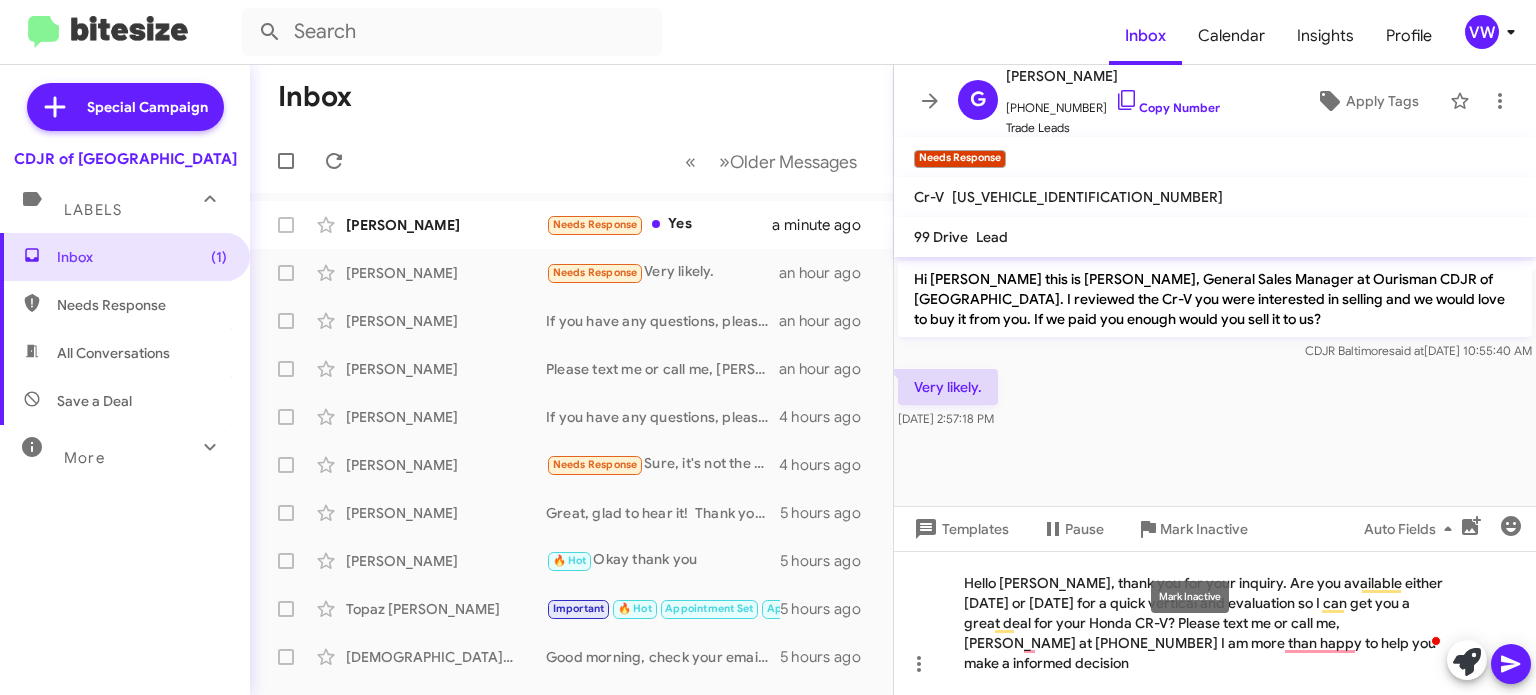 click on "Mark Inactive" 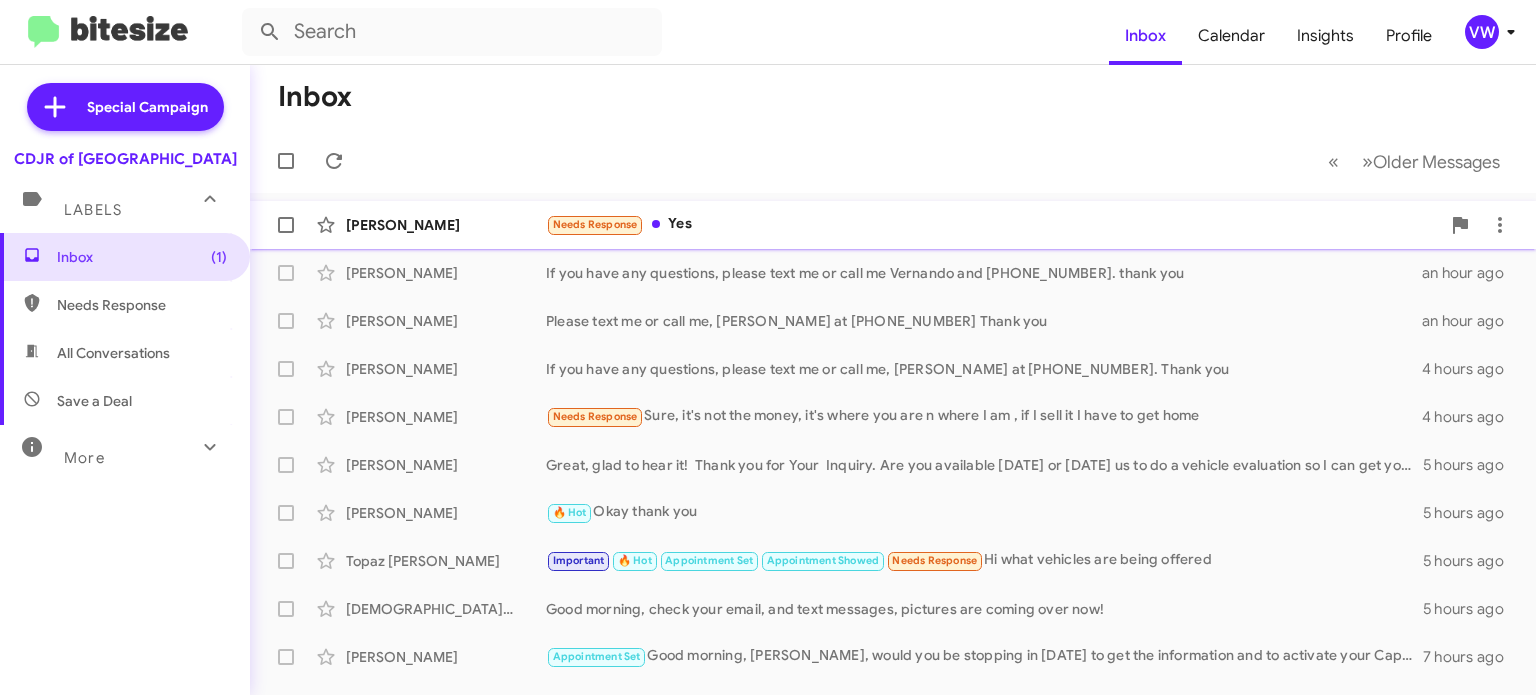 click on "Rhonda Johnson" 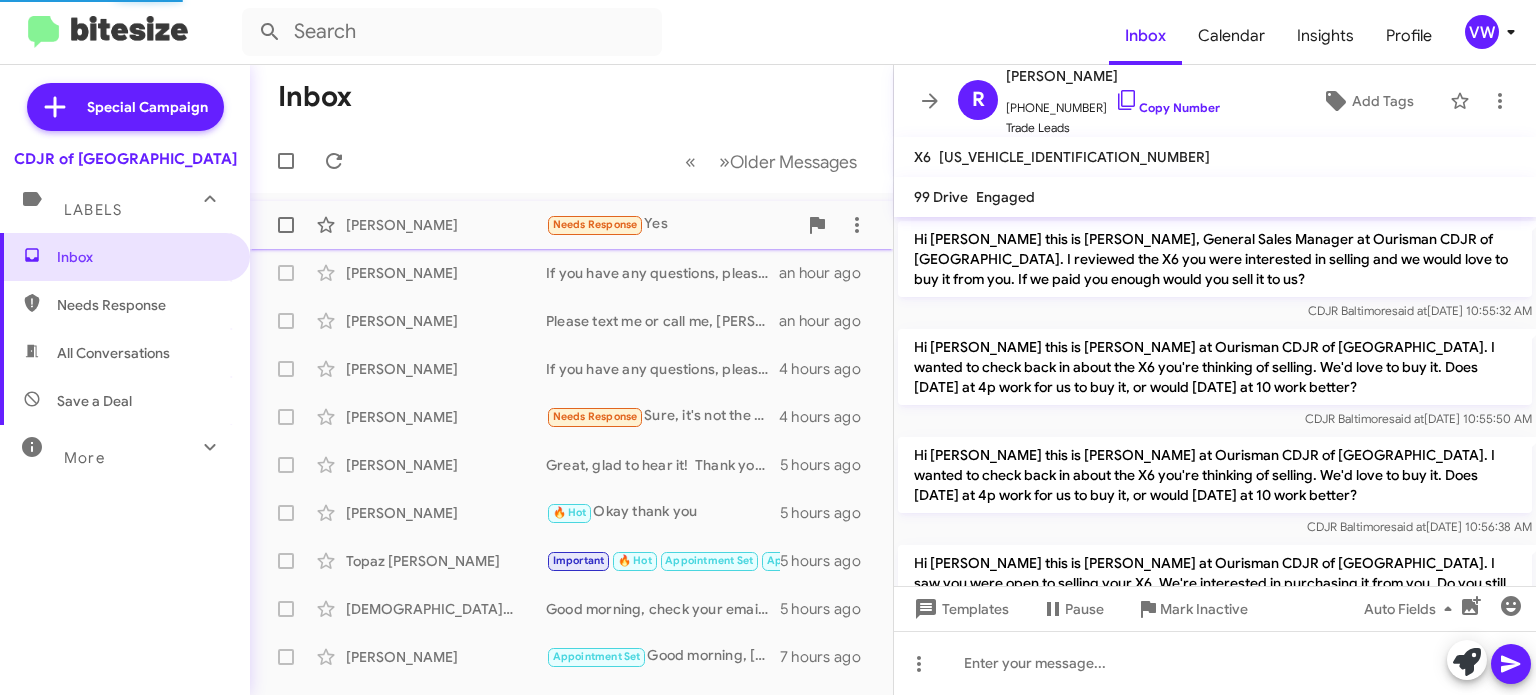 scroll, scrollTop: 248, scrollLeft: 0, axis: vertical 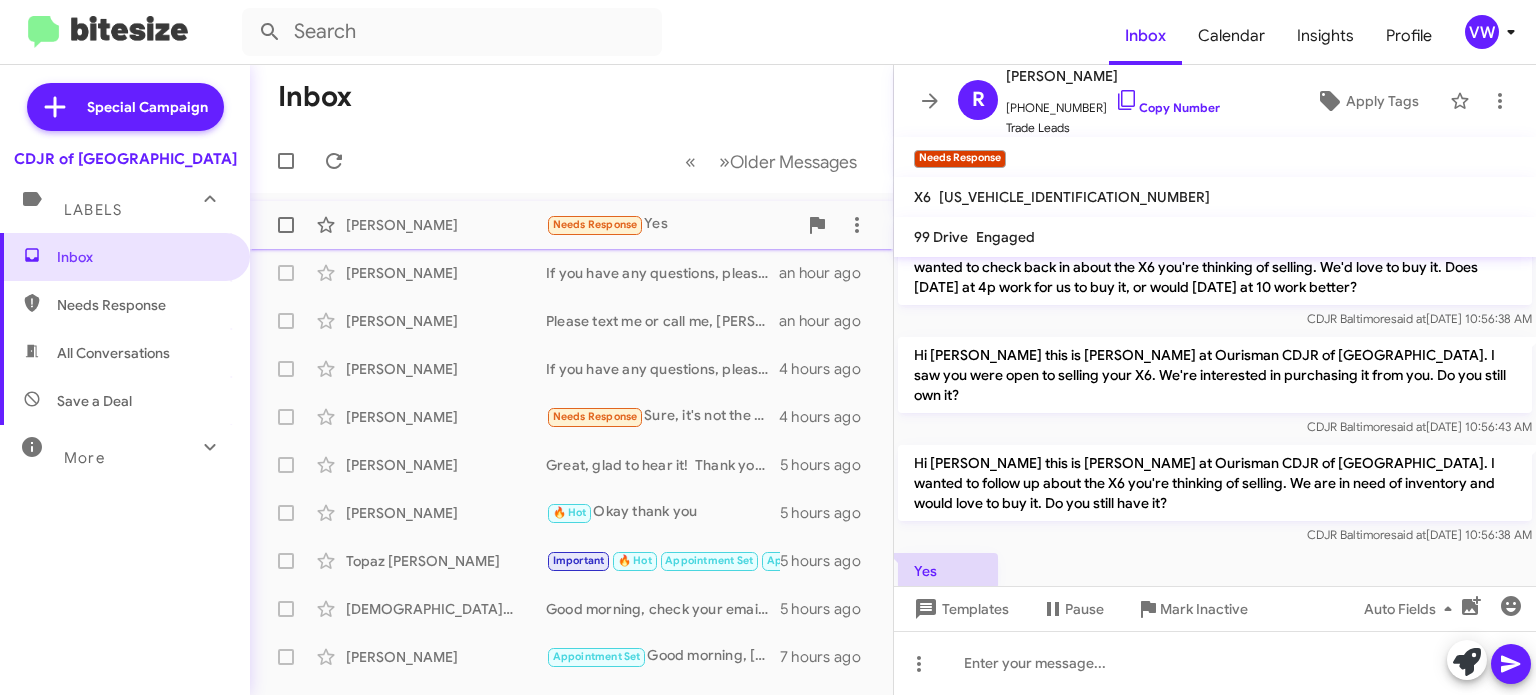 click on "Rhonda Johnson  Needs Response   Yes   a minute ago" 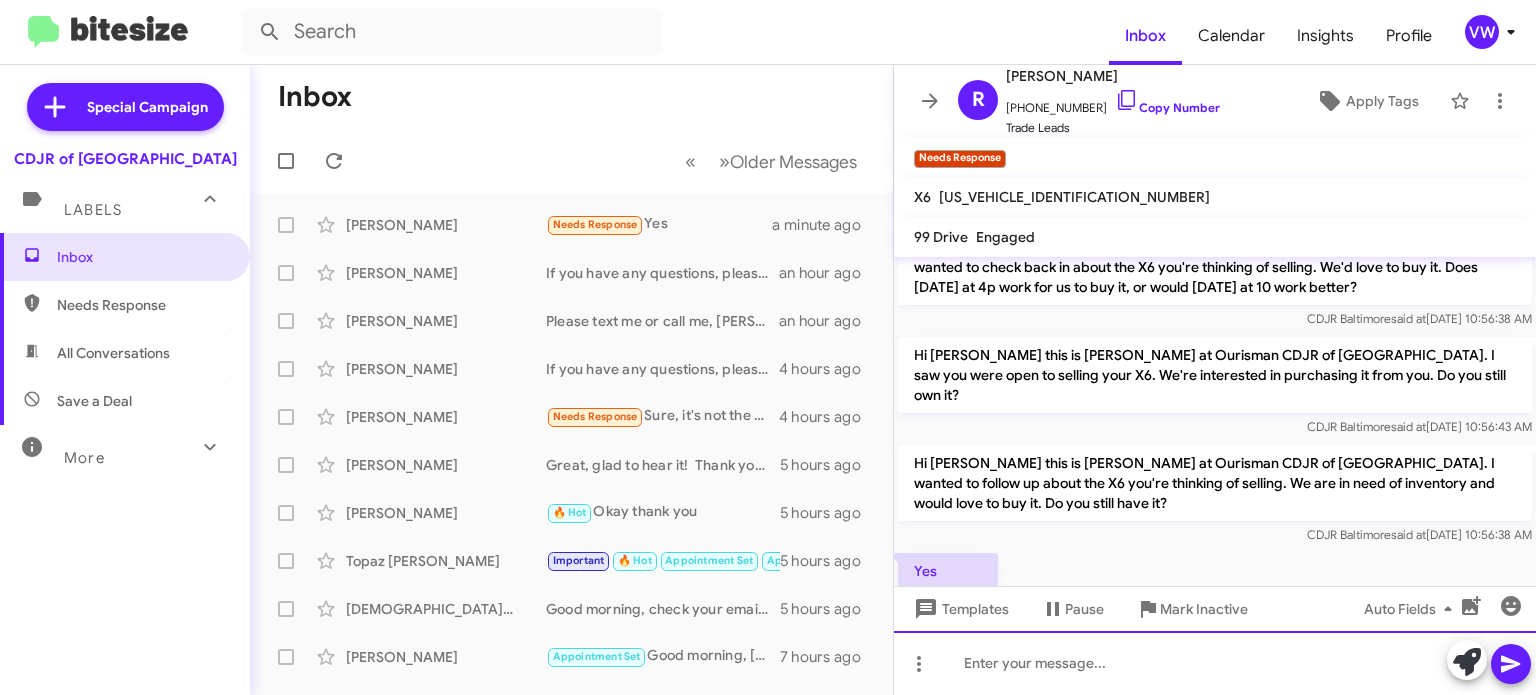 click 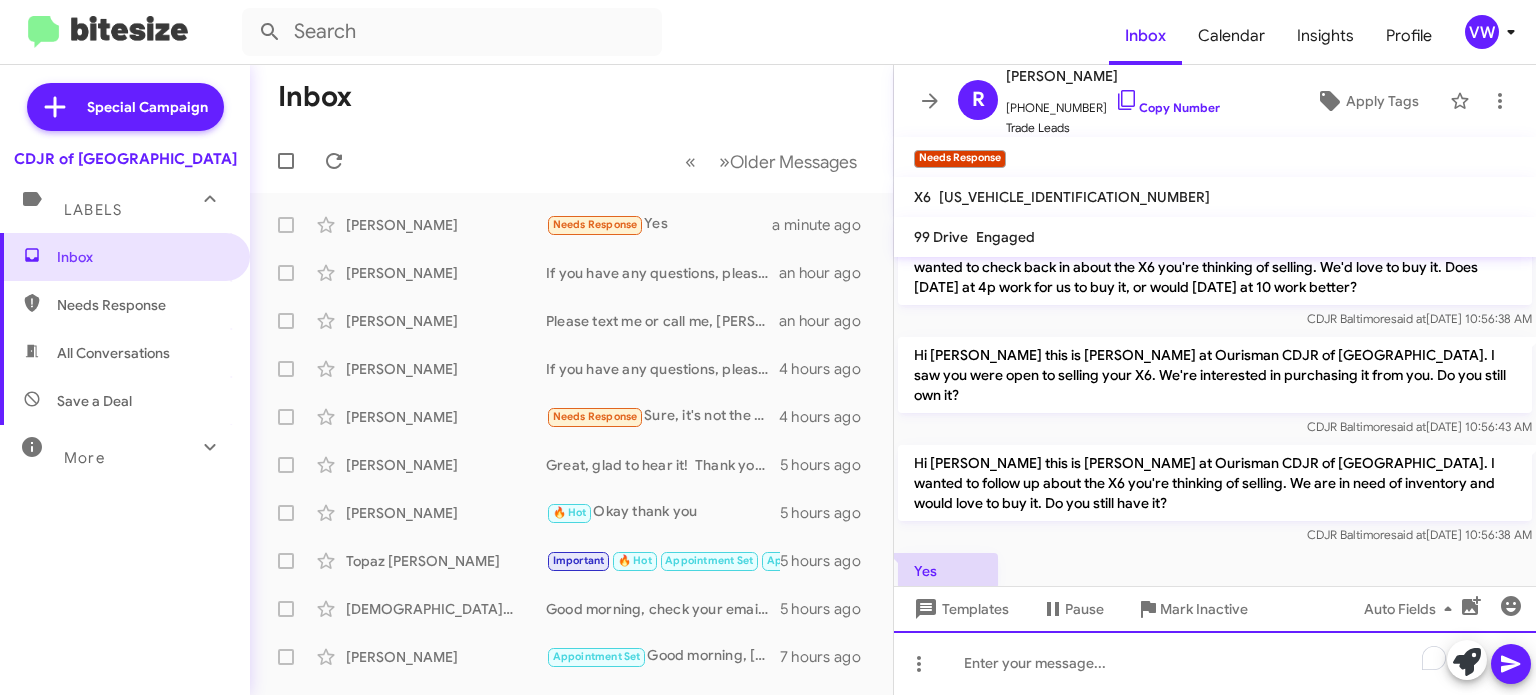 click 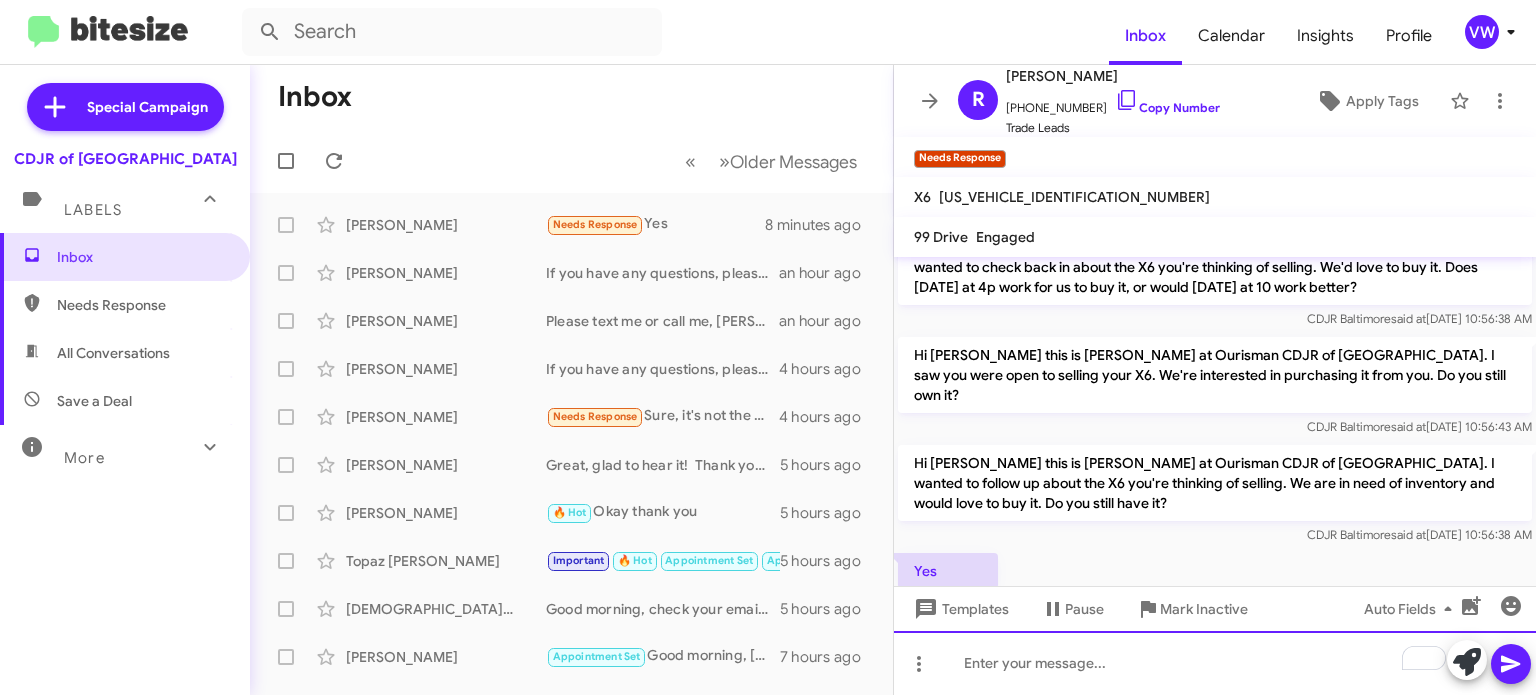 click 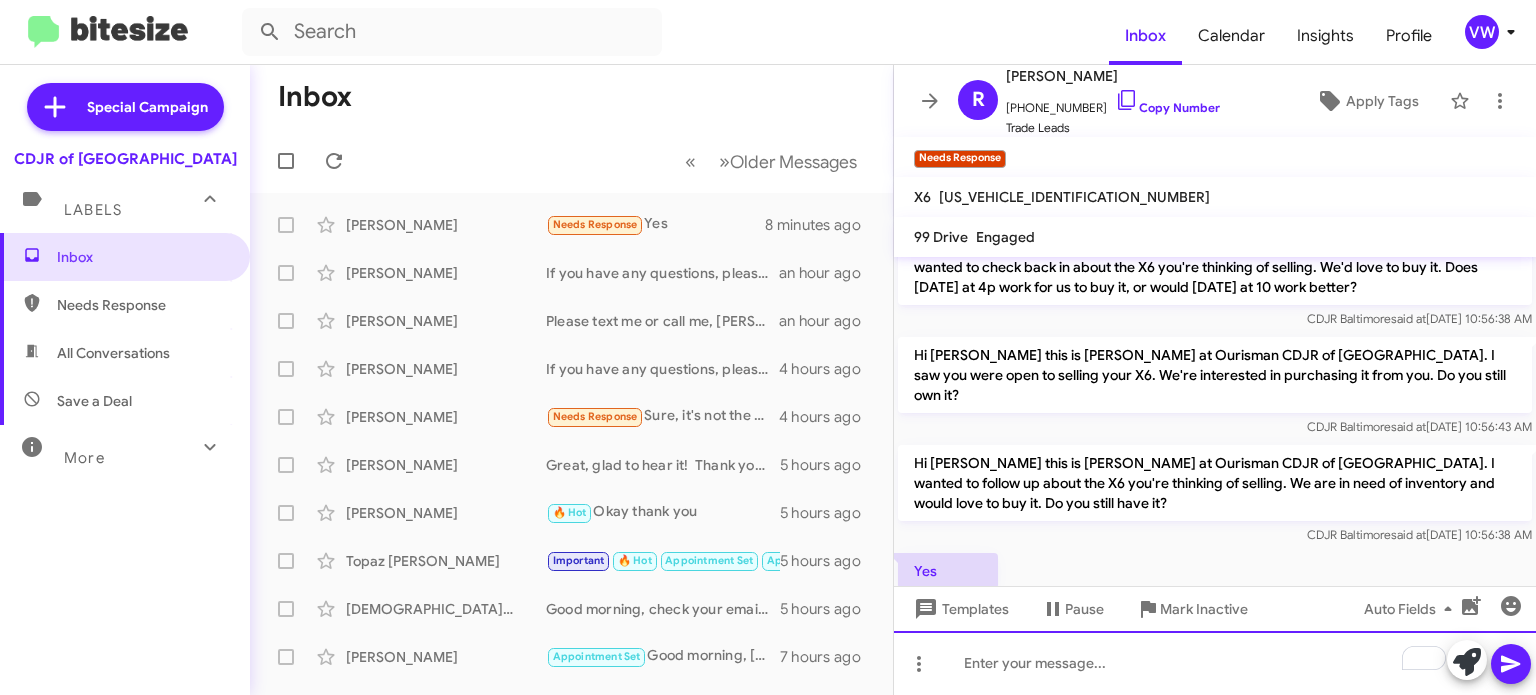 click 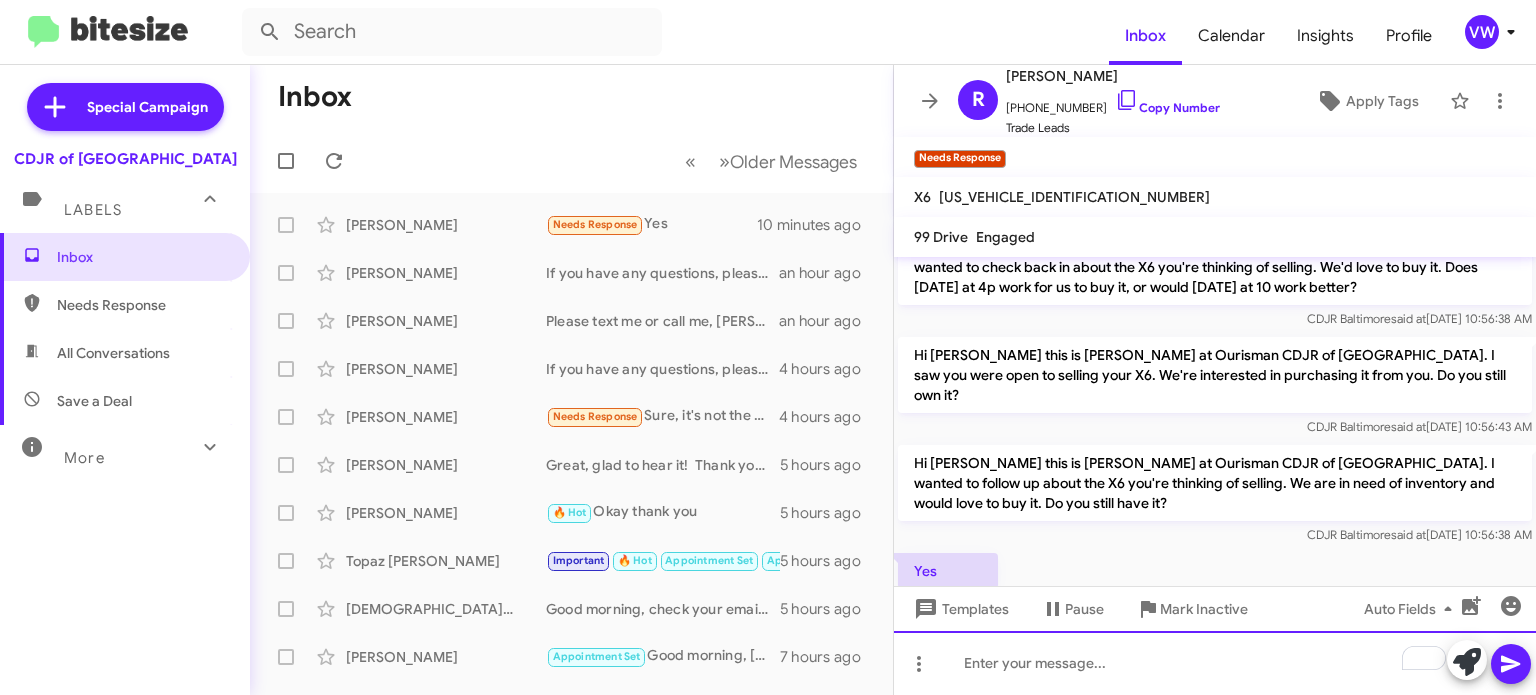 click 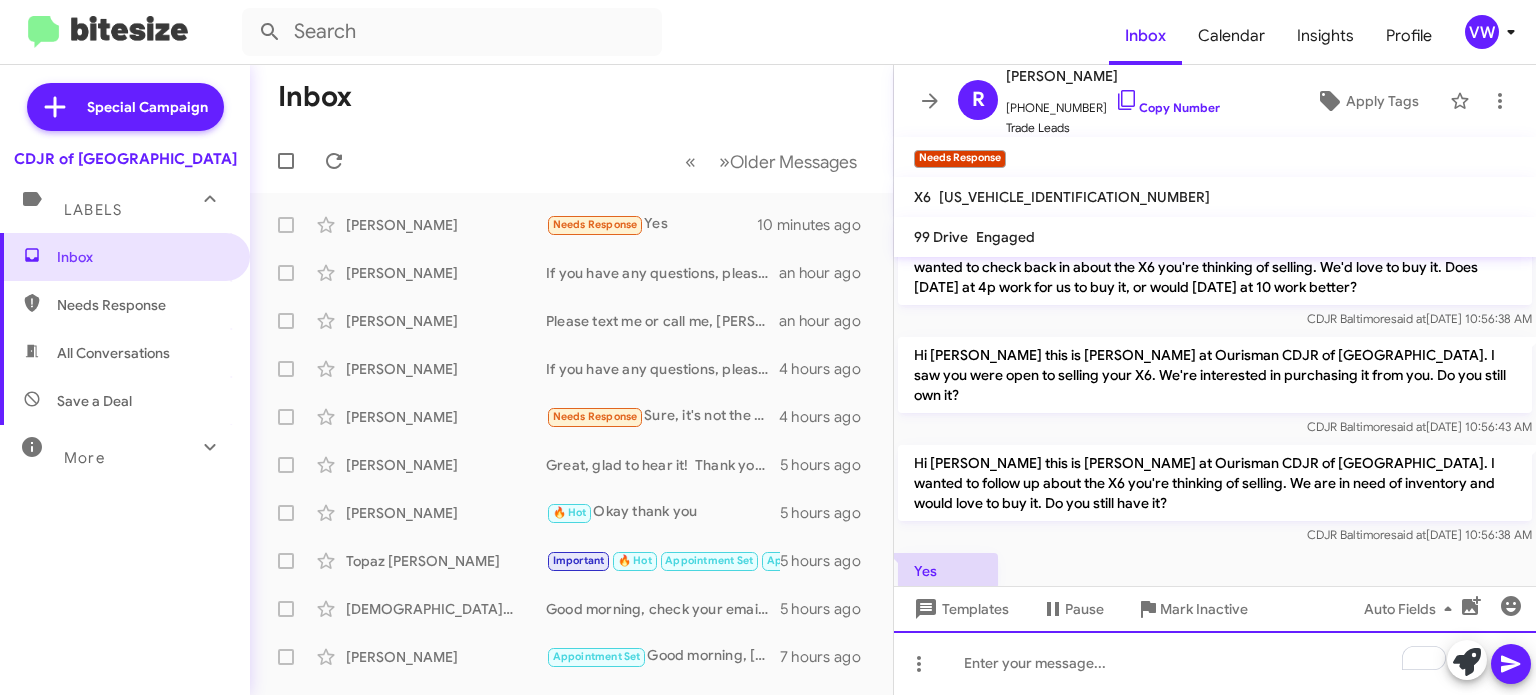 type 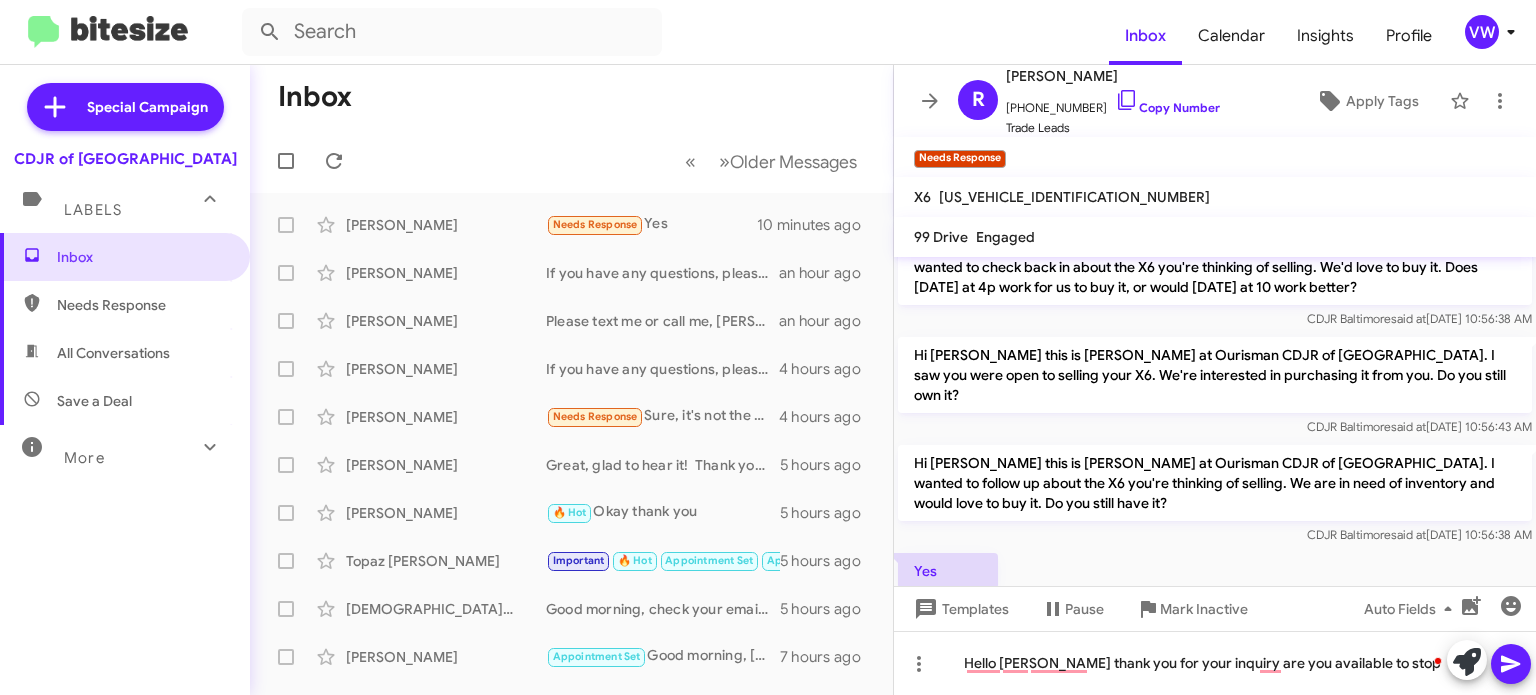 click on "Hi Rhonda this is Vernando Ware at Ourisman CDJR of Baltimore. I wanted to follow up about the X6 you're thinking of selling. We are in need of inventory and would love to buy it. Do you still have it?" 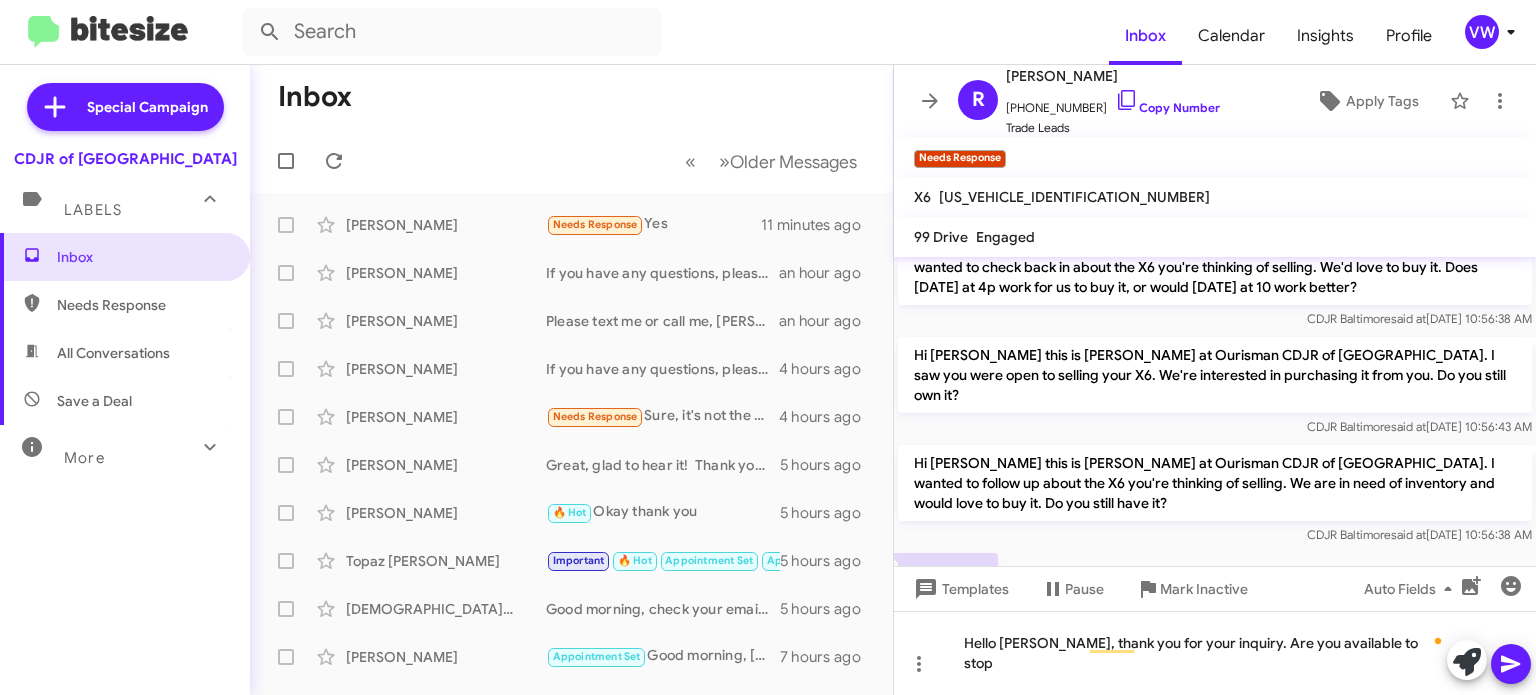 click 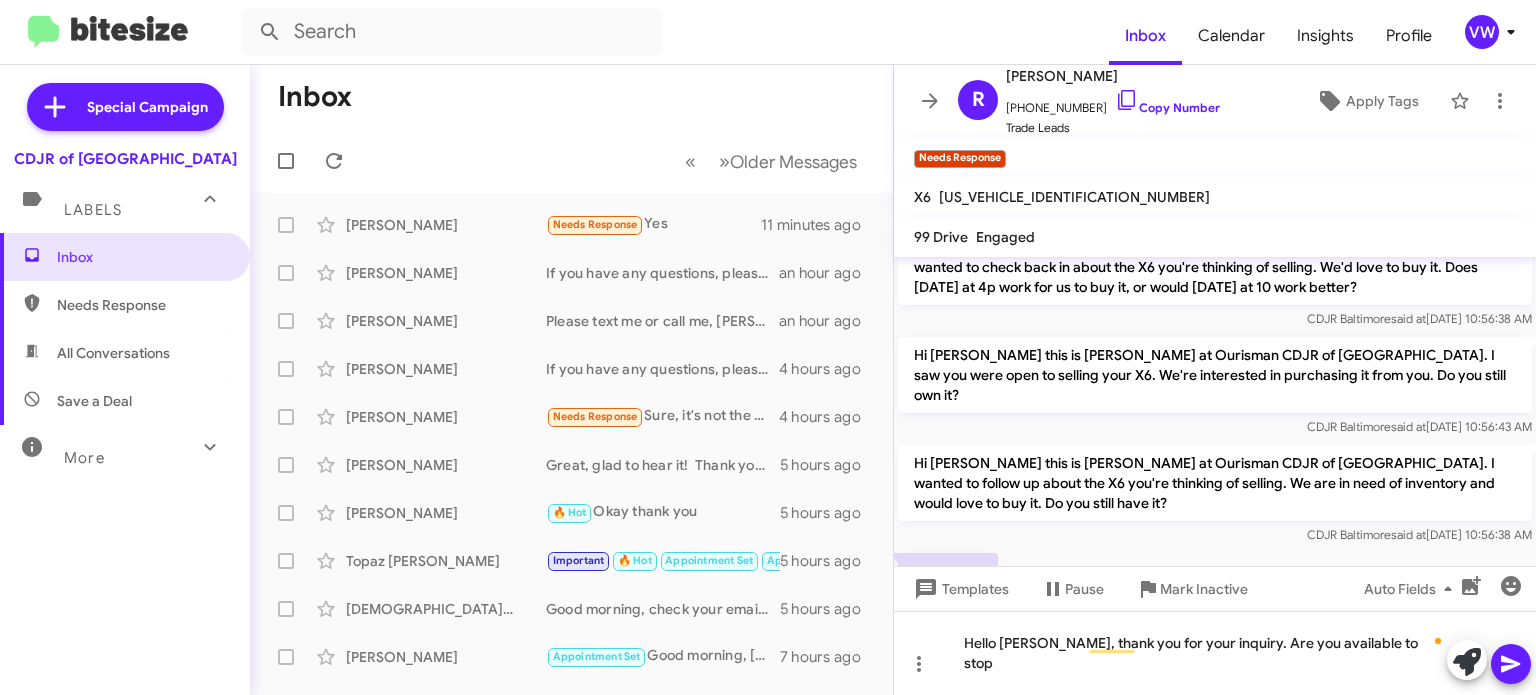 click 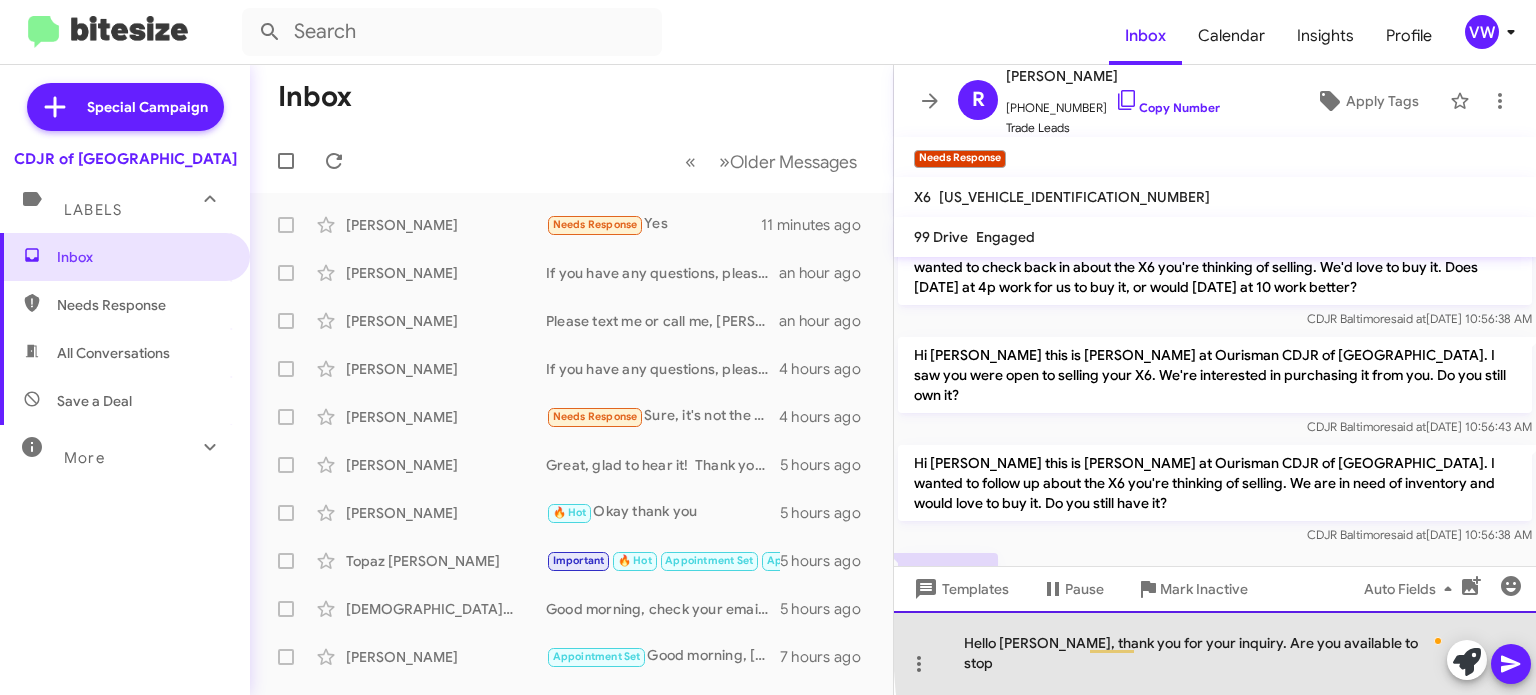 click on "Hello Mrs. Johnson, thank you for your inquiry. Are you available to stop" 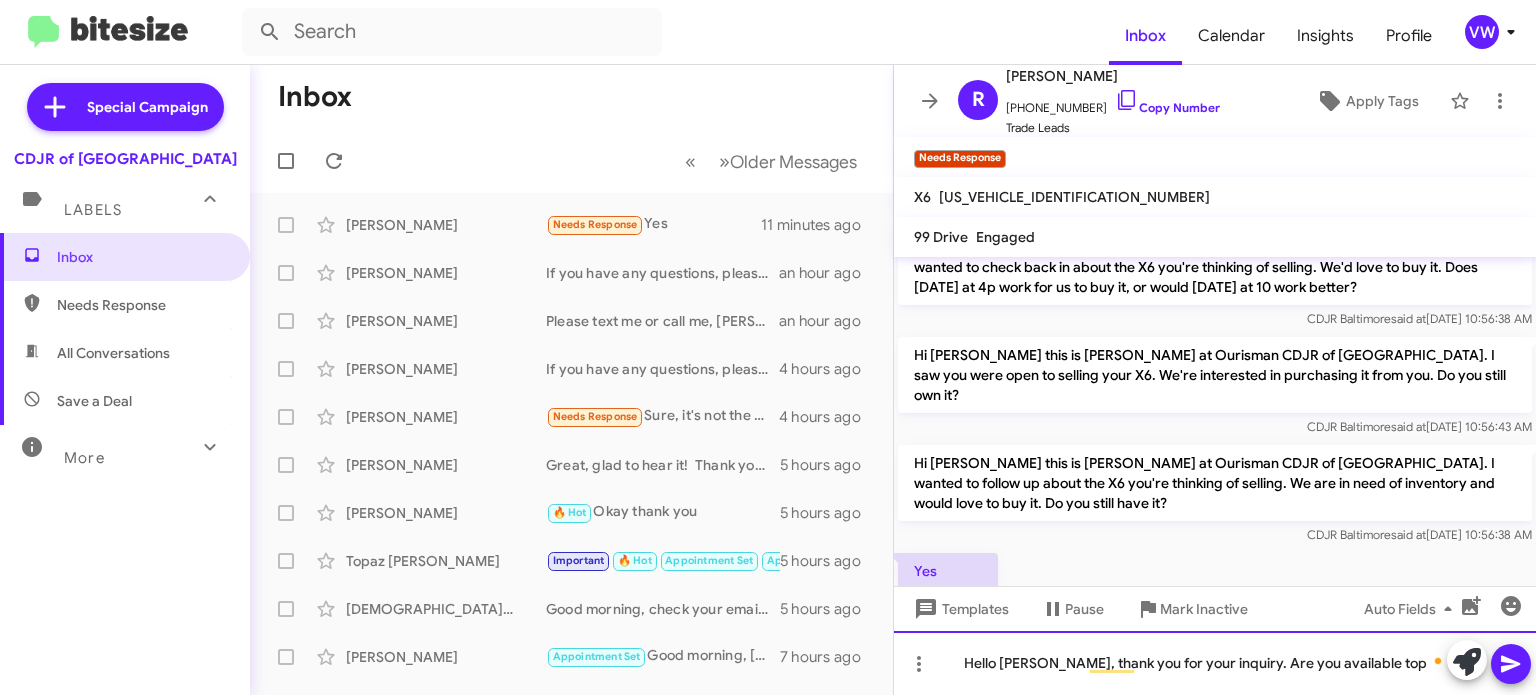 click on "Hello Mrs. Johnson, thank you for your inquiry. Are you available top" 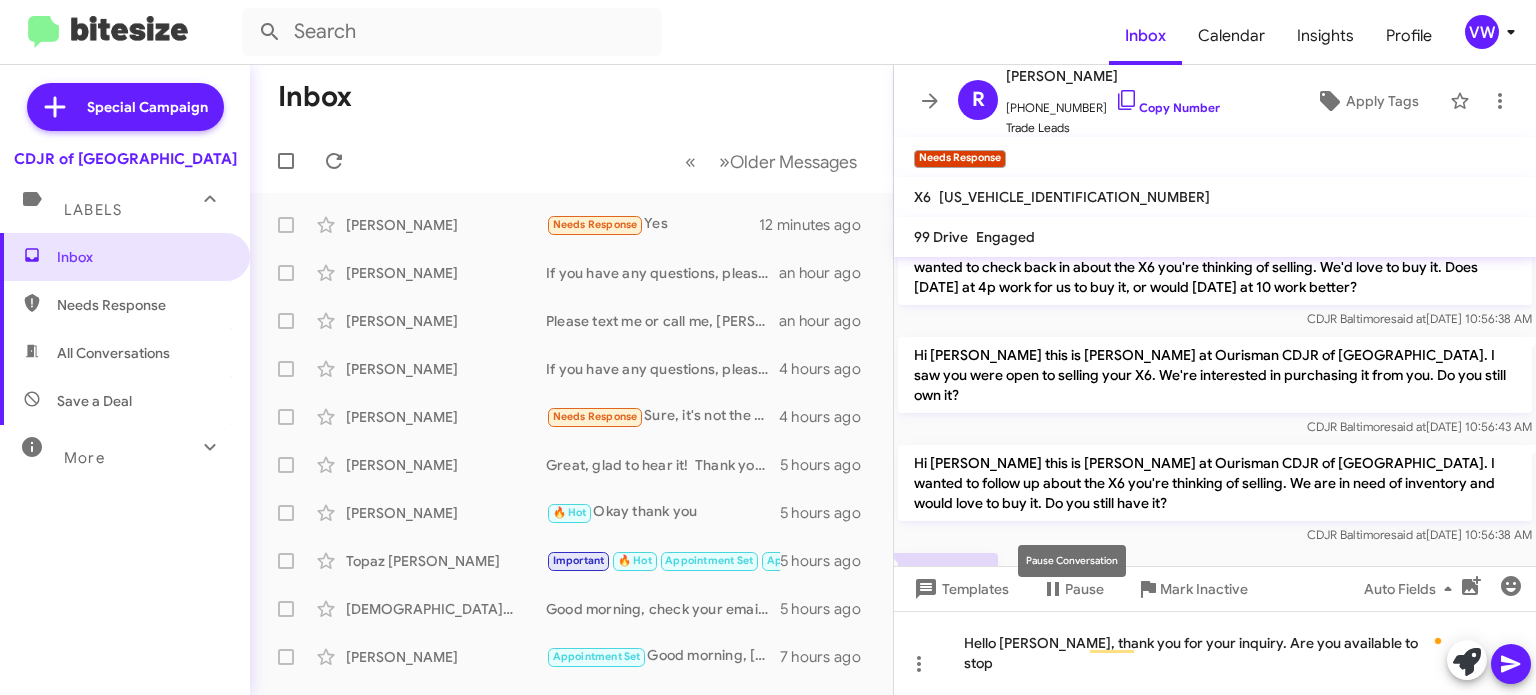 click on "Pause Conversation" at bounding box center [1072, 561] 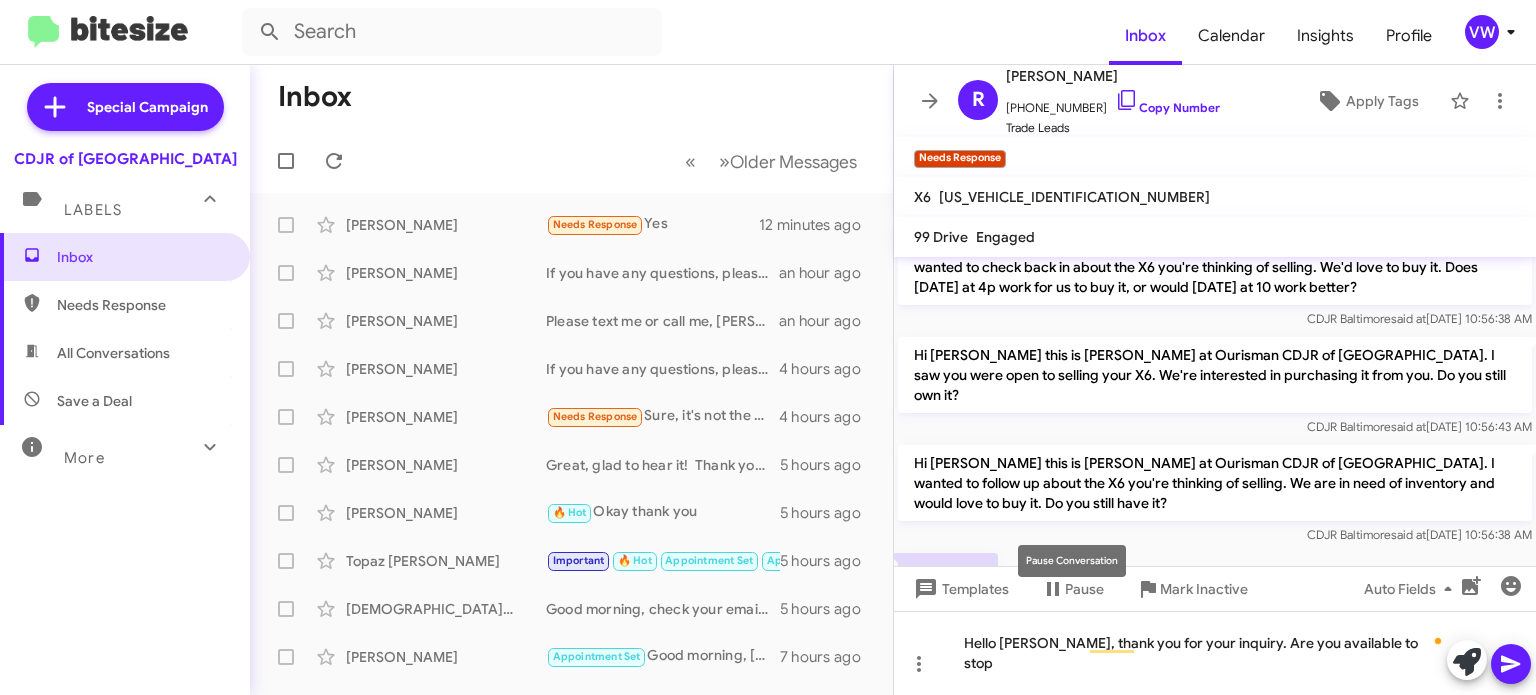 click on "Pause Conversation" at bounding box center [1072, 561] 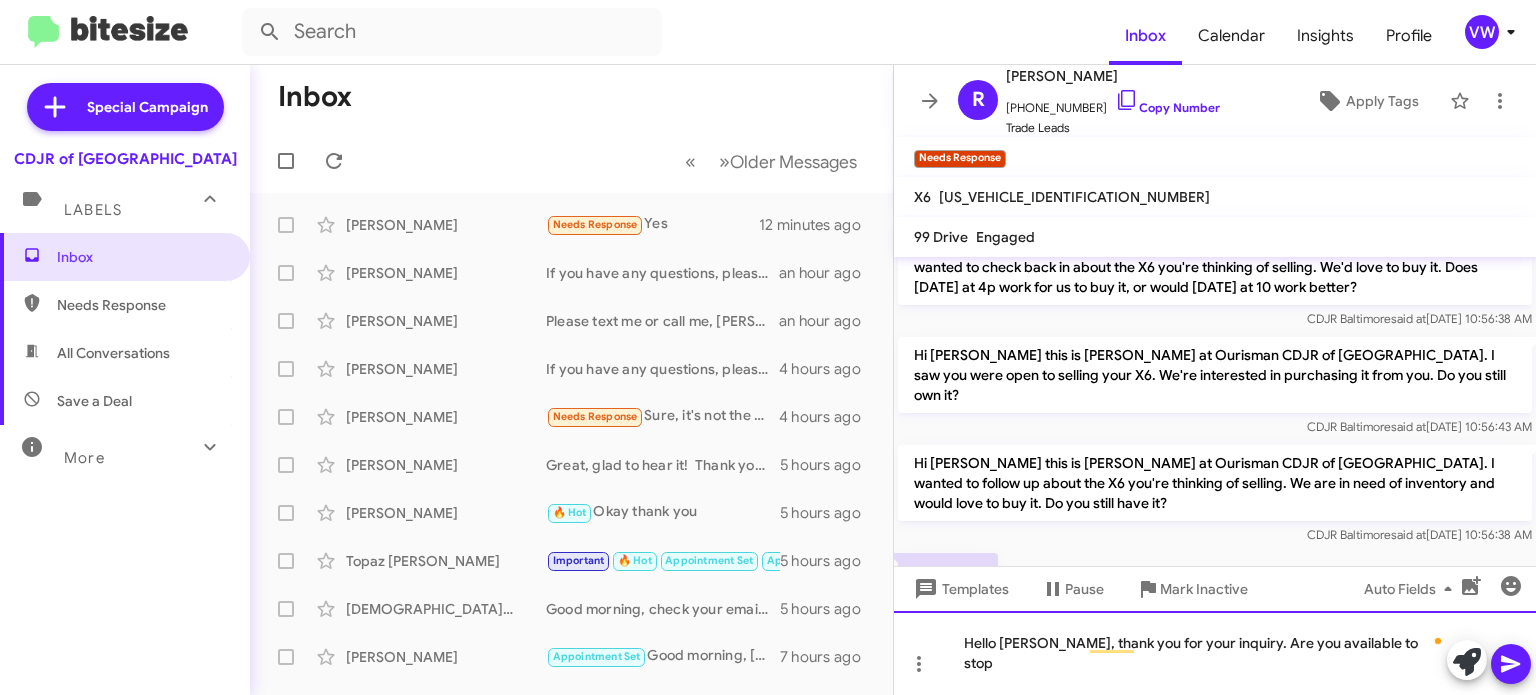 click on "Hello Mrs. Johnson, thank you for your inquiry. Are you available to stop" 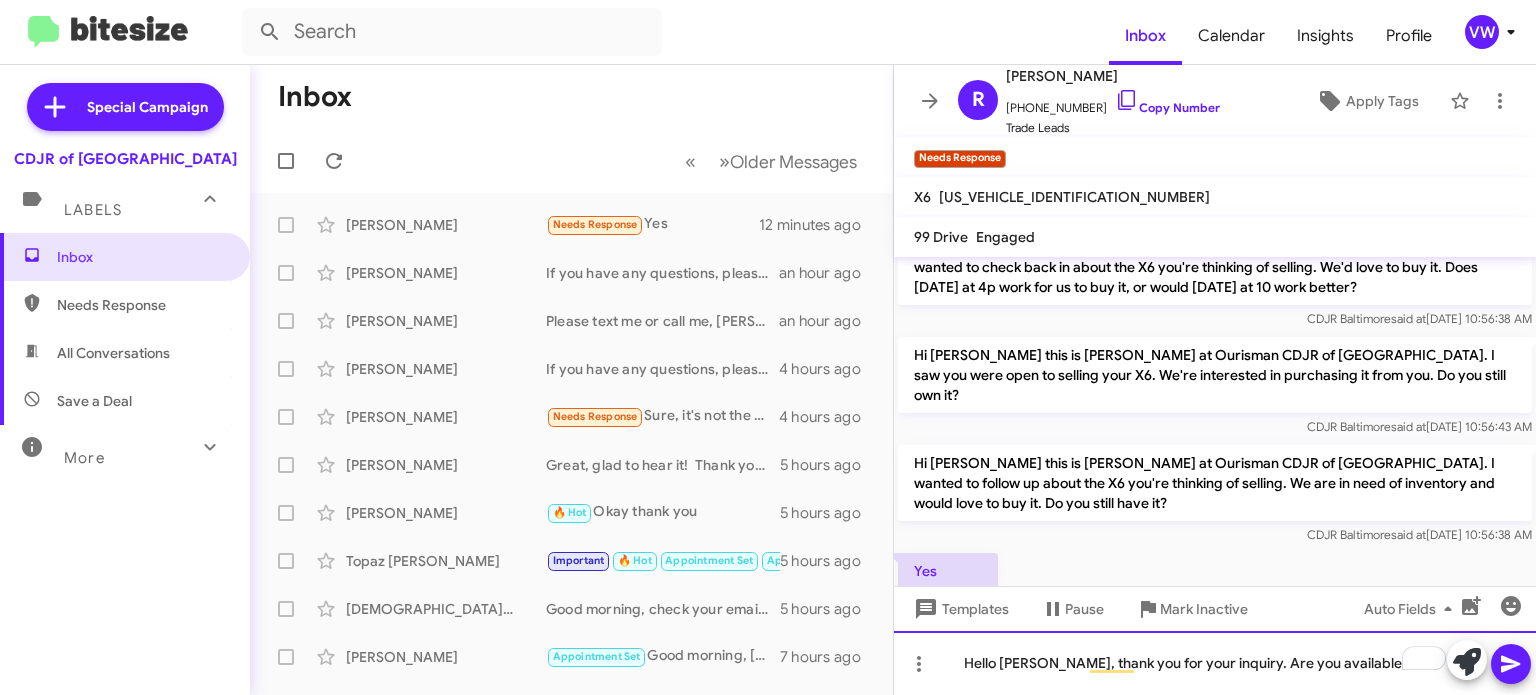 click on "Hello Mrs. Johnson, thank you for your inquiry. Are you available to" 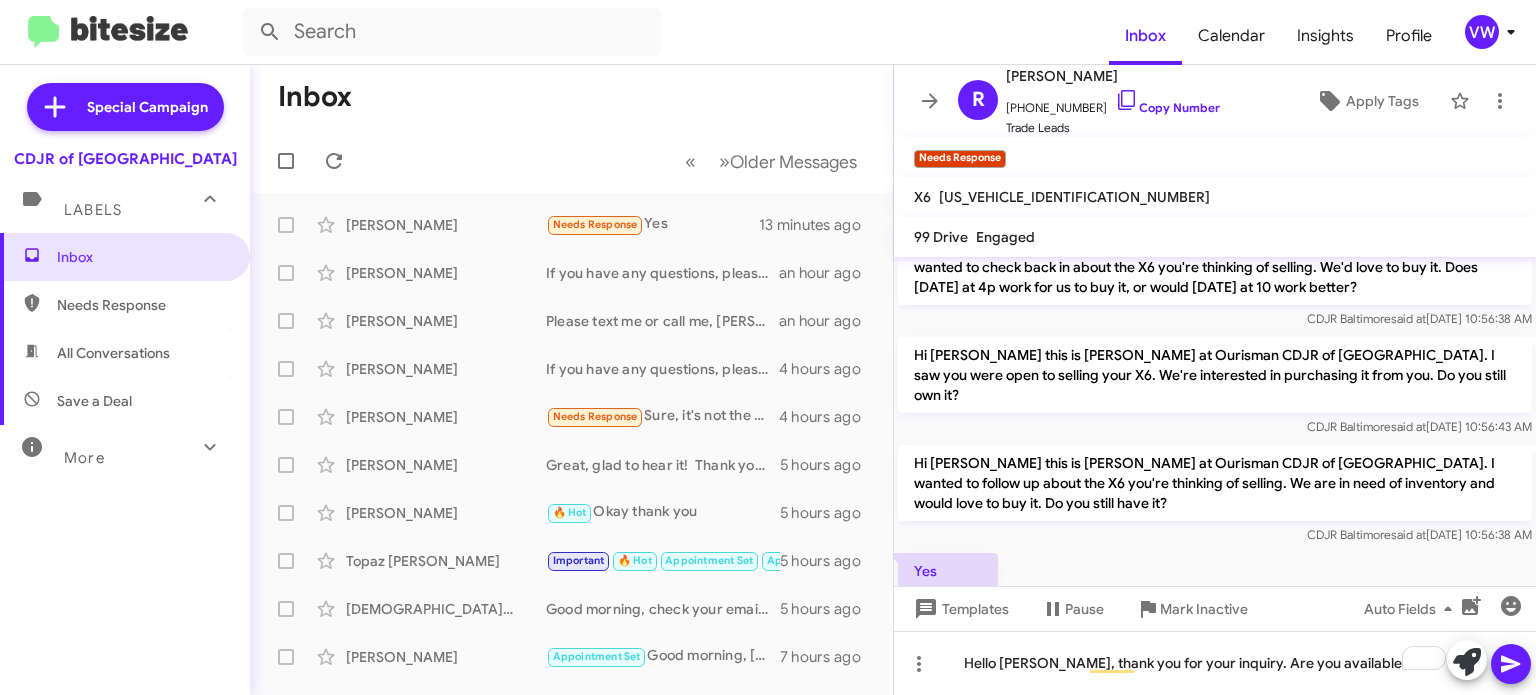 click on "Yes    Jul 21, 2025, 3:50:03 PM" 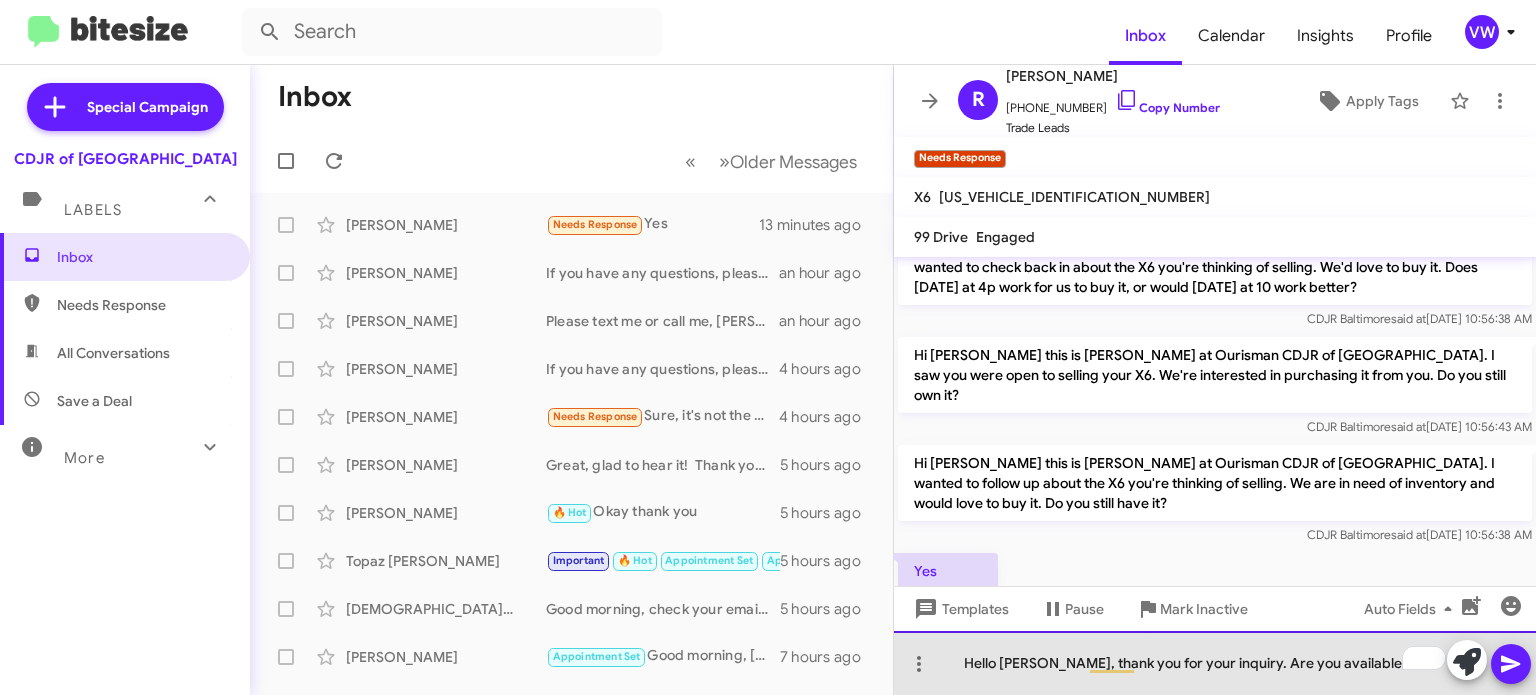 click on "Hello Mrs. Johnson, thank you for your inquiry. Are you available to" 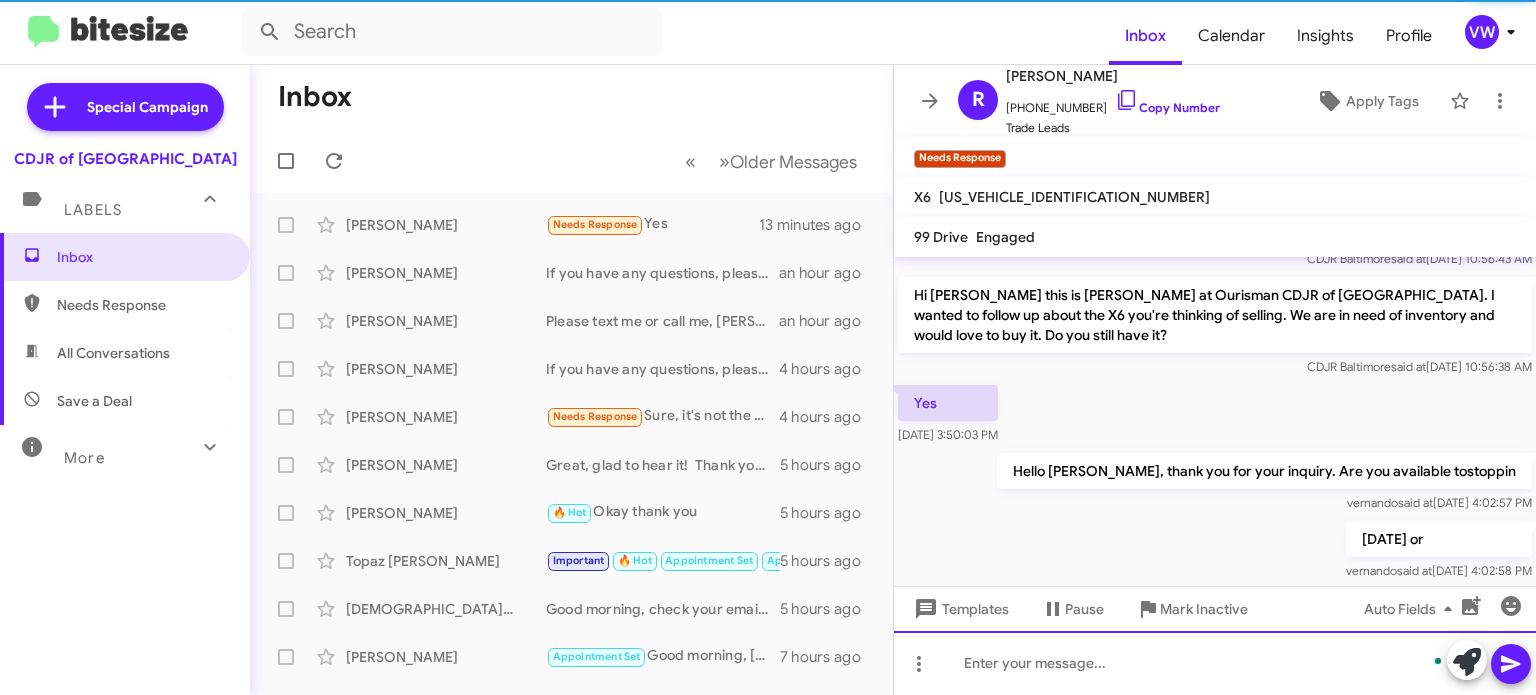 scroll, scrollTop: 434, scrollLeft: 0, axis: vertical 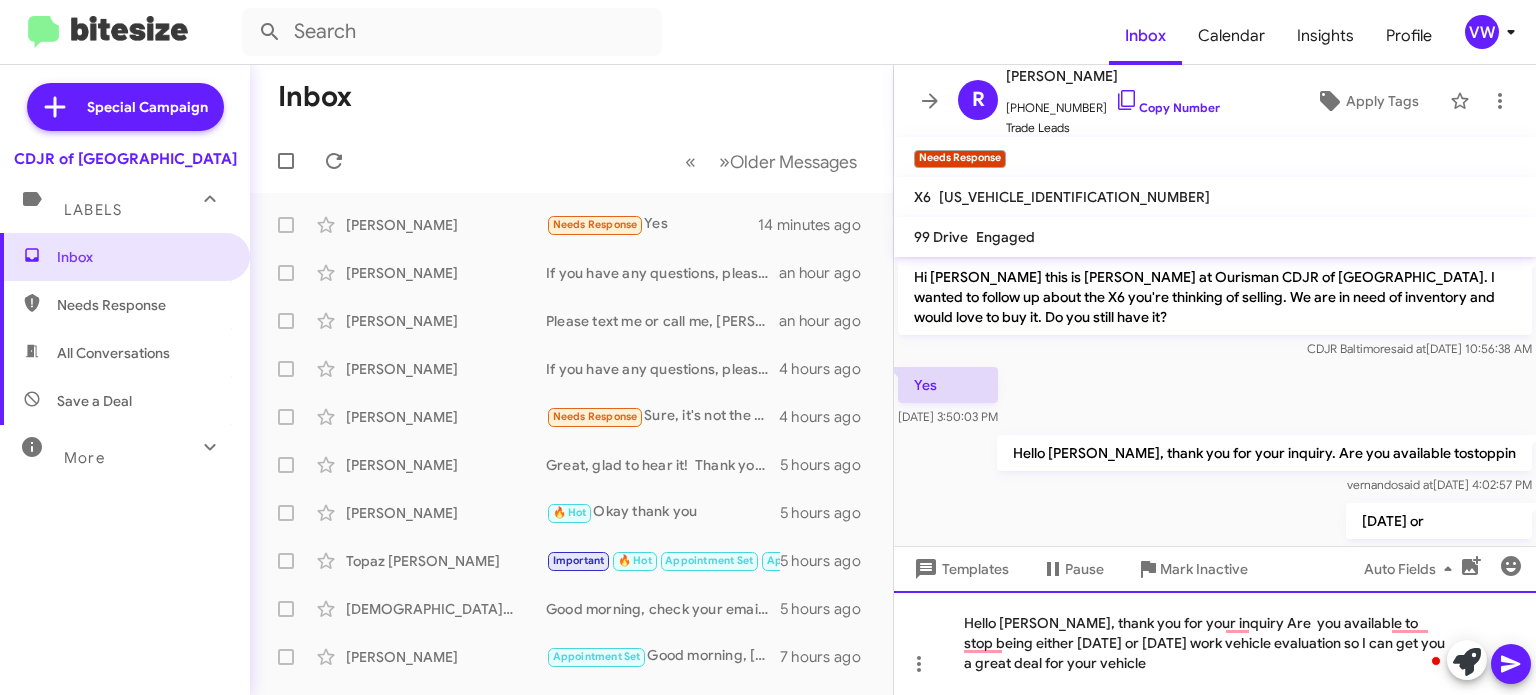click on "Hello Rhonda, thank you for your inquiry Are  you available to stop being either today or tomorrow's work vehicle evaluation so I can get you a great deal for your vehicle" 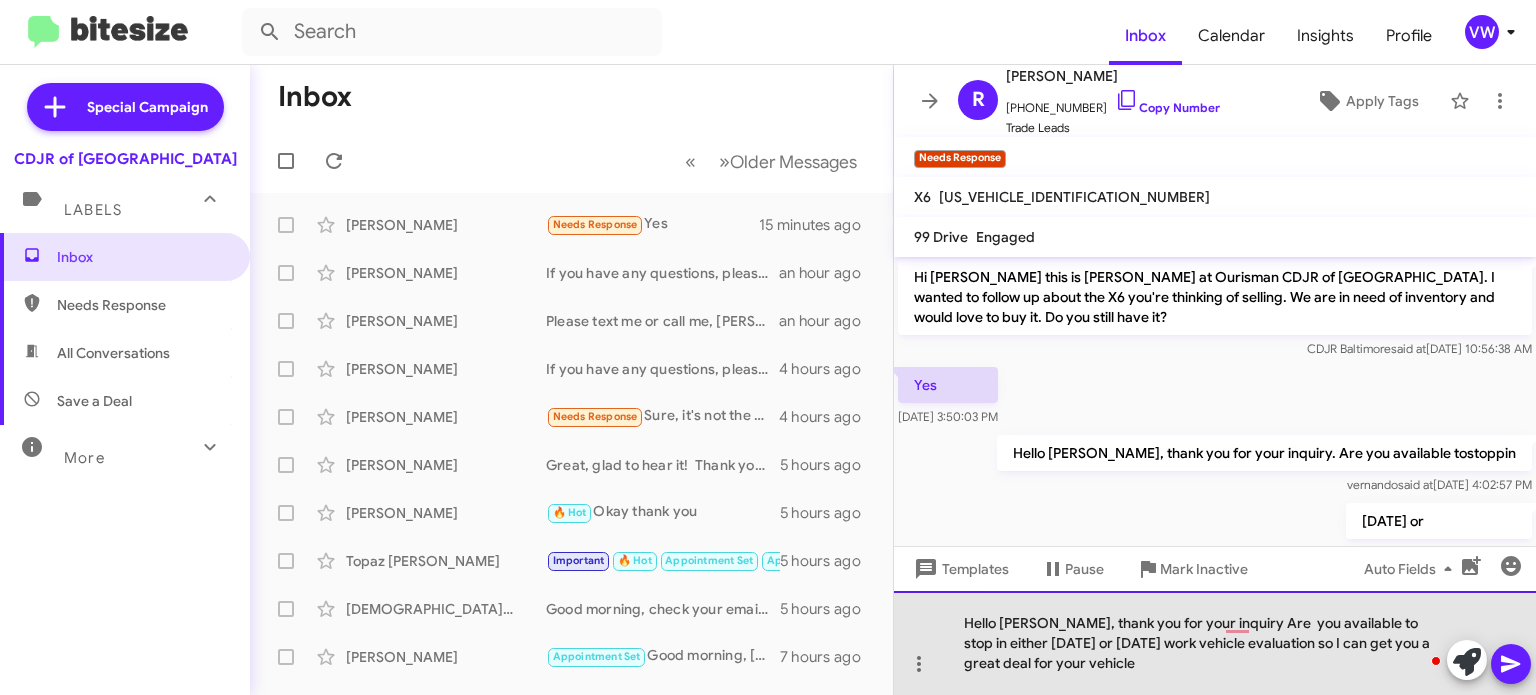 click on "Hello Rhonda, thank you for your inquiry Are  you available to stop in either today or tomorrow's work vehicle evaluation so I can get you a great deal for your vehicle" 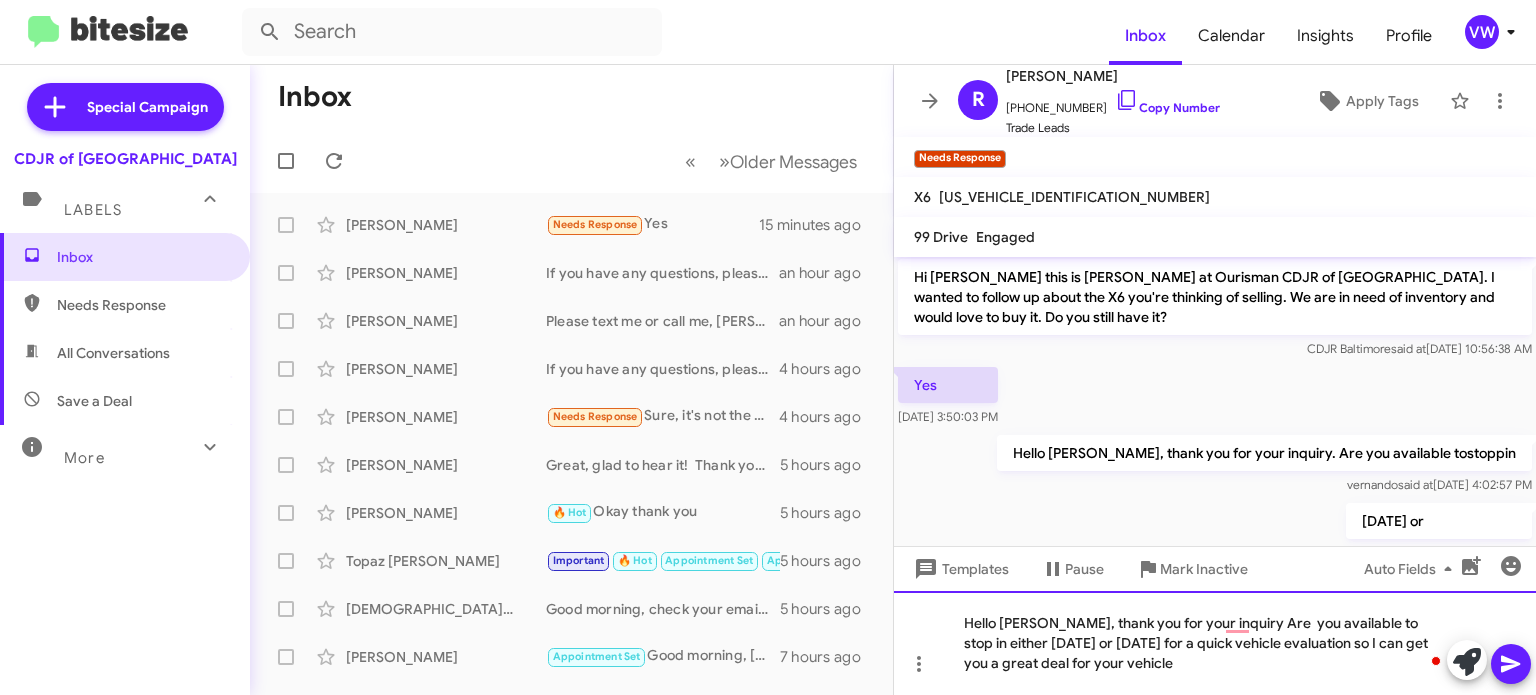 click on "Hello Rhonda, thank you for your inquiry Are  you available to stop in either today or tomorrow for a quick vehicle evaluation so I can get you a great deal for your vehicle" 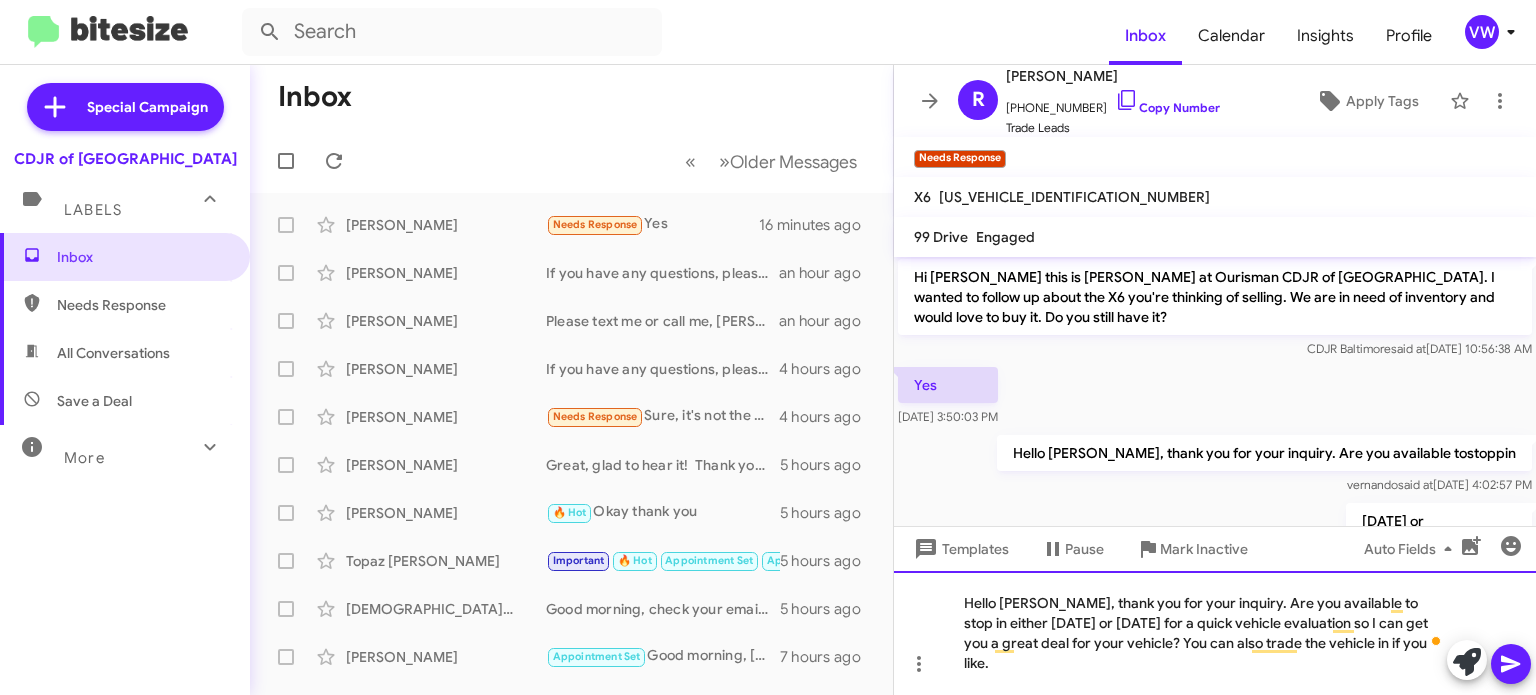 click on "Hello Rhonda, thank you for your inquiry. Are you available to stop in either today or tomorrow for a quick vehicle evaluation so I can get you a great deal for your vehicle? You can also trade the vehicle in if you like." 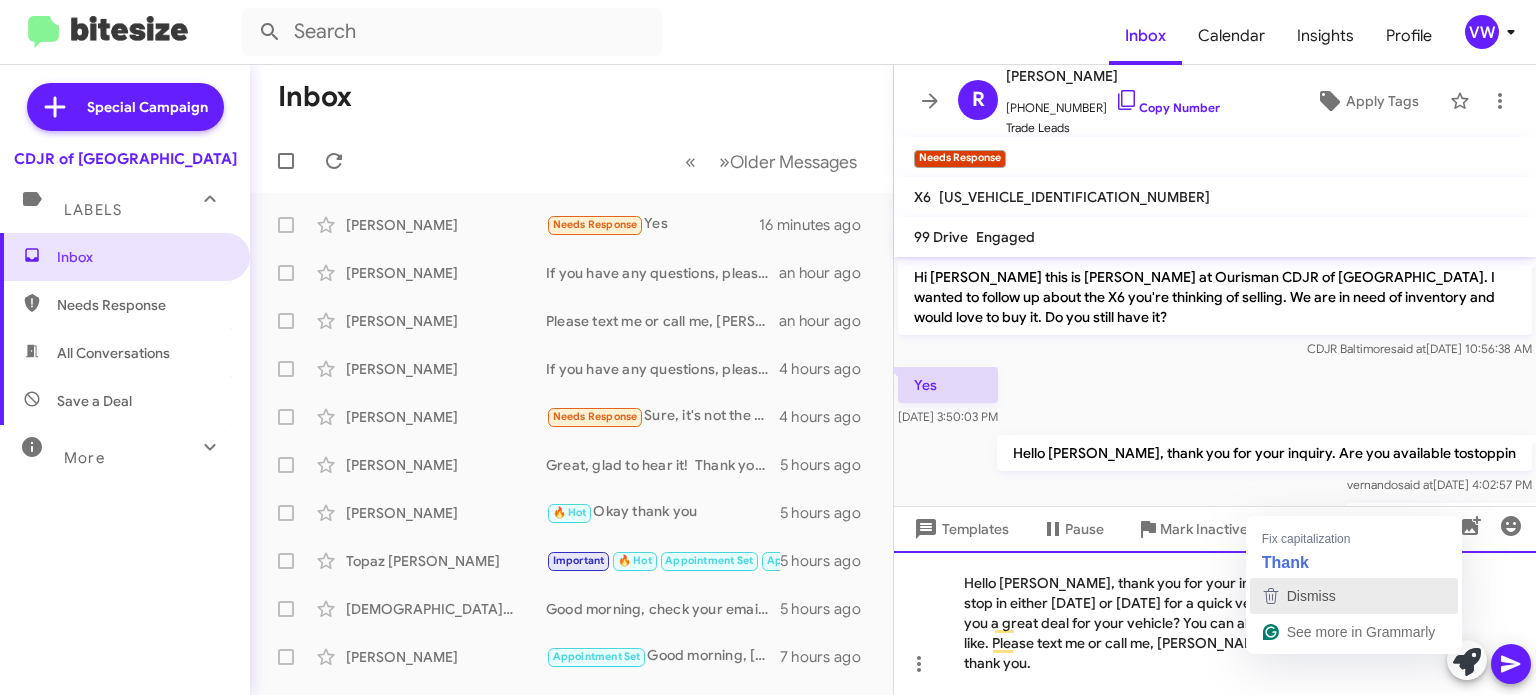click on "Dismiss" at bounding box center (1354, 596) 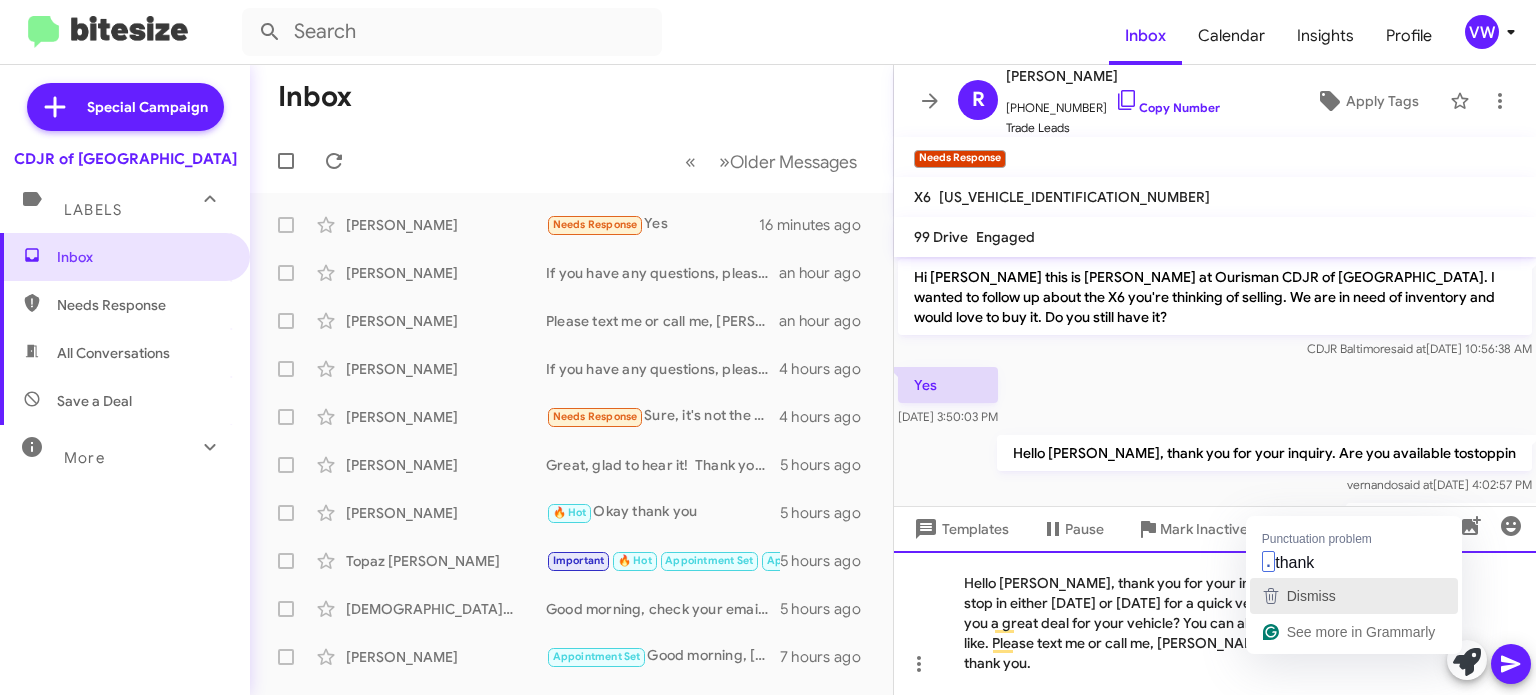 click on "Dismiss" at bounding box center (1354, 596) 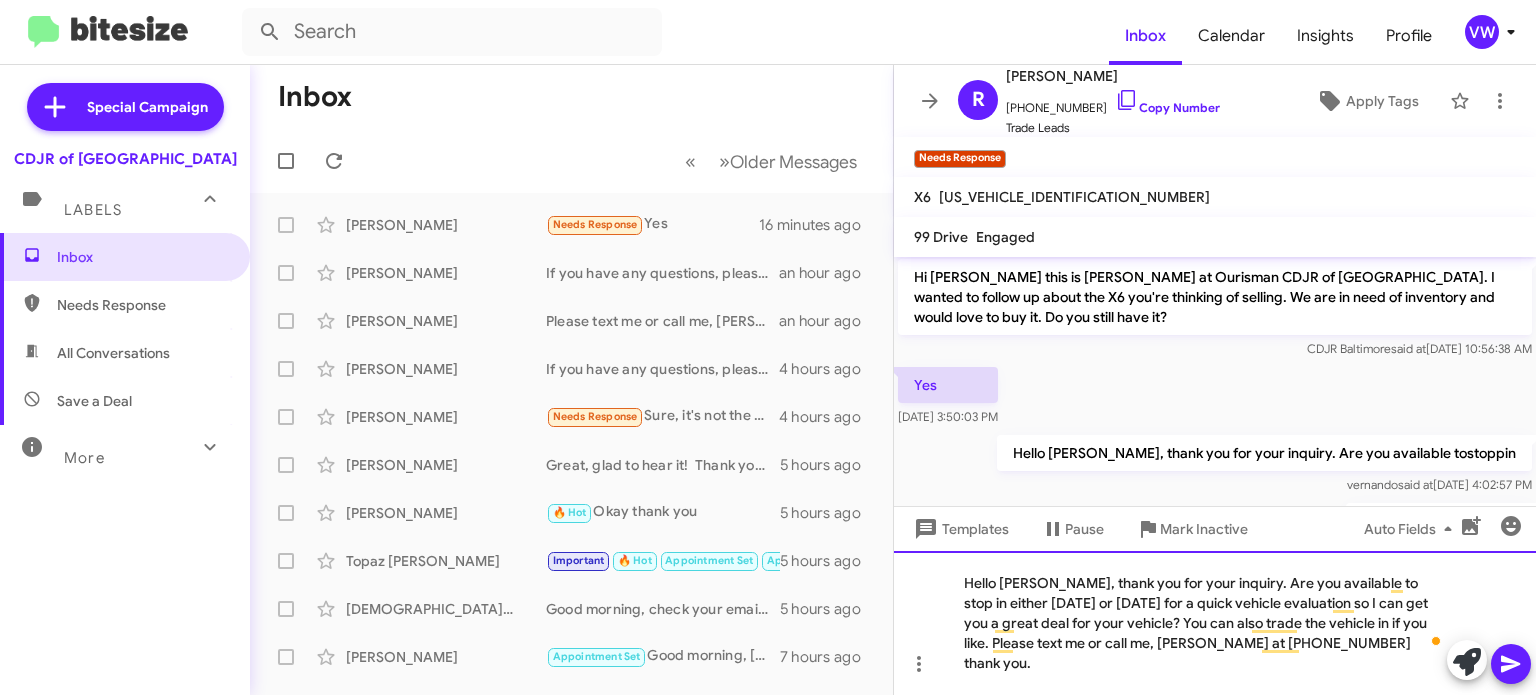 click on "Hello Rhonda, thank you for your inquiry. Are you available to stop in either today or tomorrow for a quick vehicle evaluation so I can get you a great deal for your vehicle? You can also trade the vehicle in if you like. Please text me or call me, Fernando at 443-367-8601 thank you." 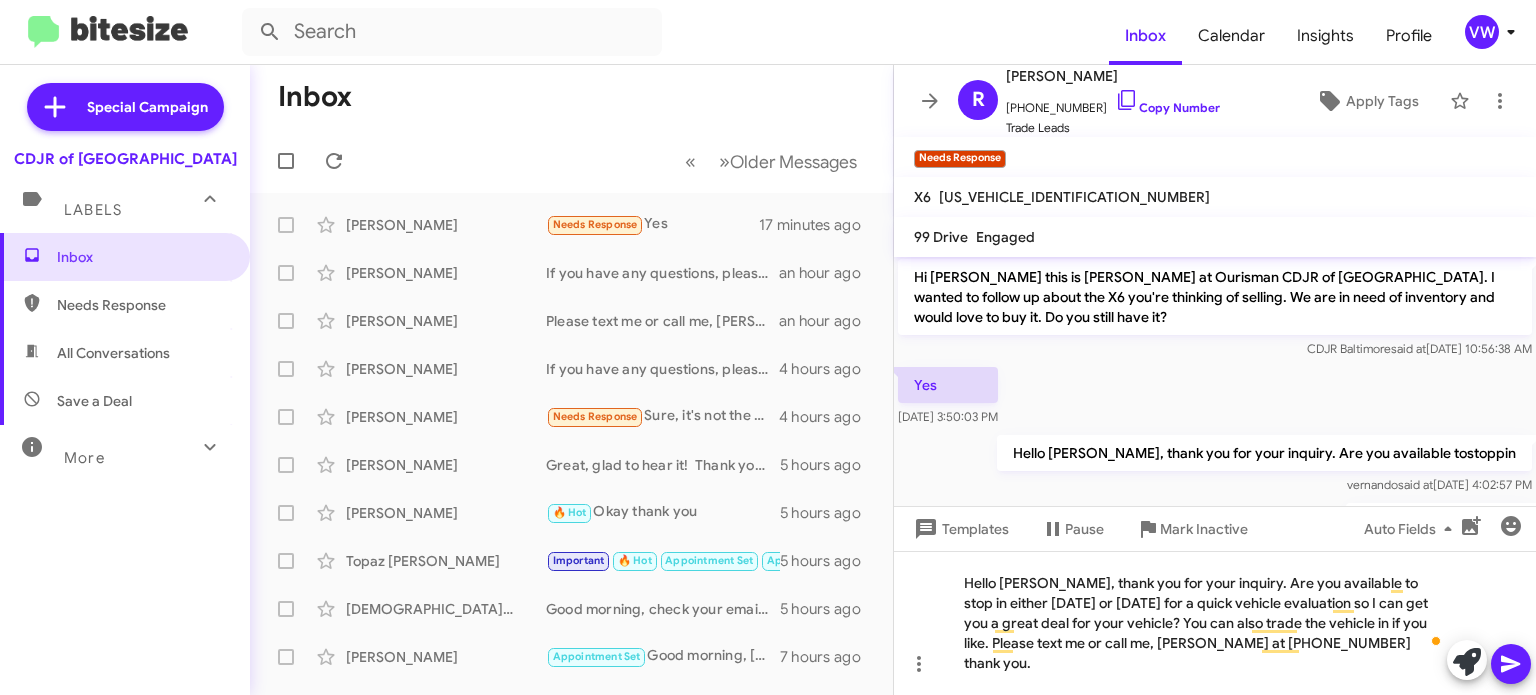 click 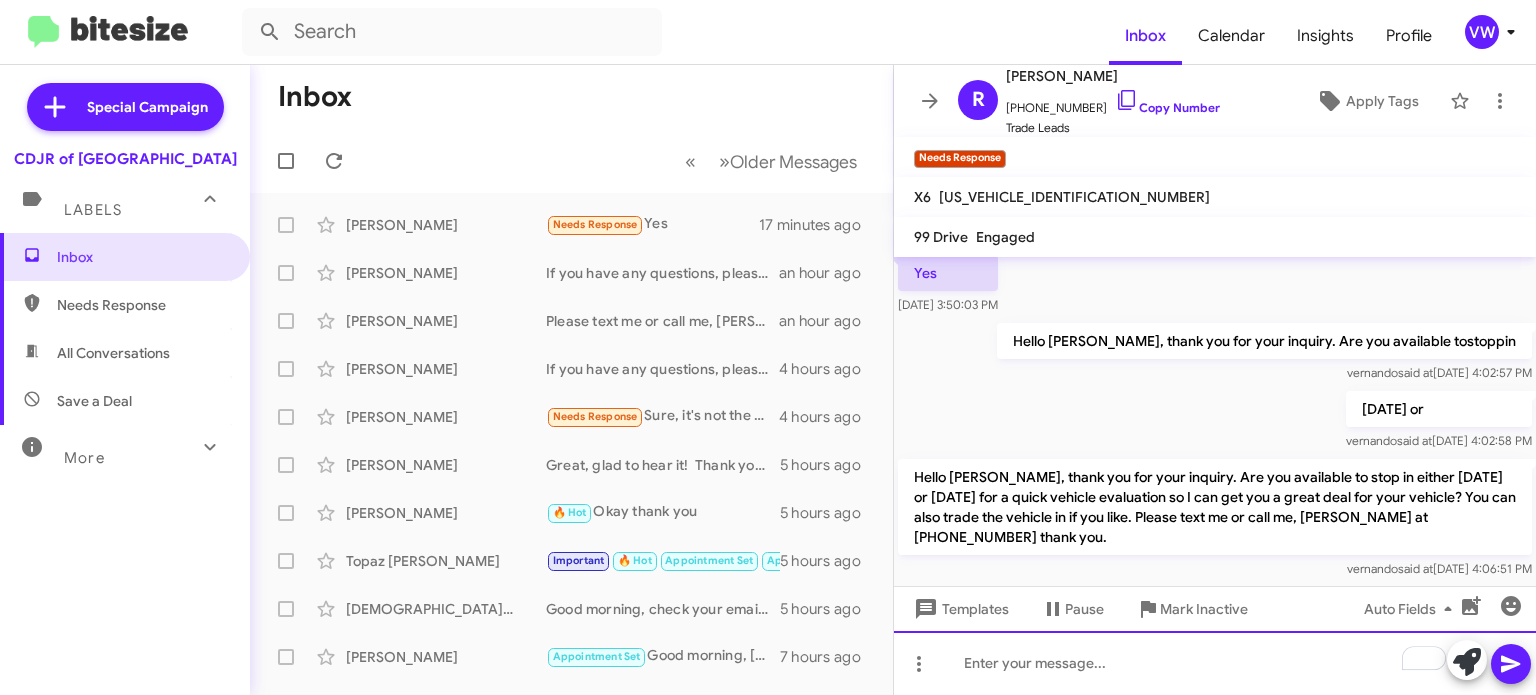 scroll, scrollTop: 567, scrollLeft: 0, axis: vertical 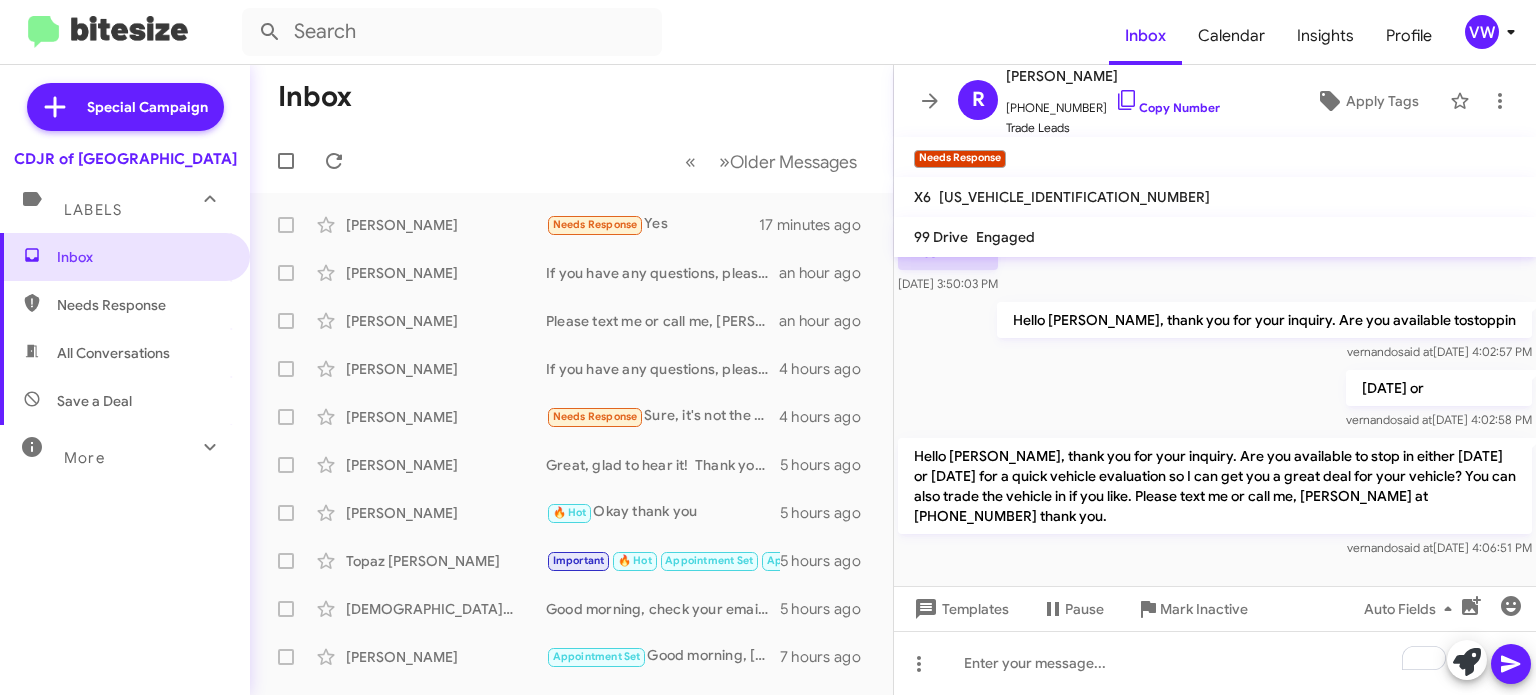 click on "« Previous » Next   Older Messages" 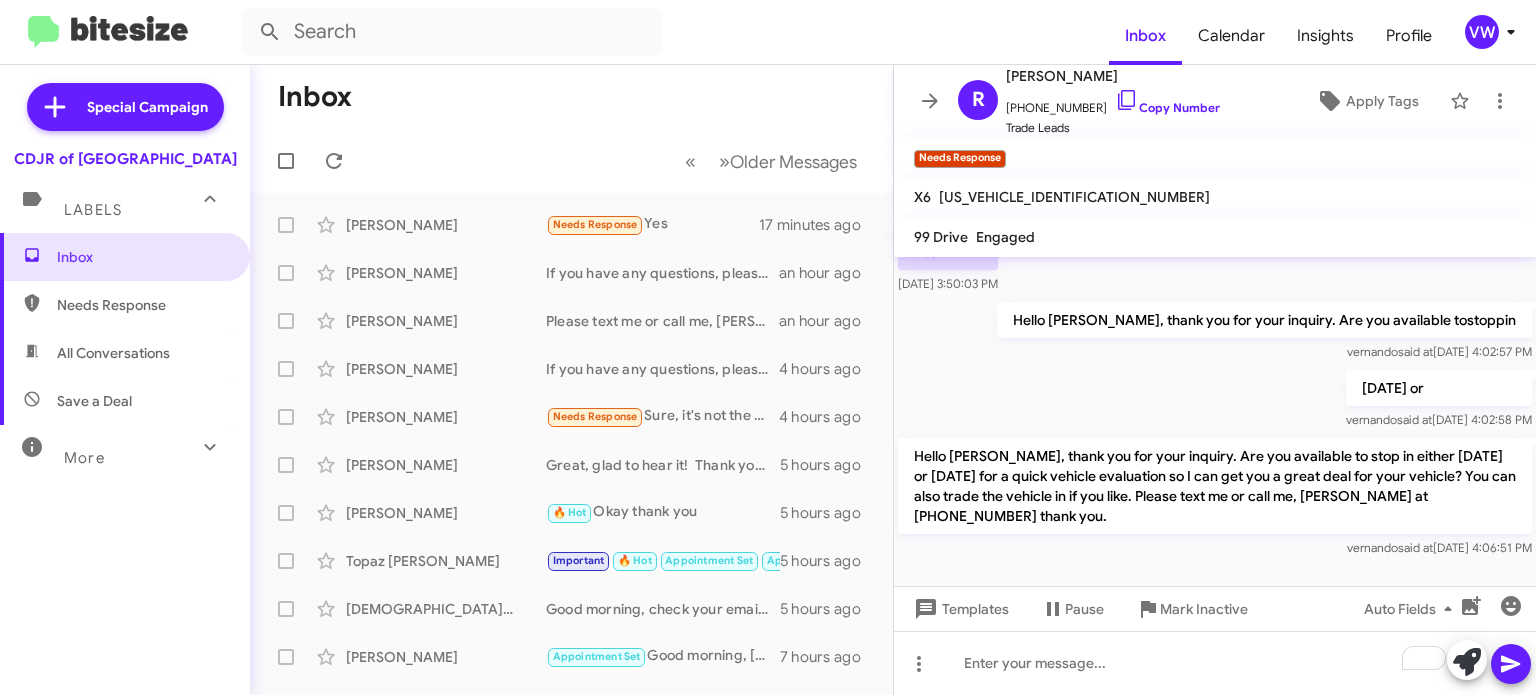 click on "« Previous » Next   Older Messages" 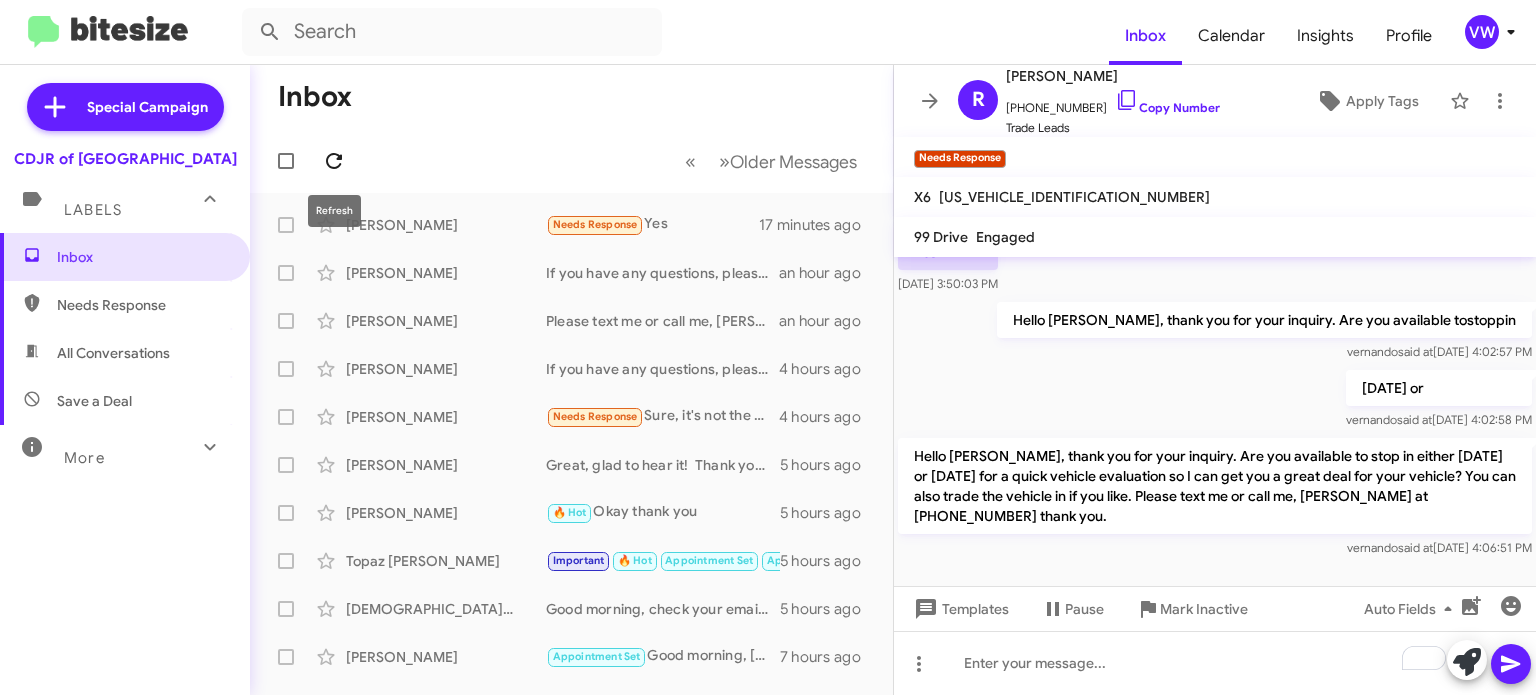 click 